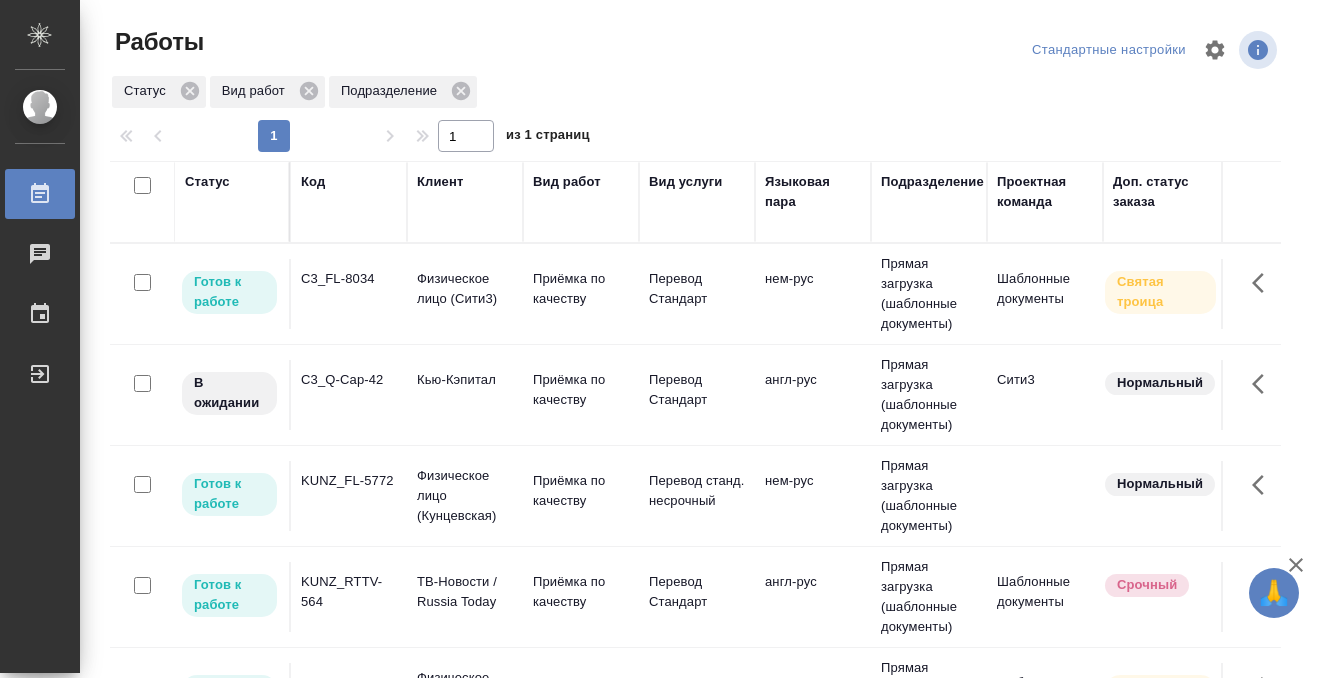 scroll, scrollTop: 0, scrollLeft: 0, axis: both 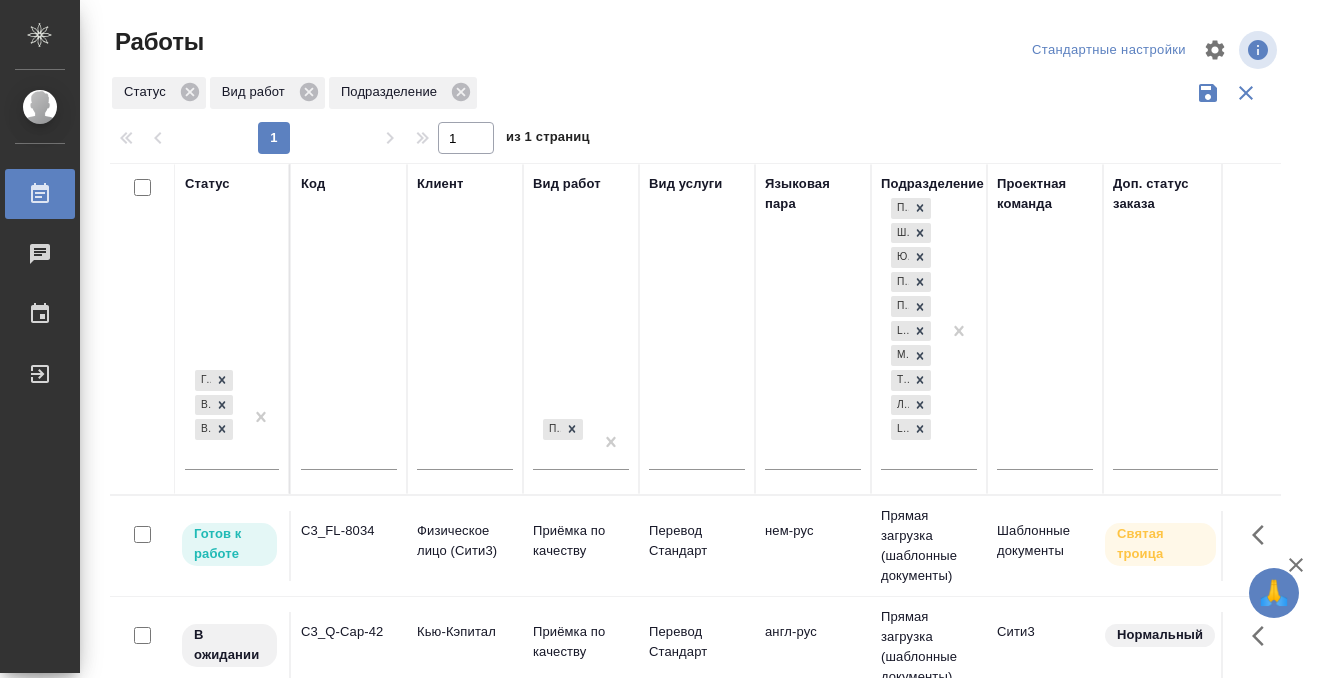 click at bounding box center (349, 456) 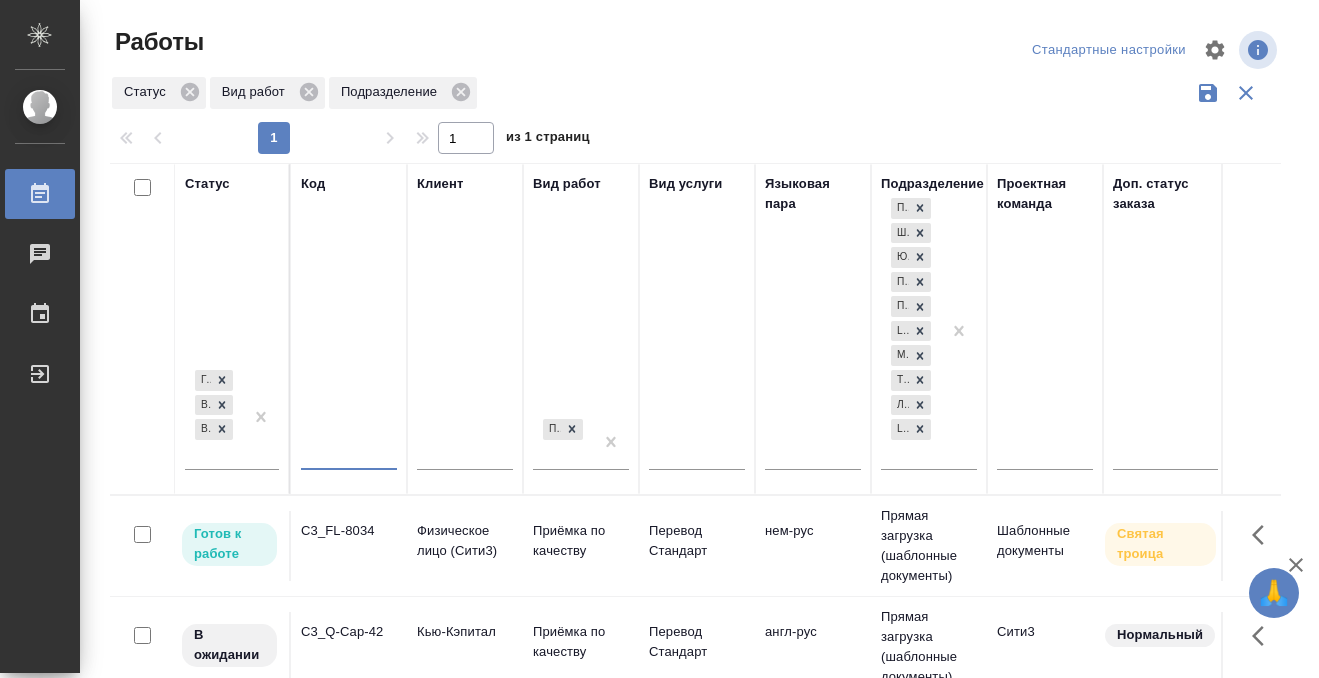 type on "И" 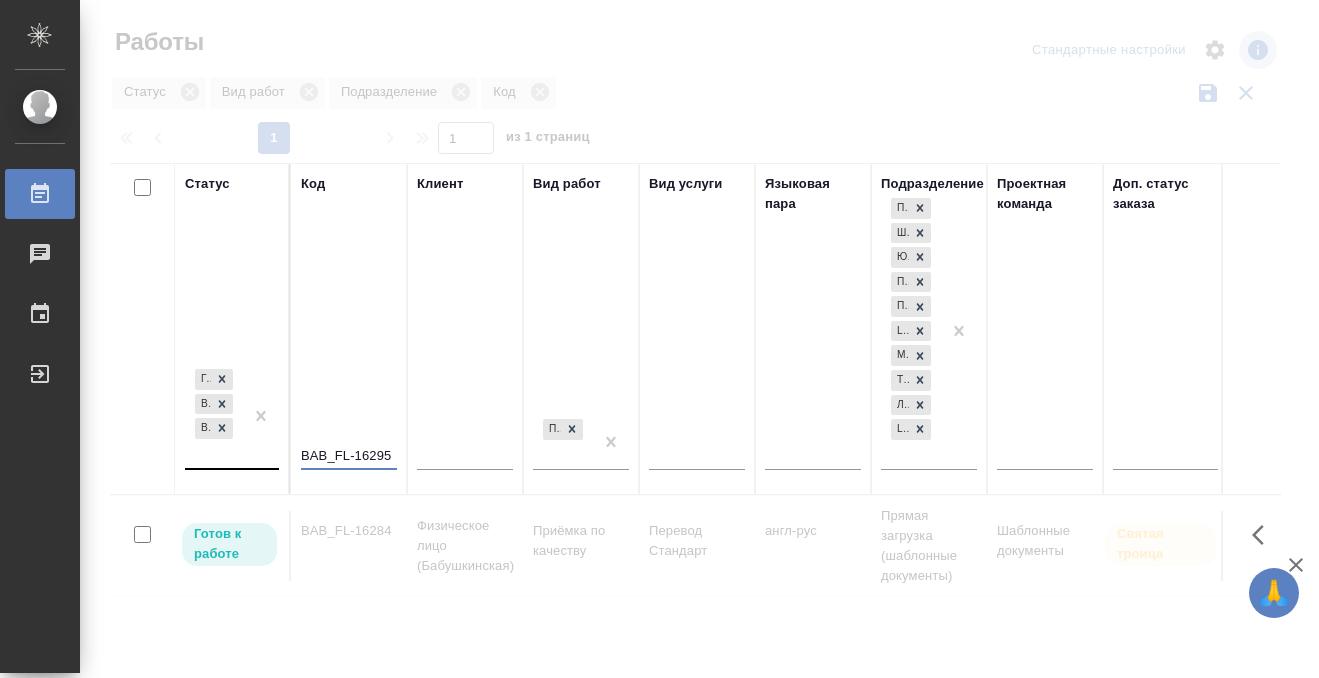 type on "BAB_FL-16295" 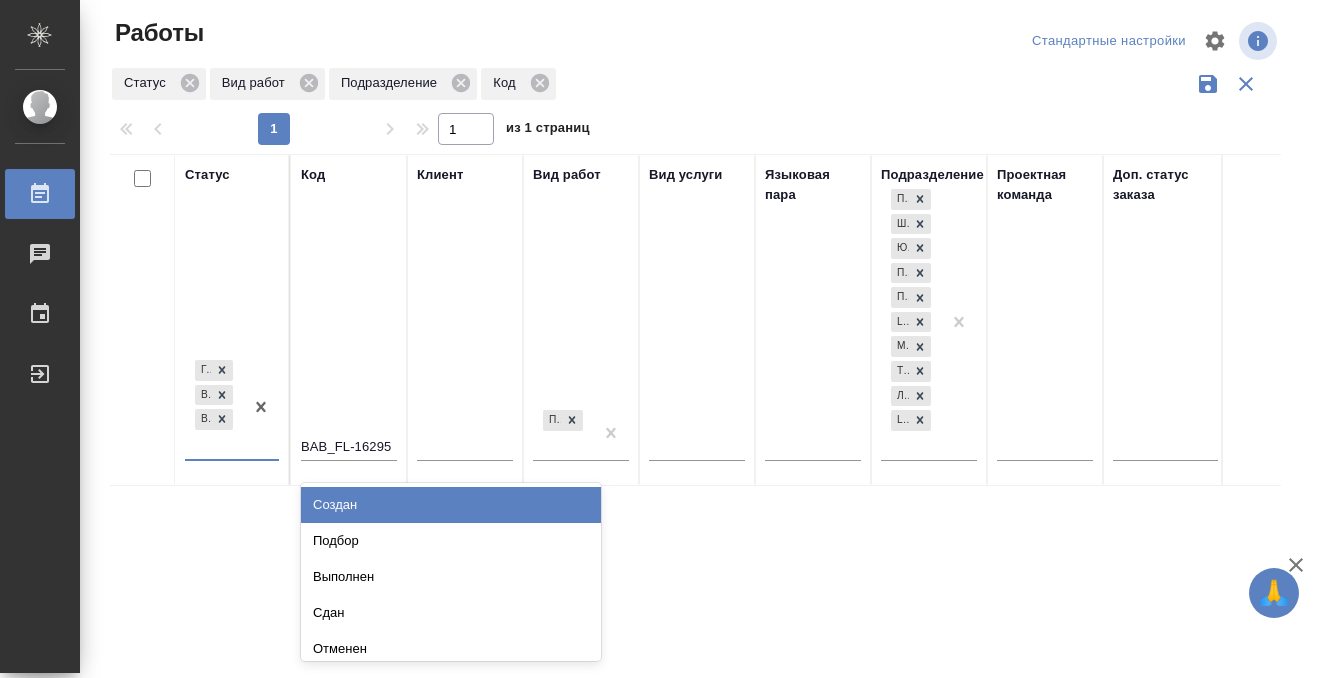 scroll, scrollTop: 10, scrollLeft: 0, axis: vertical 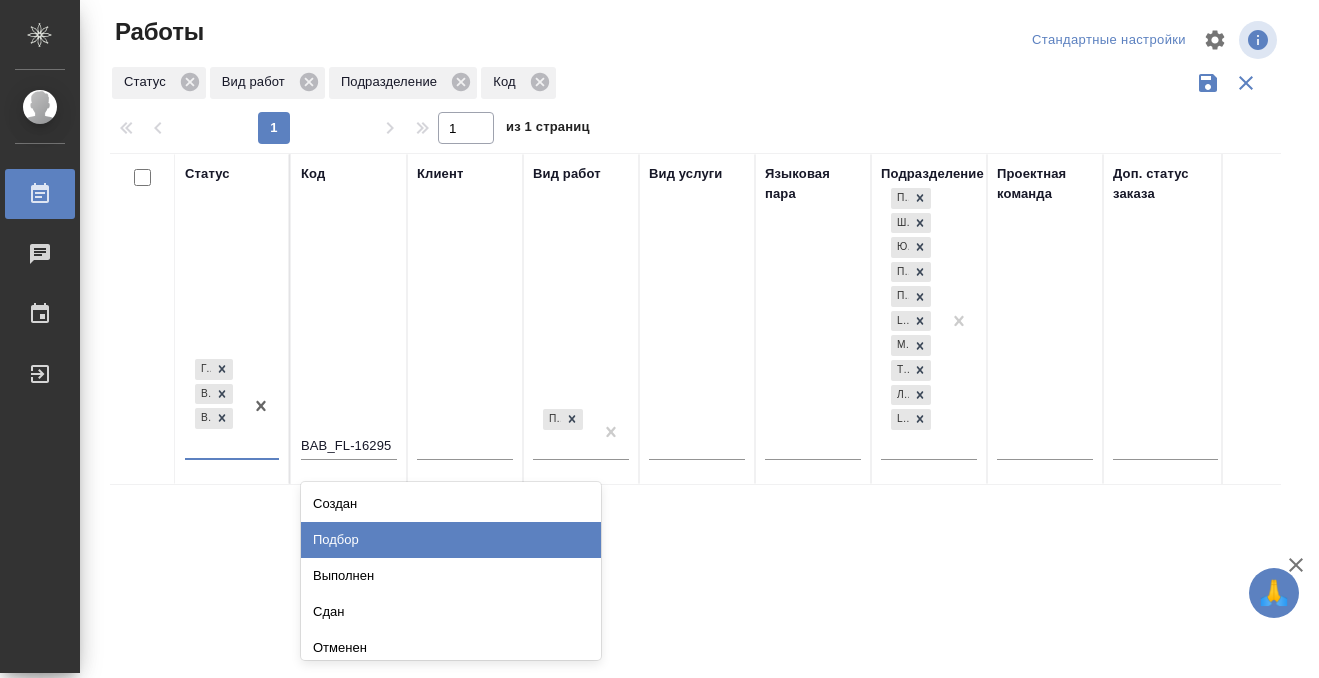 click on "Подбор" at bounding box center (451, 540) 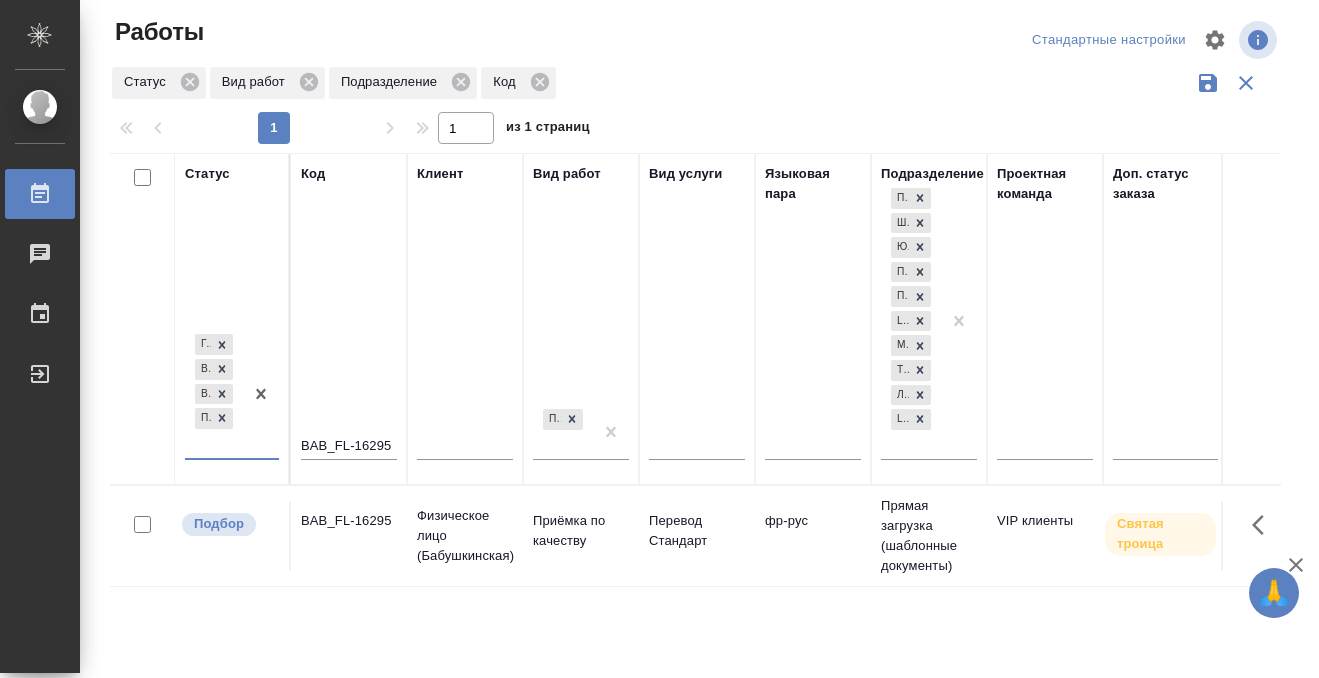 click on "BAB_FL-16295" at bounding box center (349, 521) 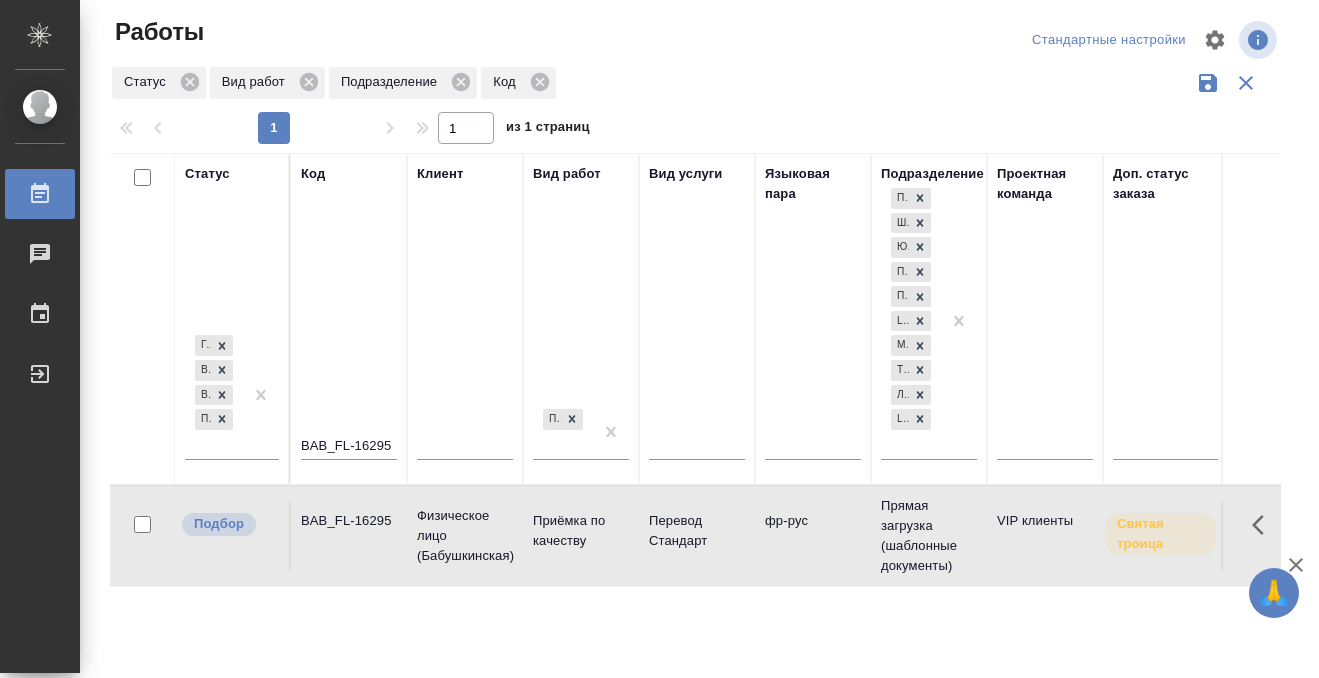 click on "BAB_FL-16295" at bounding box center [349, 521] 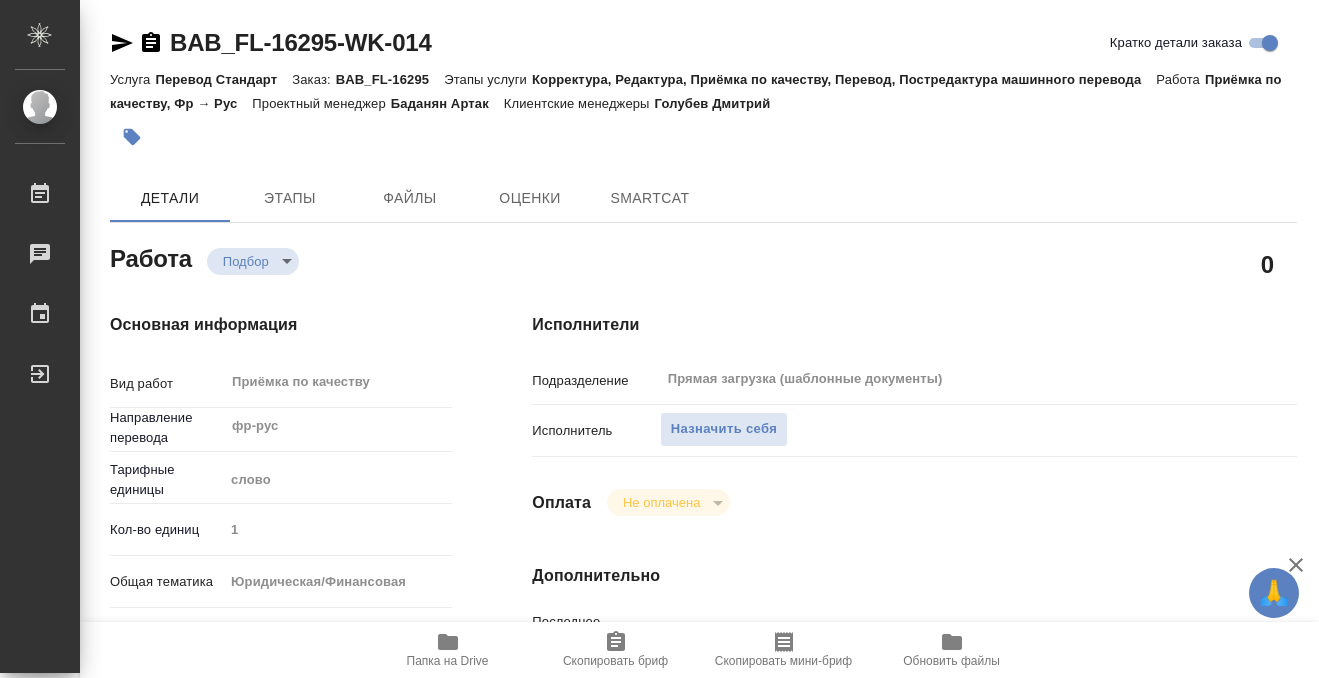 scroll, scrollTop: 0, scrollLeft: 0, axis: both 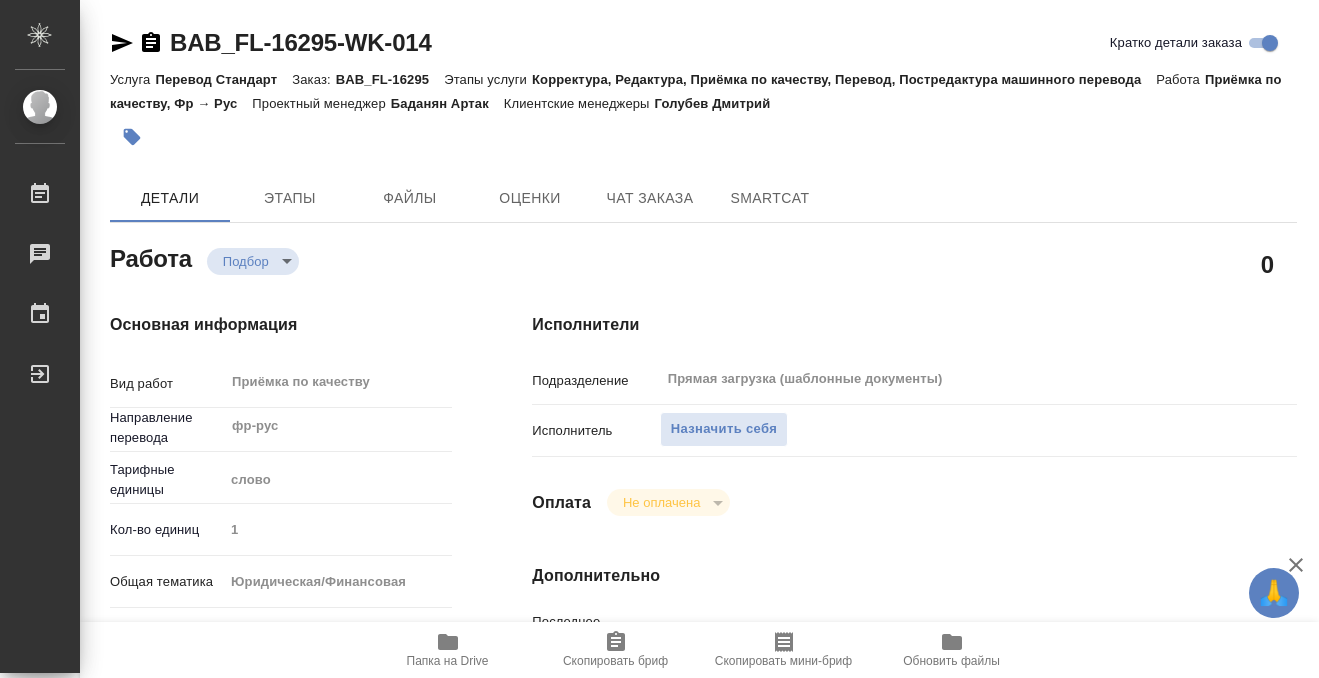 click on "Подразделение Прямая загрузка (шаблонные документы) ​" at bounding box center [914, 387] 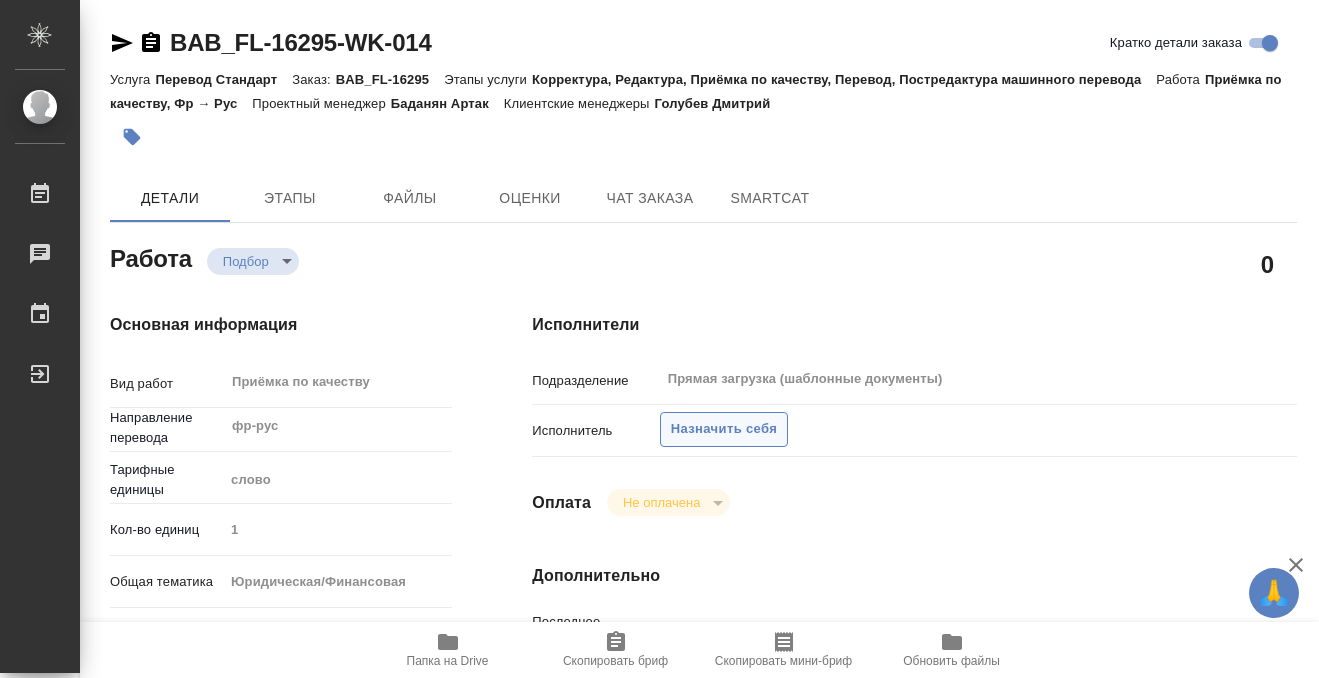click on "Назначить себя" at bounding box center (724, 429) 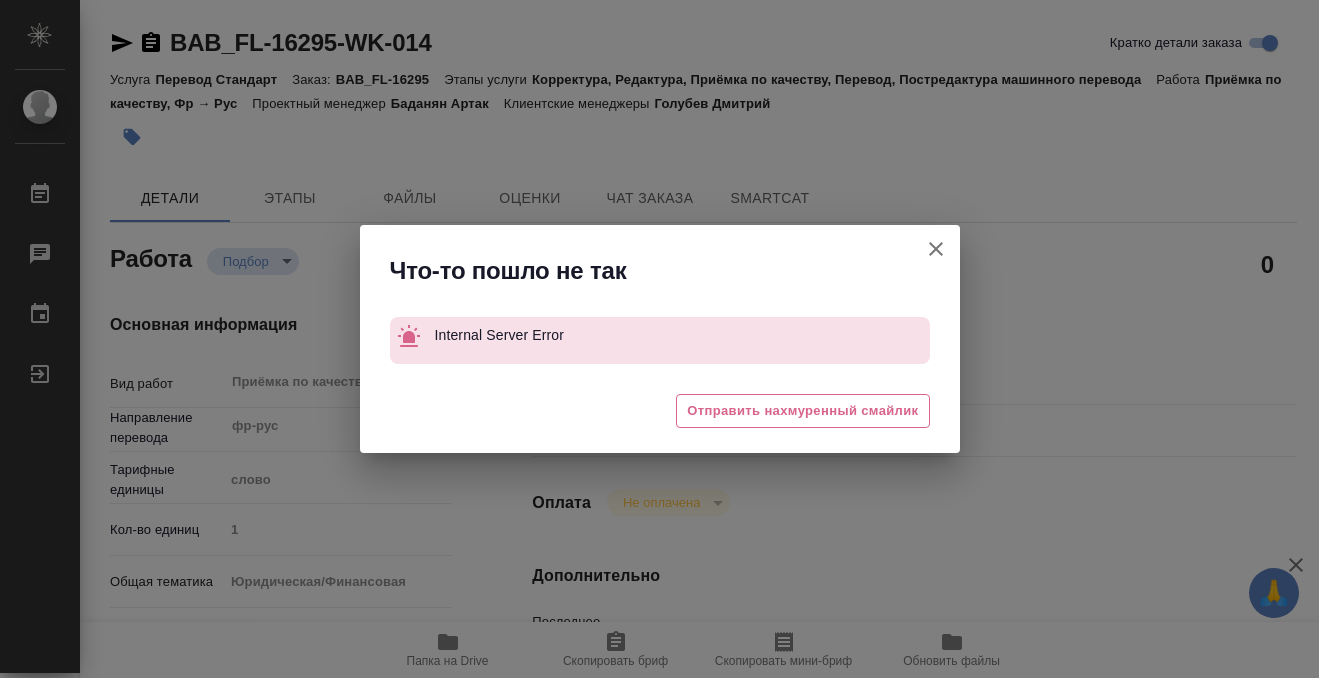 click 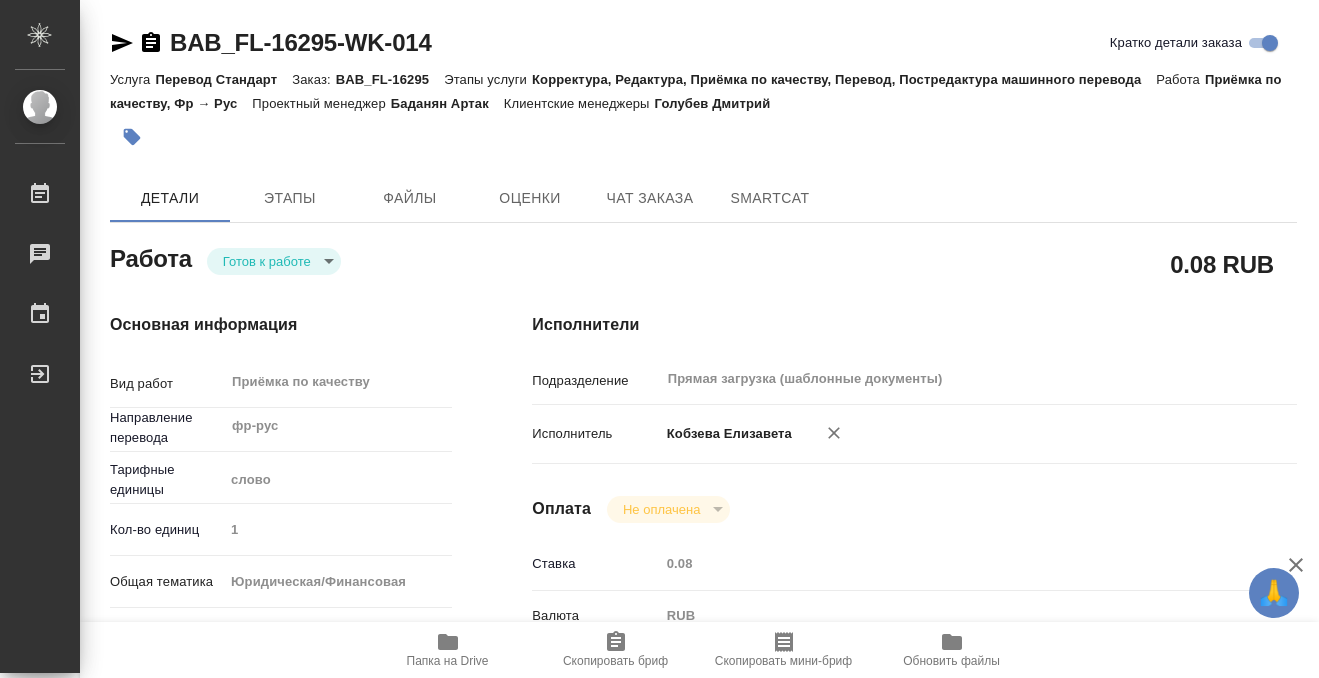 scroll, scrollTop: 0, scrollLeft: 0, axis: both 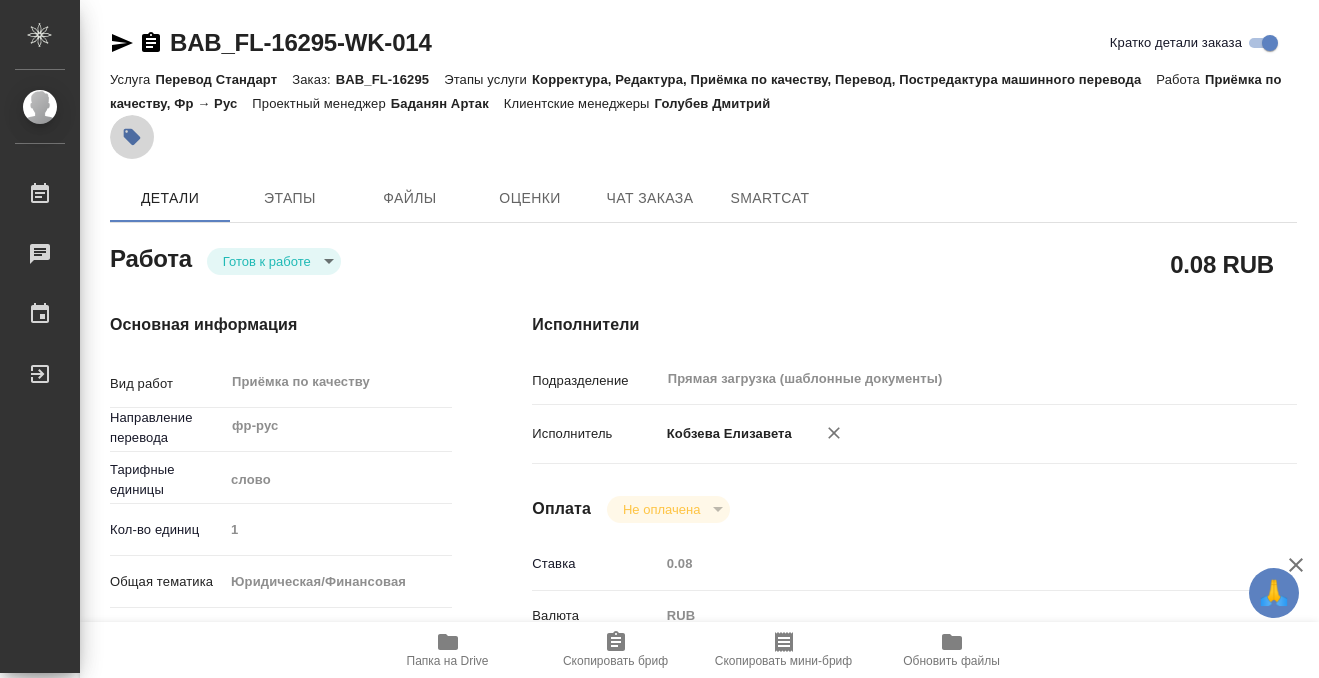 click 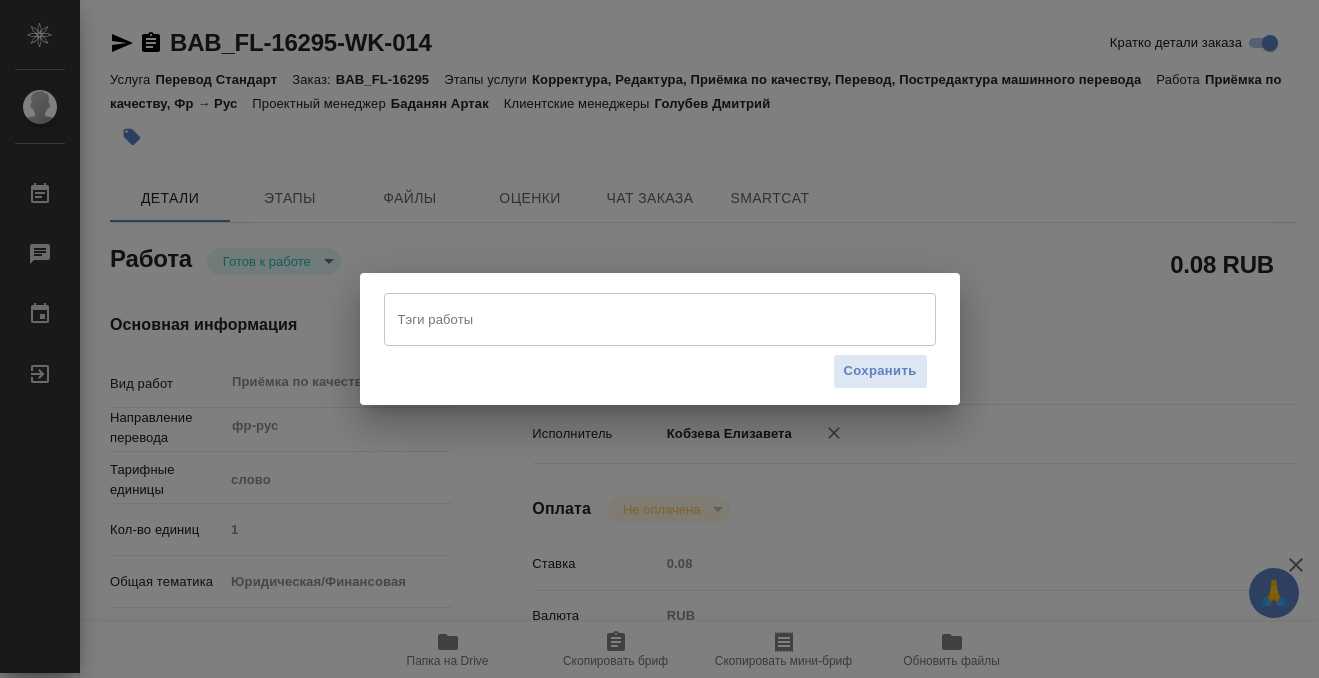 click on "Тэги работы" at bounding box center (641, 319) 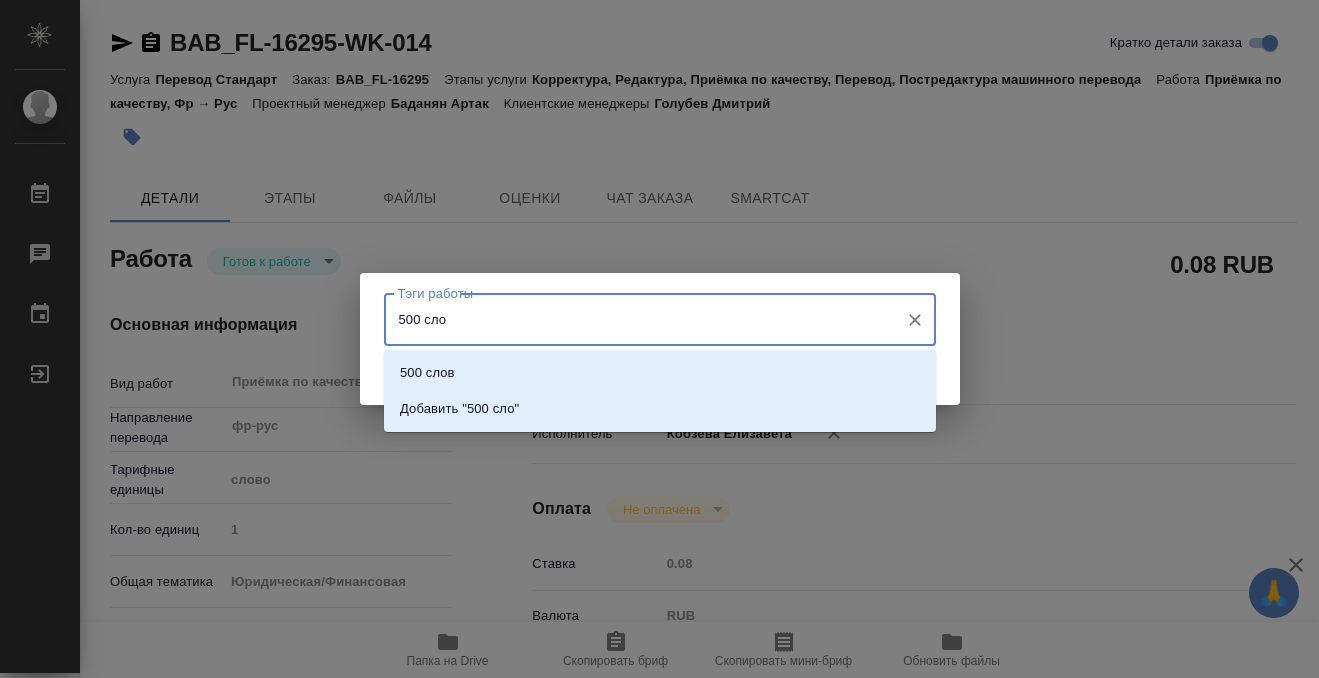 type on "500 слов" 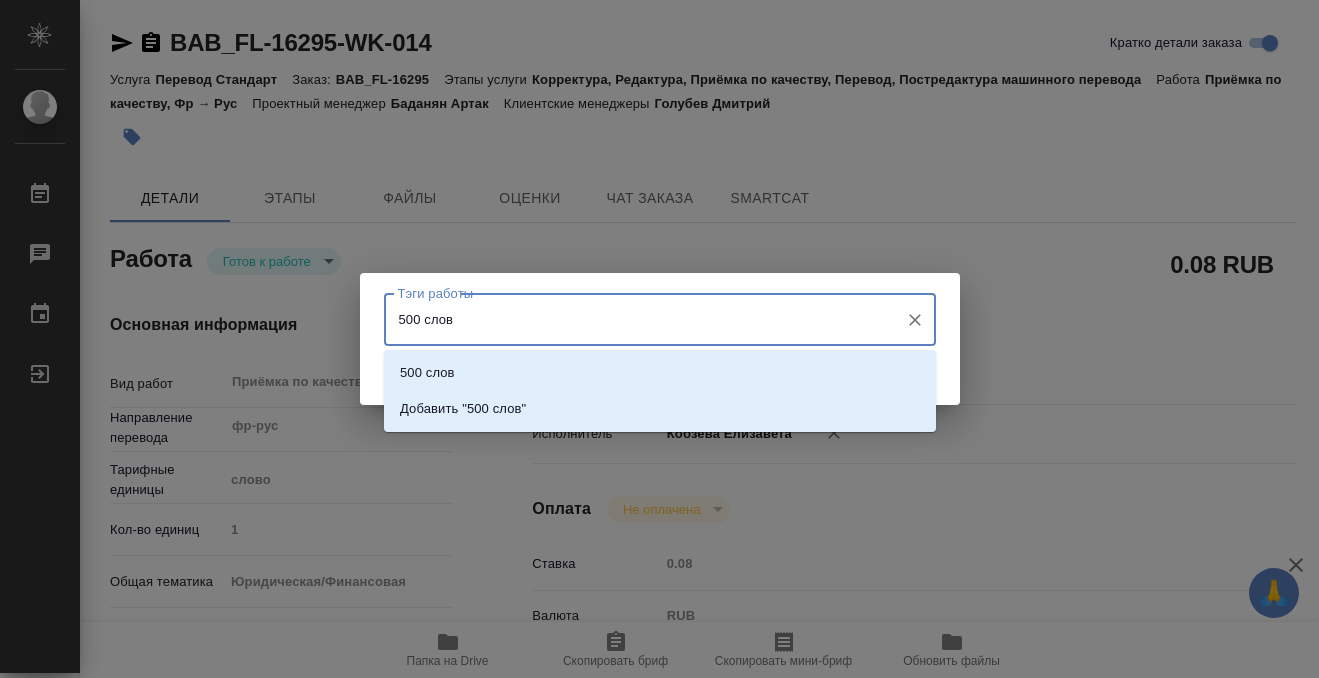 type 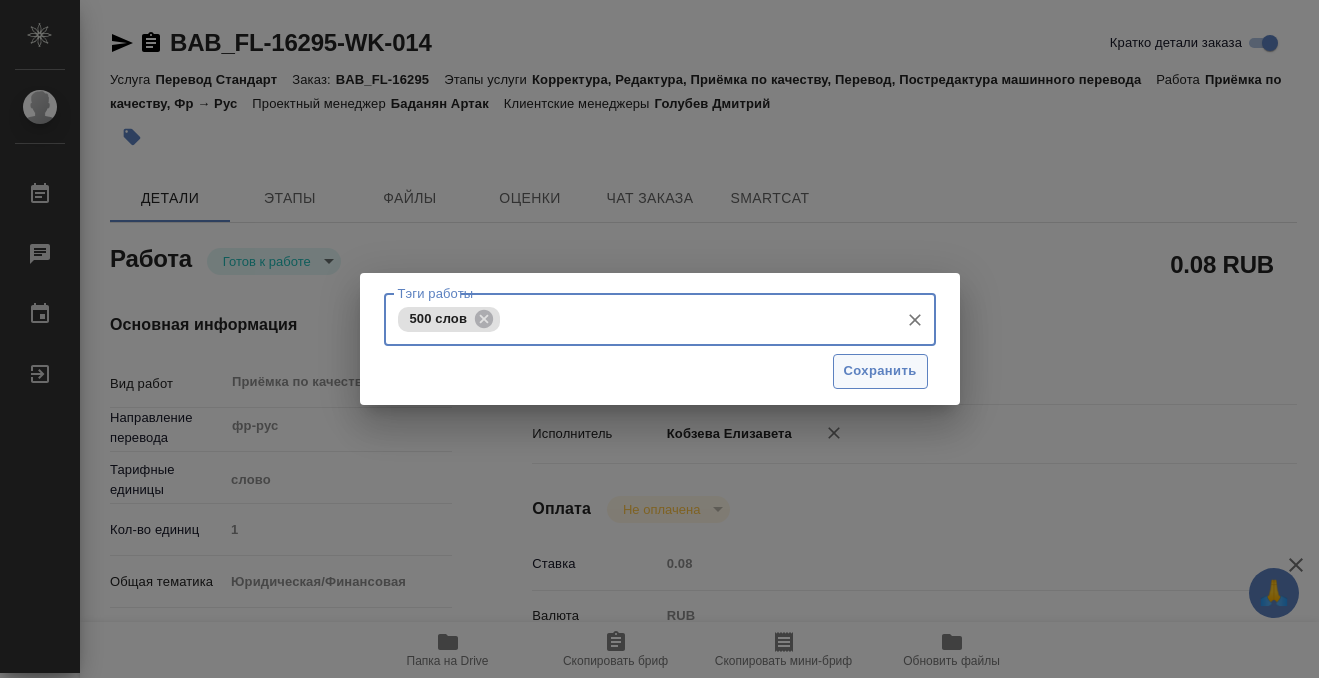 click on "Сохранить" at bounding box center [880, 371] 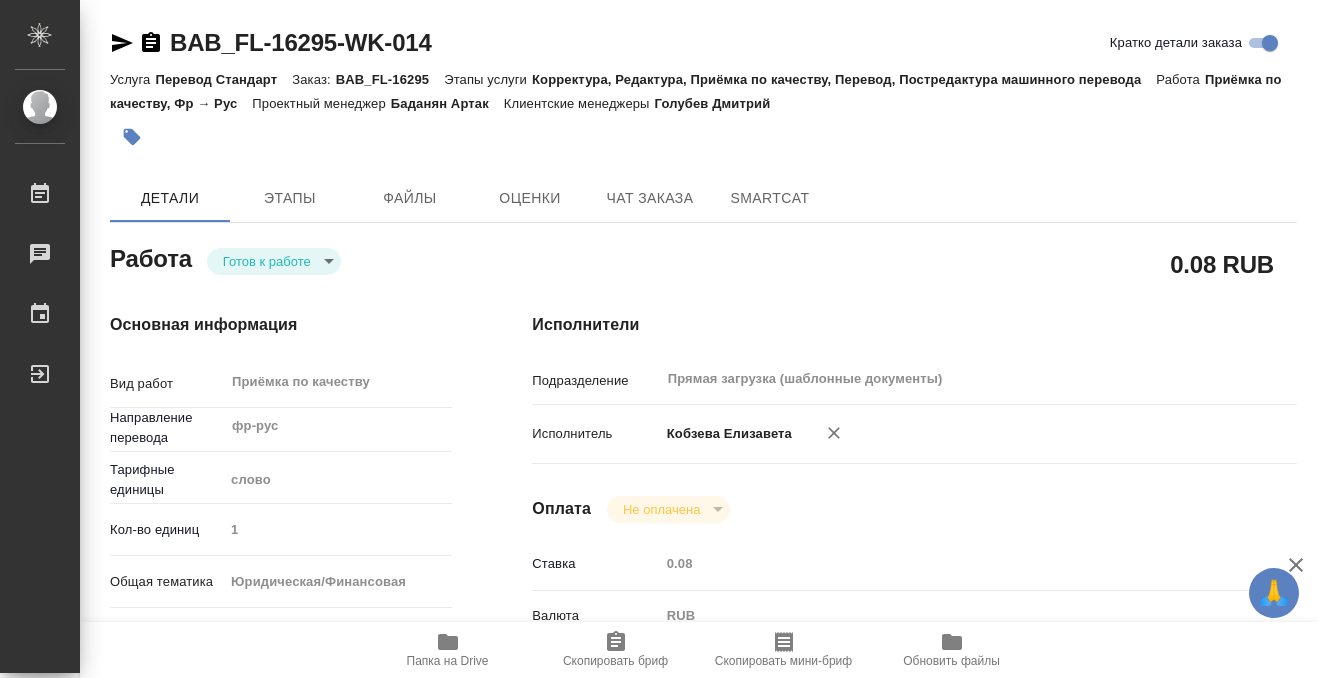 type on "readyForWork" 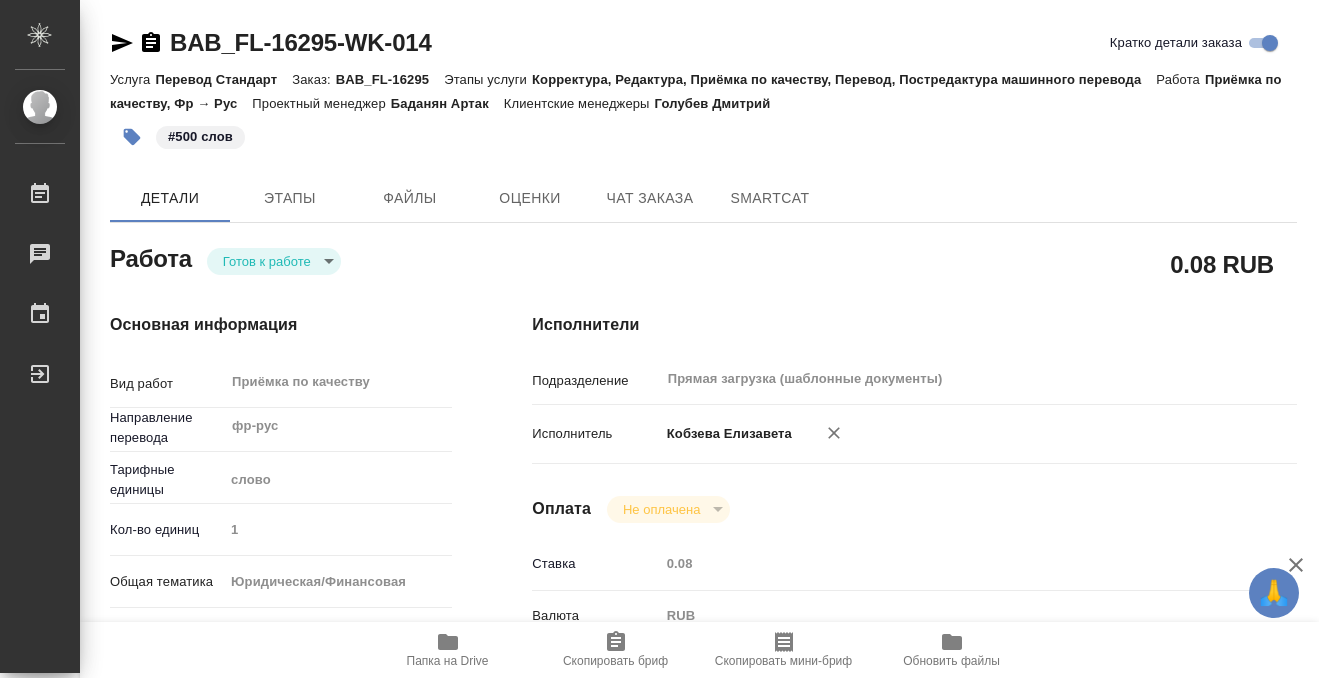 click on "🙏 .cls-1
fill:#fff;
AWATERA Kobzeva Elizaveta Работы 0 Чаты График Выйти BAB_FL-16295-WK-014 Кратко детали заказа Услуга Перевод Стандарт Заказ: BAB_FL-16295 Этапы услуги Корректура, Редактура, Приёмка по качеству, Перевод, Постредактура машинного перевода Работа Приёмка по качеству, Фр → Рус Проектный менеджер Баданян Артак Клиентские менеджеры Голубев Дмитрий #500 слов Детали Этапы Файлы Оценки Чат заказа SmartCat Работа Готов к работе readyForWork 0.08 RUB Основная информация Вид работ Приёмка по качеству x ​ Направление перевода фр-рус ​ Тарифные единицы слово 5a8b1489cc6b4906c91bfd90 1 yr-fn x" at bounding box center (659, 339) 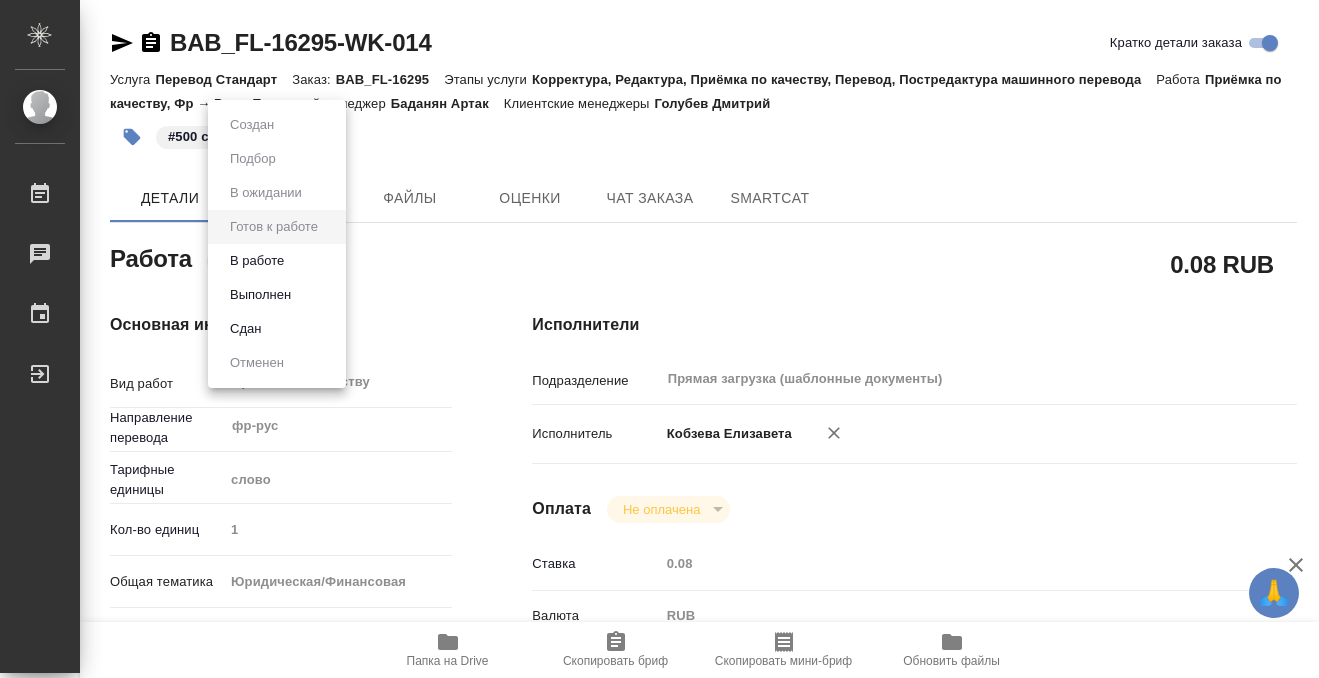 click on "Выполнен" at bounding box center [277, 295] 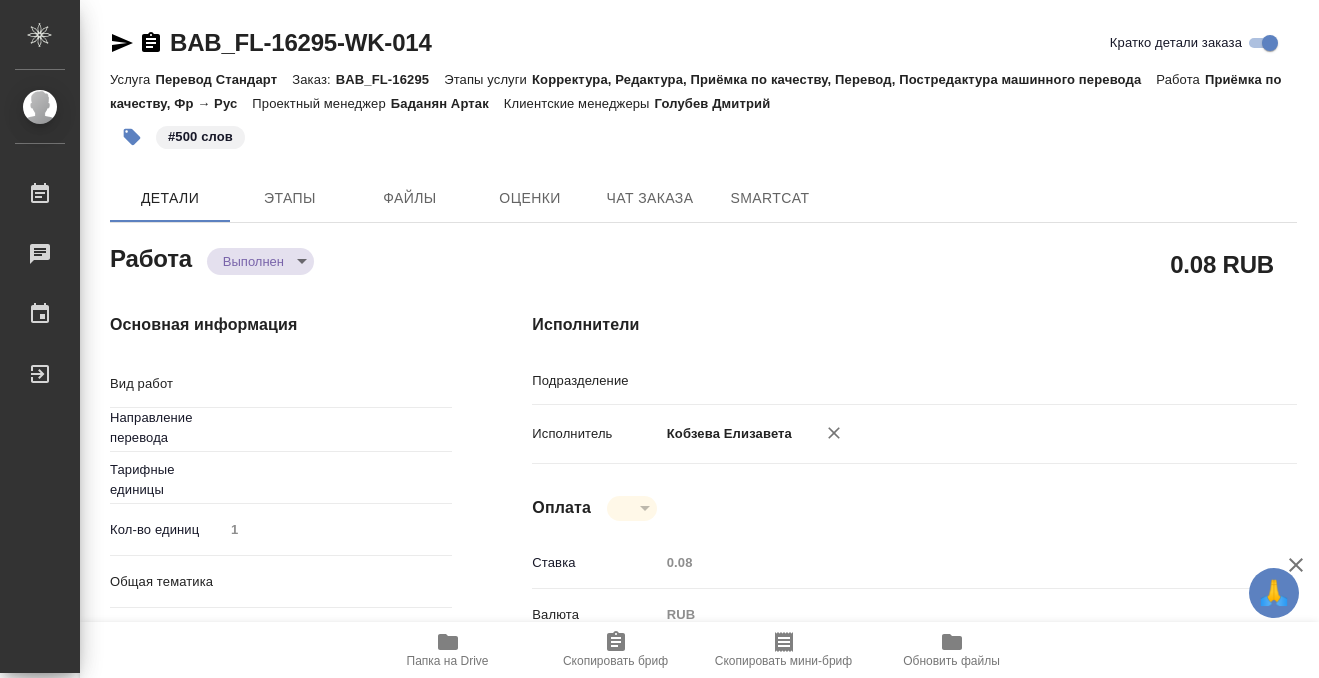 type on "x" 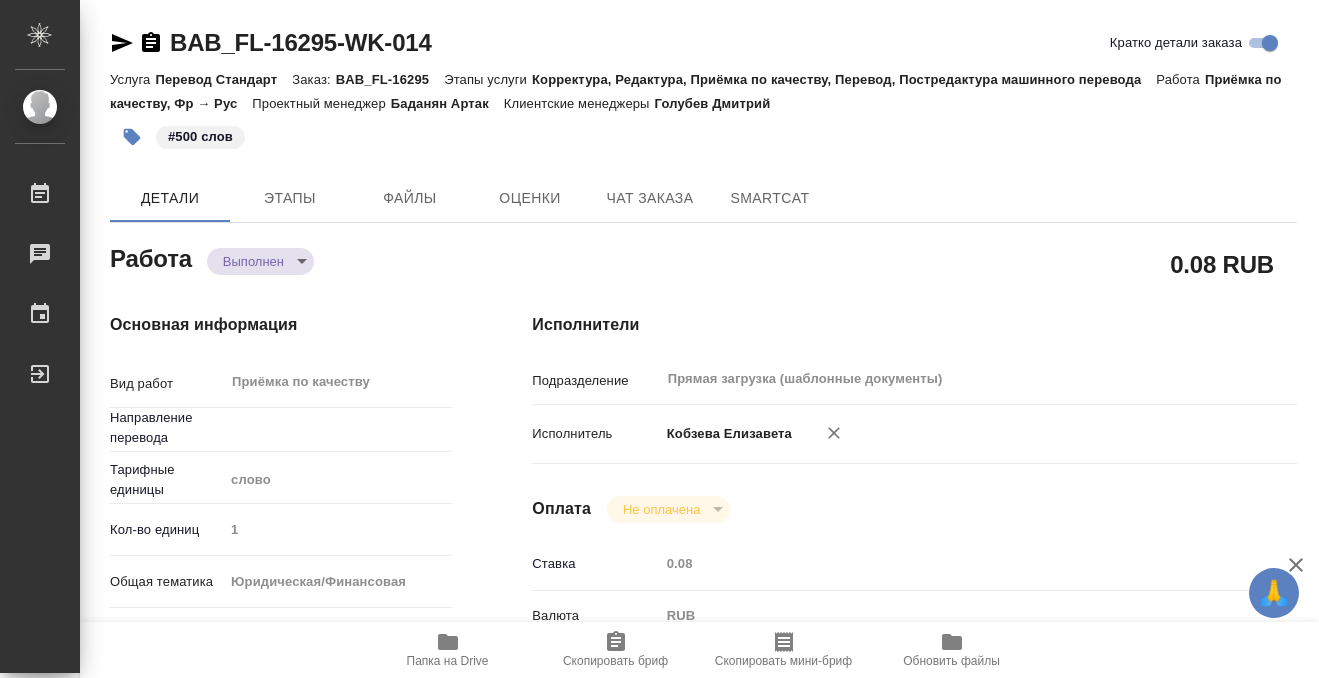 type on "Приёмка по качеству" 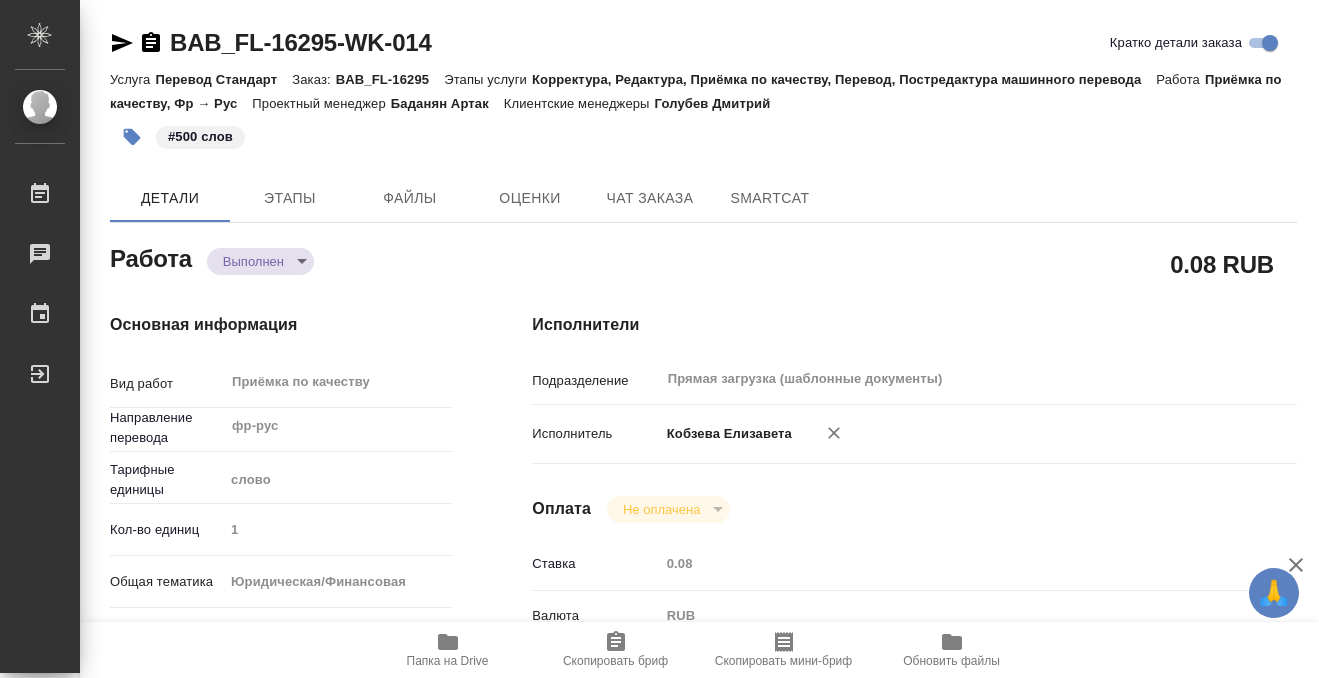 type on "x" 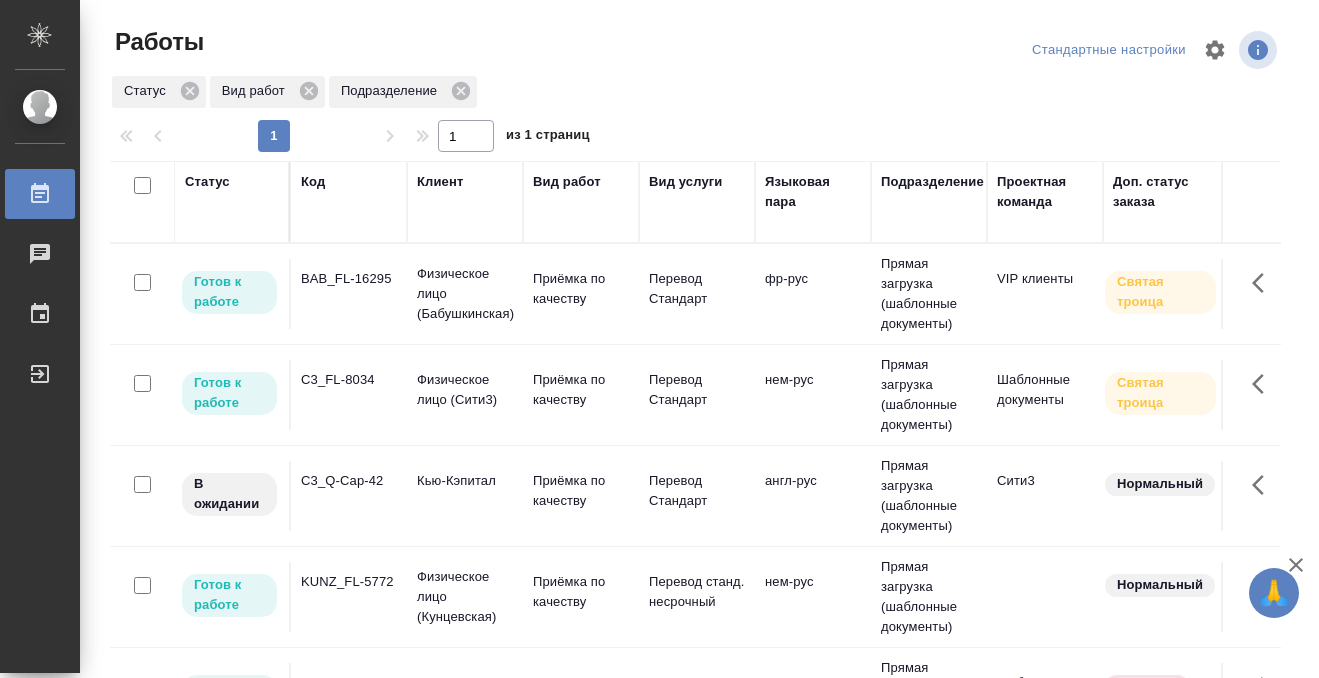 scroll, scrollTop: 0, scrollLeft: 0, axis: both 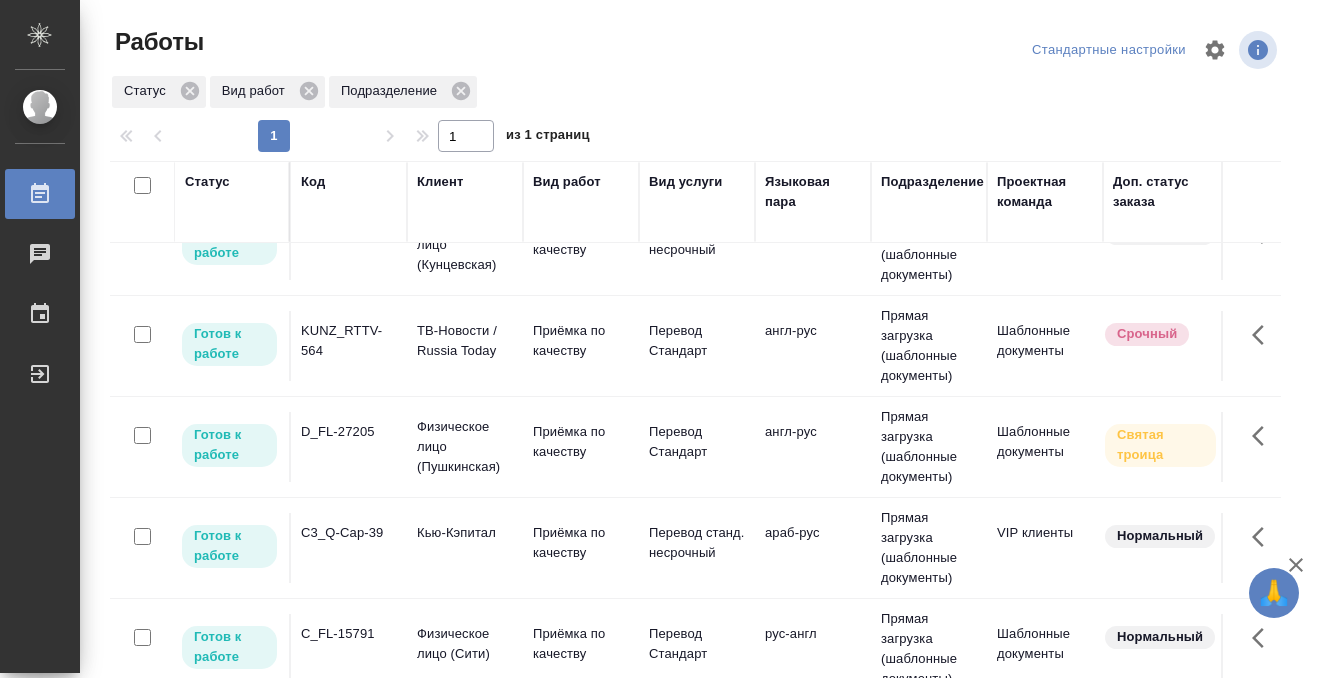click on "KUNZ_RTTV-564" at bounding box center (349, -58) 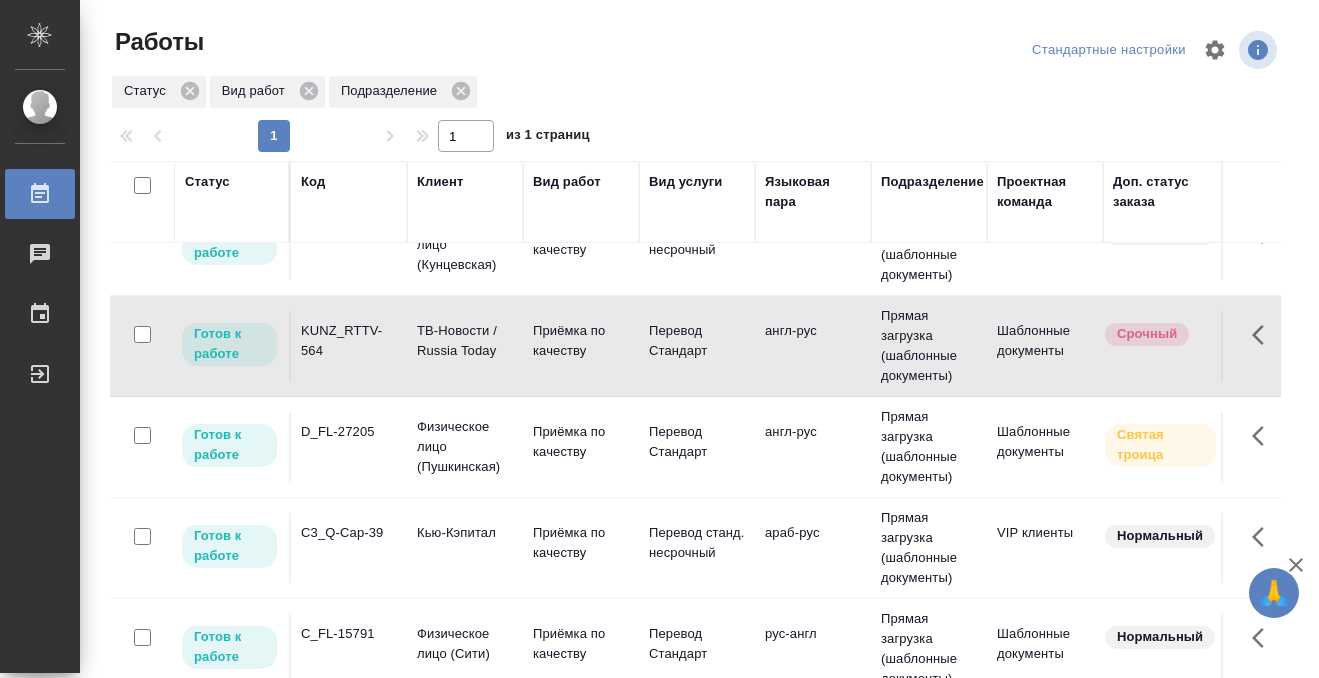 click on "KUNZ_RTTV-564" at bounding box center (349, -58) 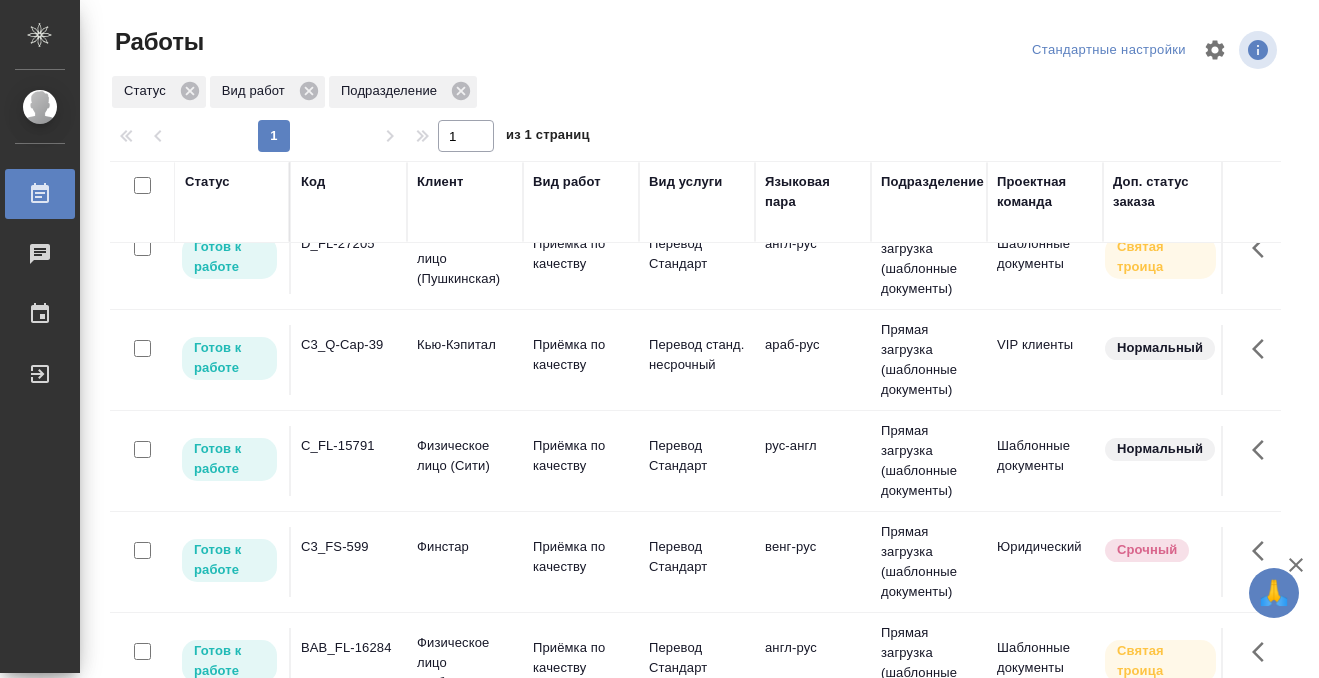 scroll, scrollTop: 587, scrollLeft: 0, axis: vertical 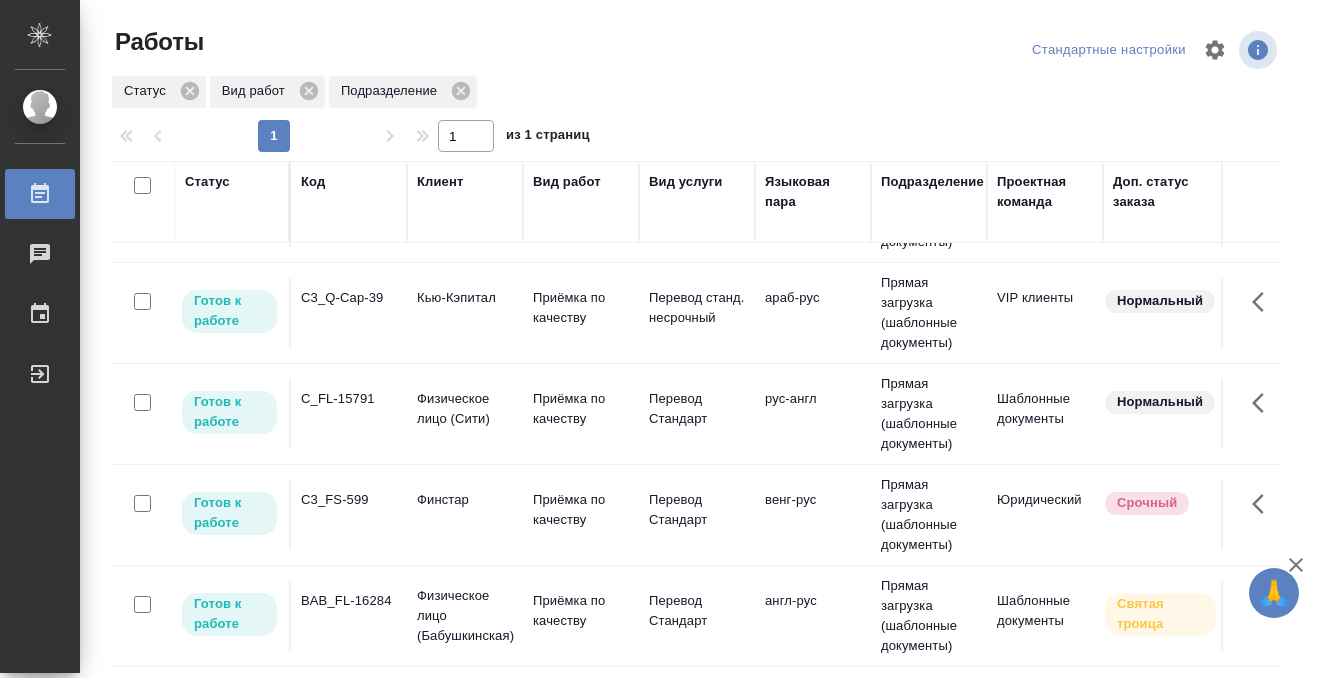 click on "C_FL-15791" at bounding box center [349, -293] 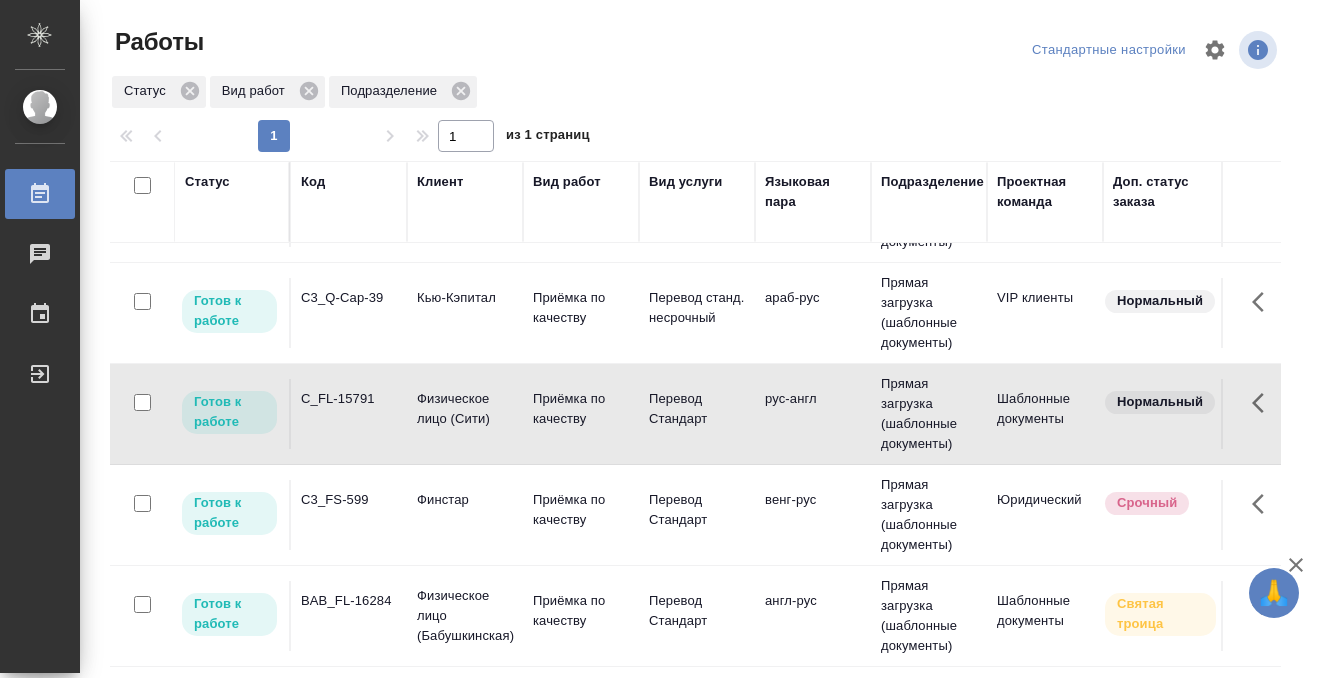 click on "C_FL-15791" at bounding box center (349, -293) 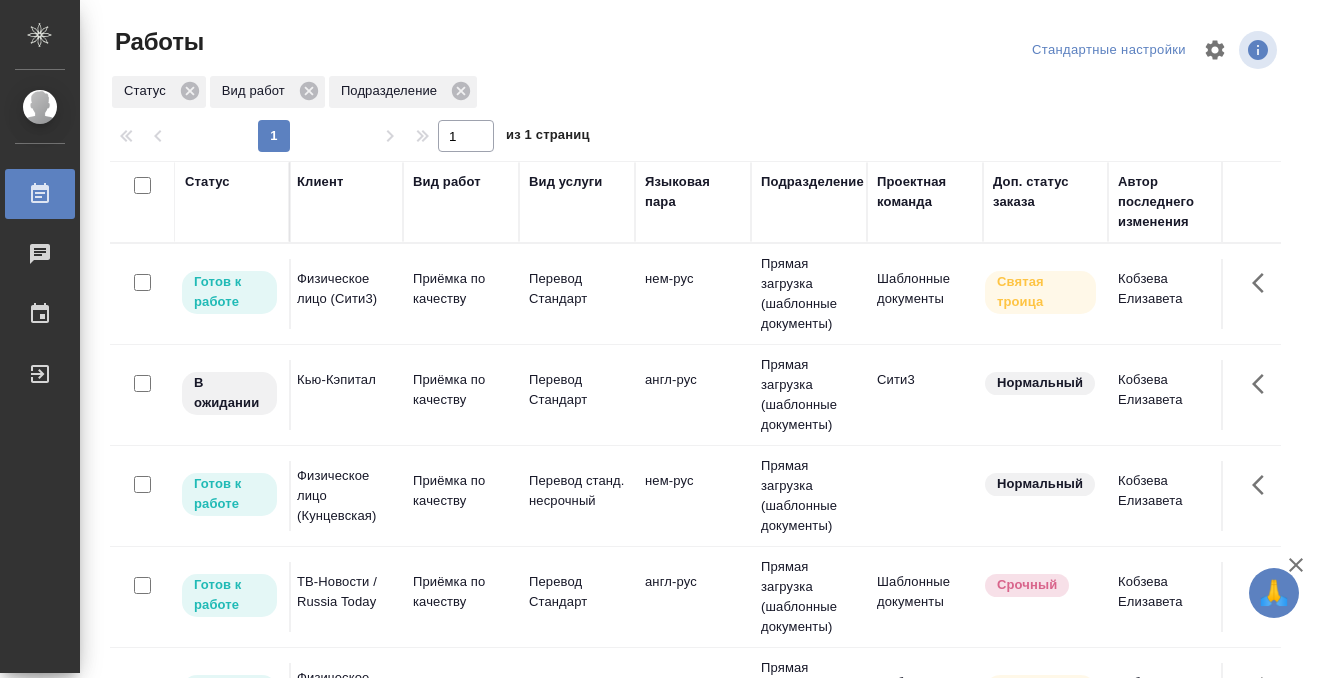 scroll, scrollTop: 0, scrollLeft: 0, axis: both 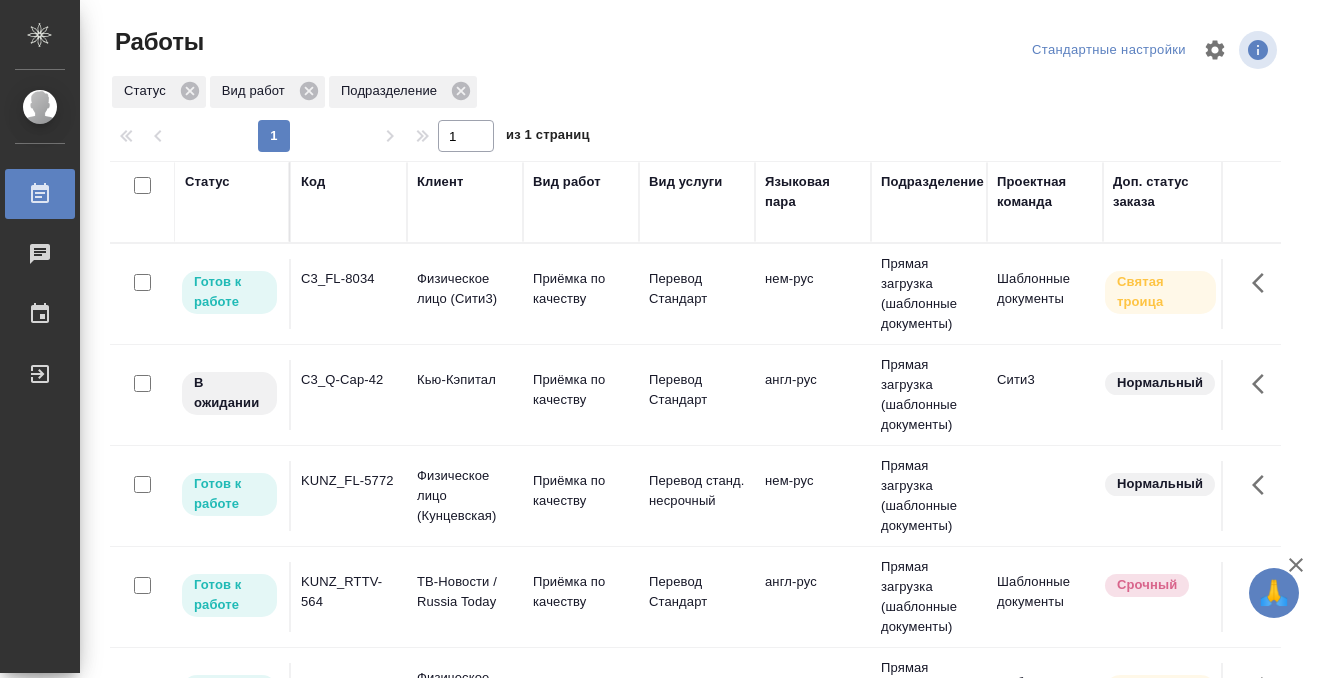click on "Статус" at bounding box center (207, 182) 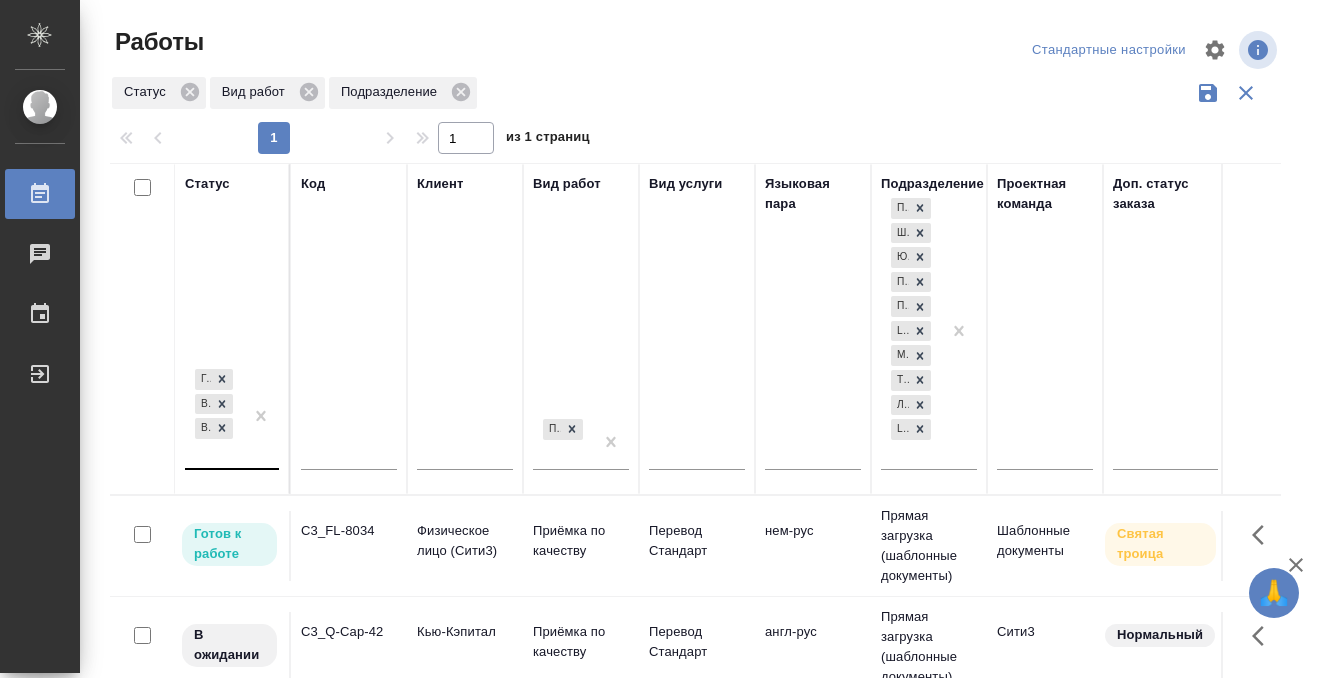 click on "Готов к работе В работе В ожидании" at bounding box center (214, 416) 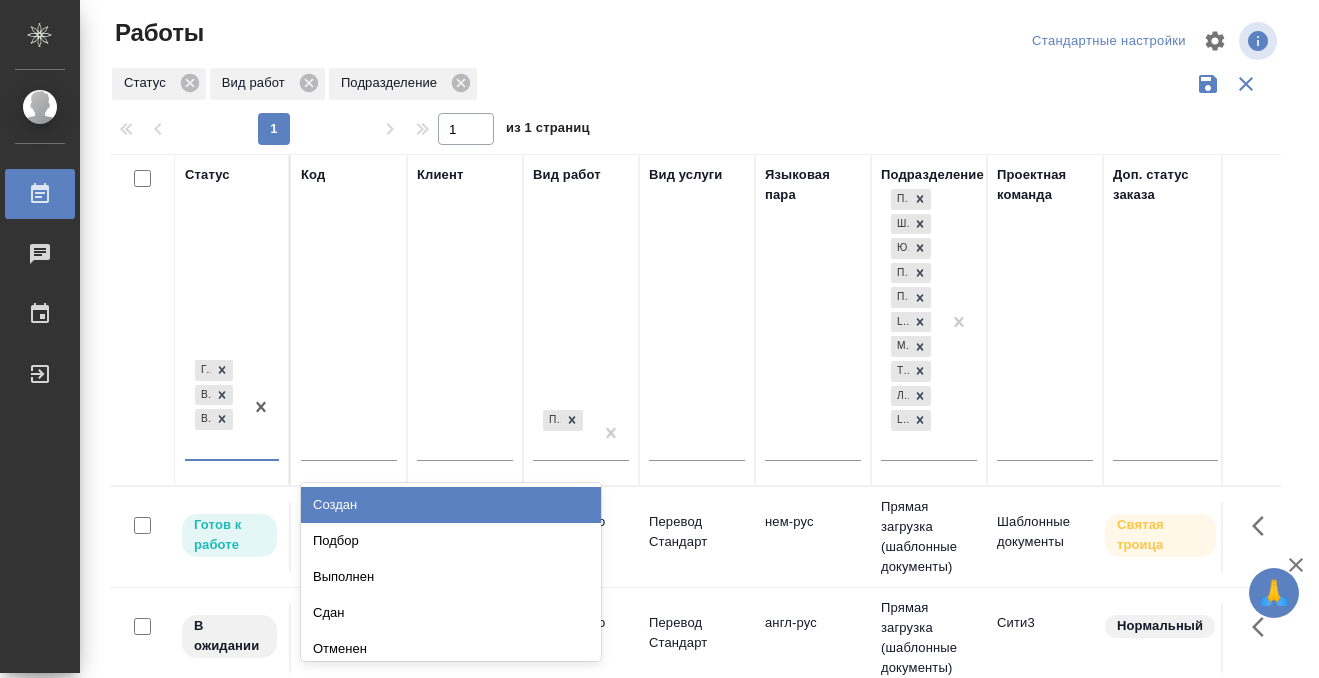 scroll, scrollTop: 10, scrollLeft: 0, axis: vertical 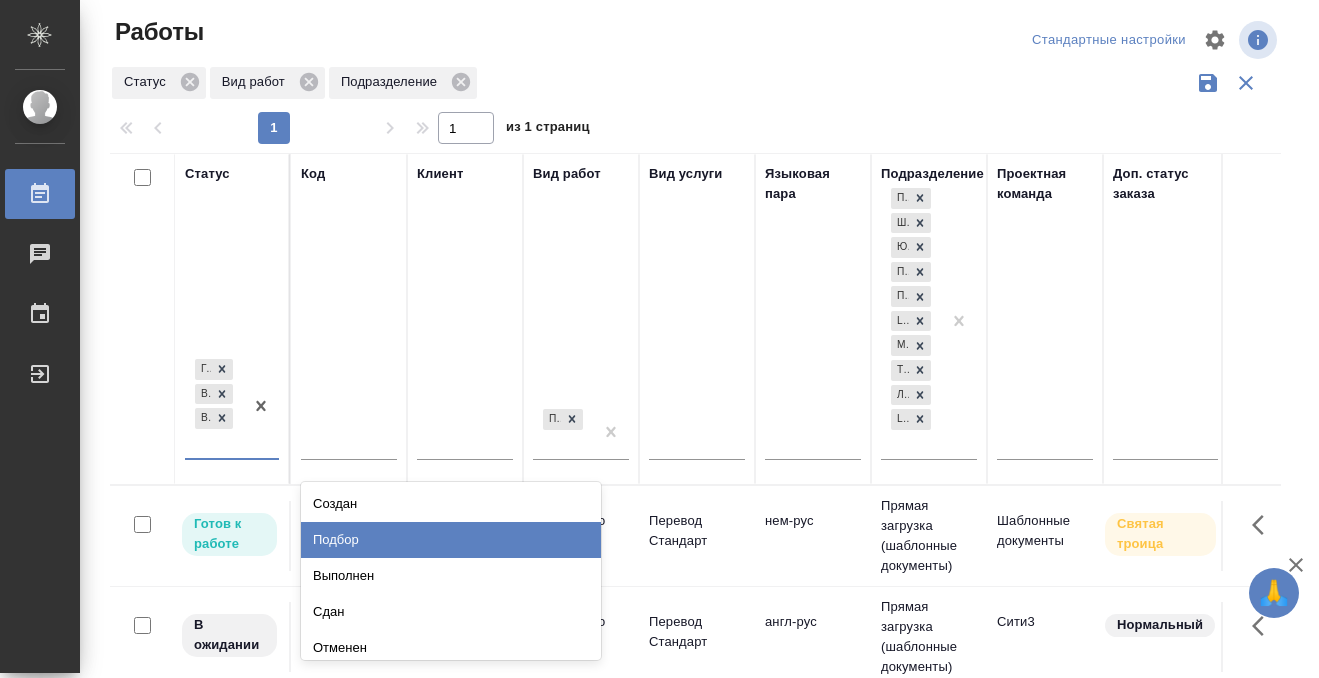 click on "Подбор" at bounding box center (451, 540) 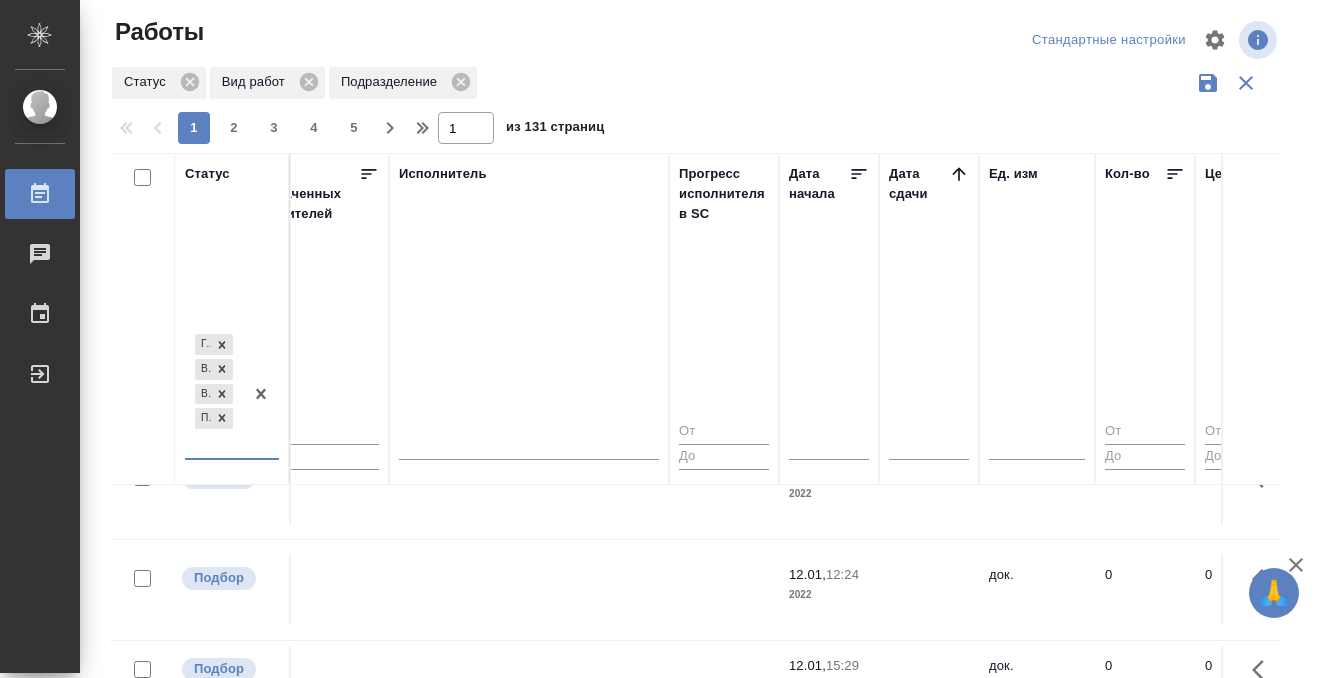 scroll, scrollTop: 0, scrollLeft: 1231, axis: horizontal 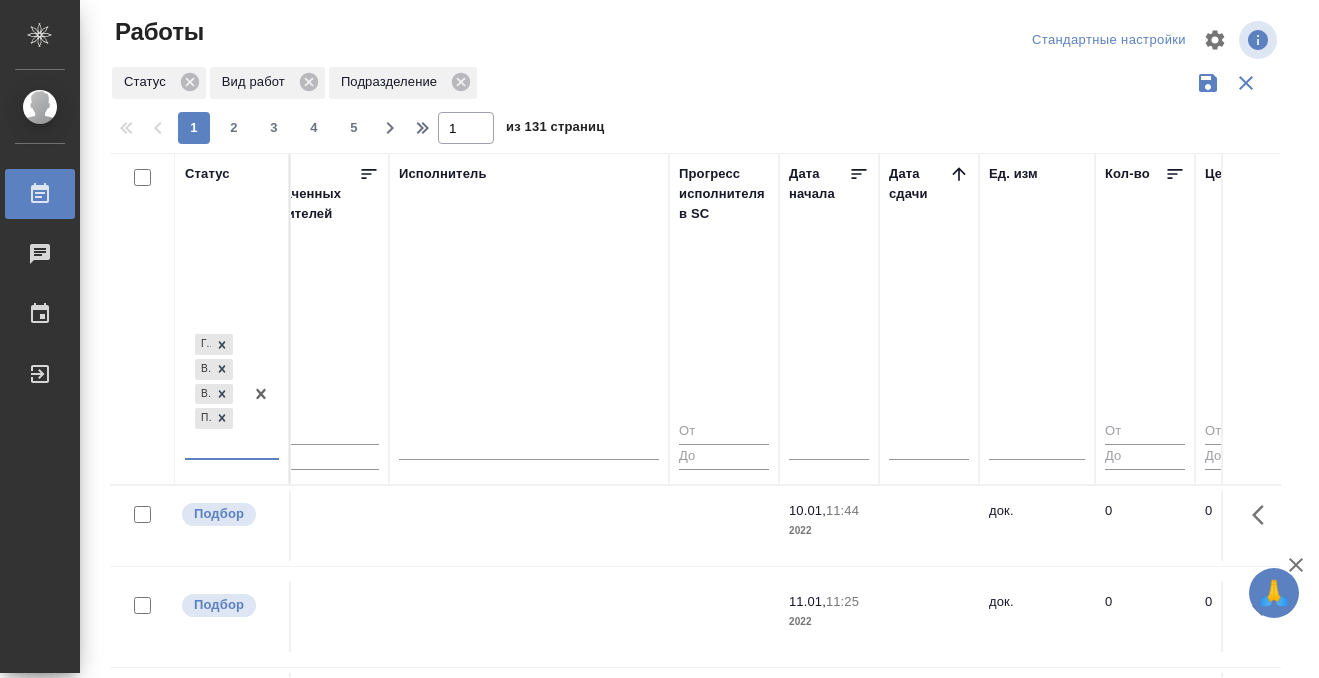 click 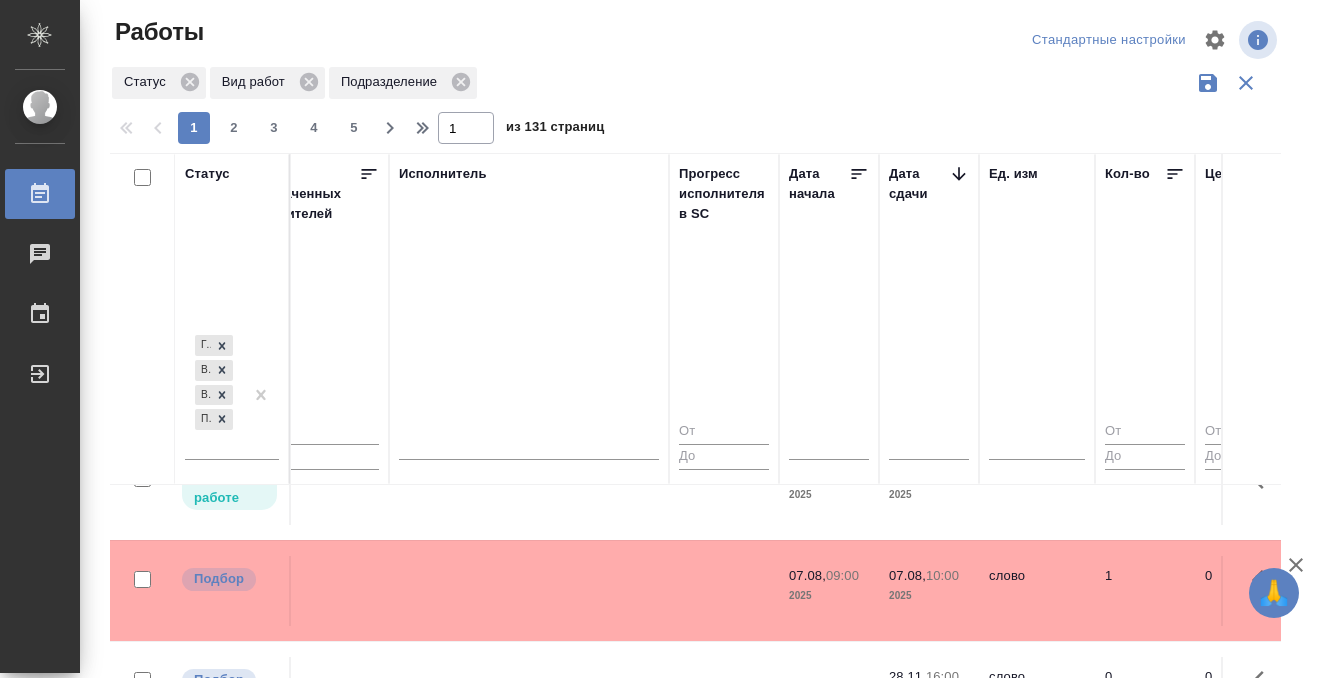 scroll, scrollTop: 1268, scrollLeft: 1231, axis: both 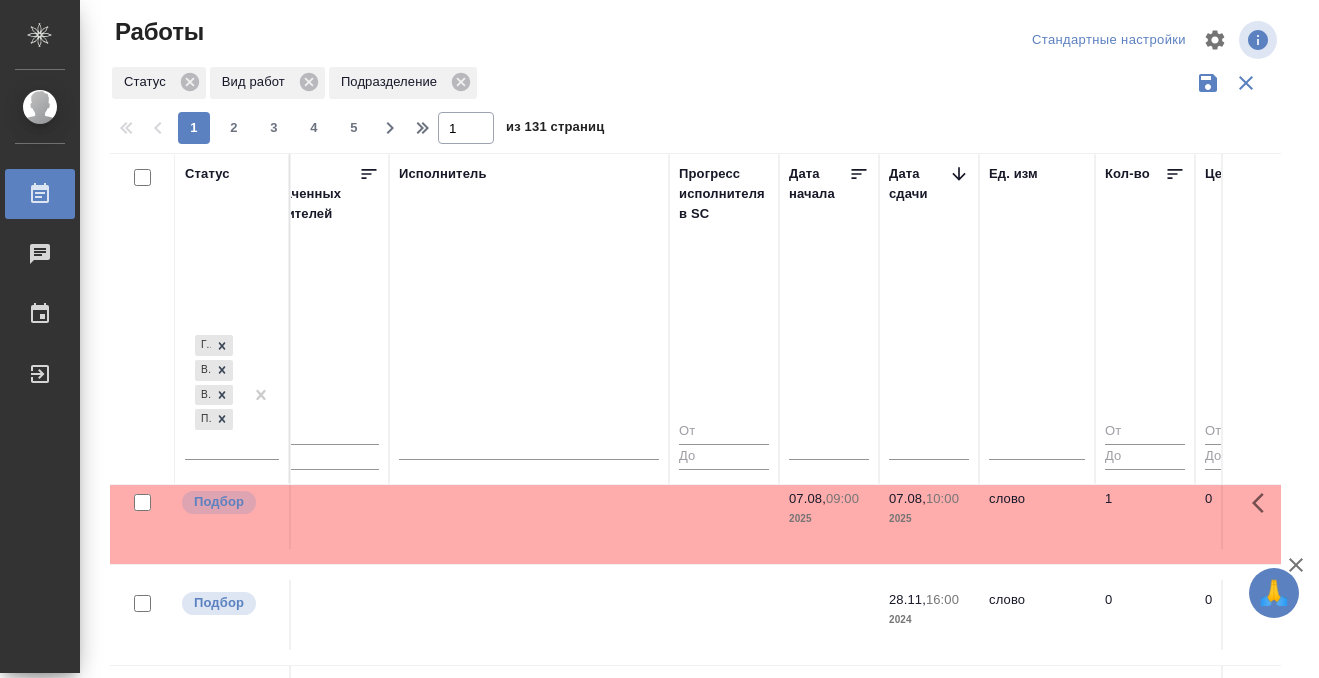 click at bounding box center [529, -715] 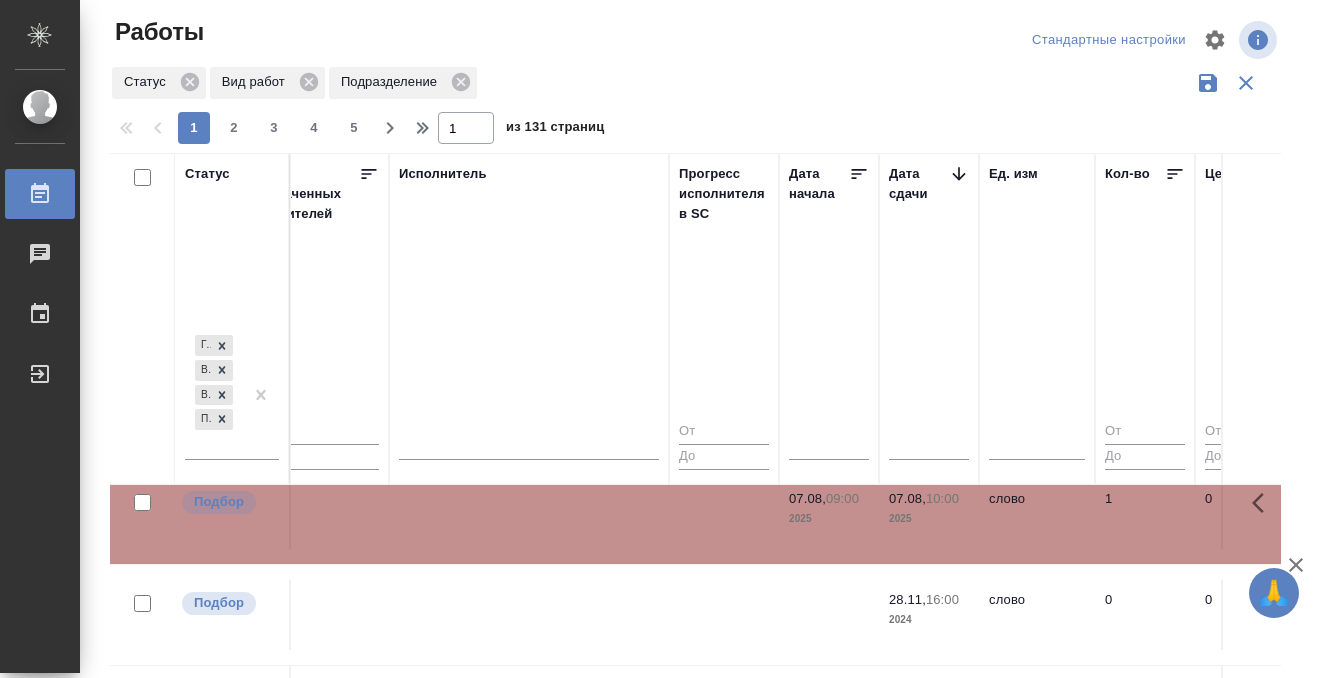 click at bounding box center (529, -715) 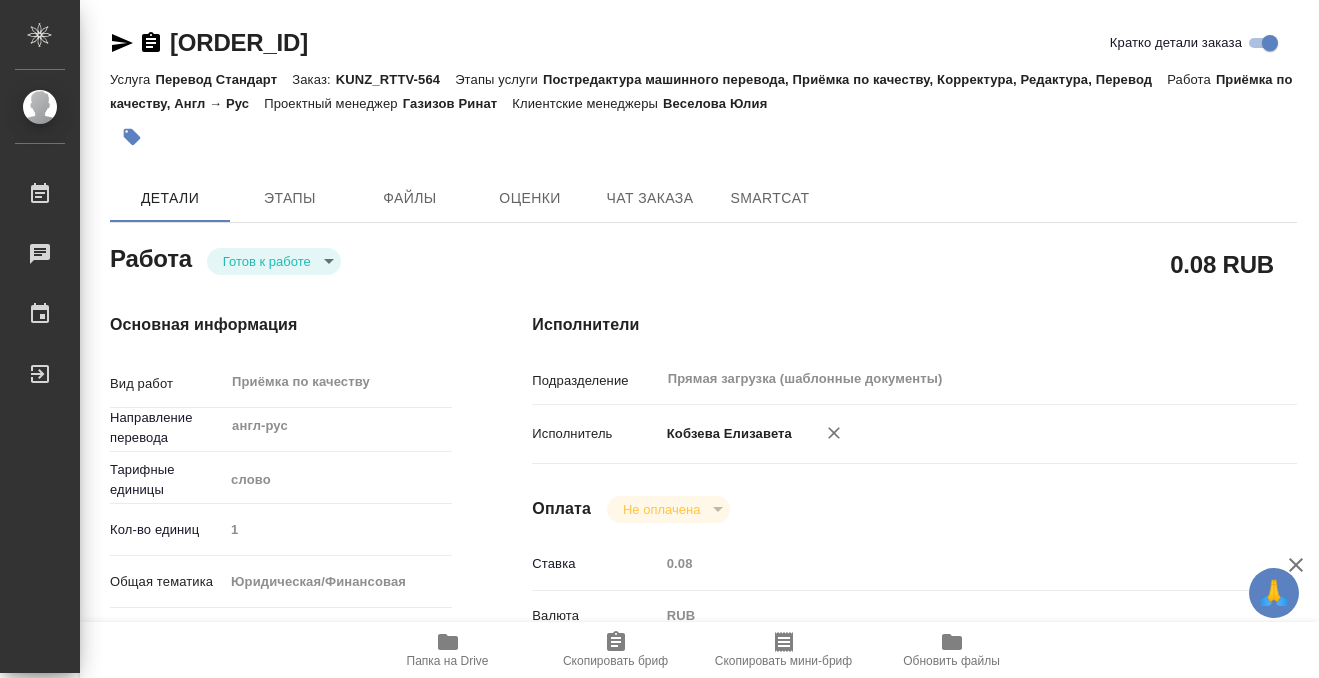 scroll, scrollTop: 0, scrollLeft: 0, axis: both 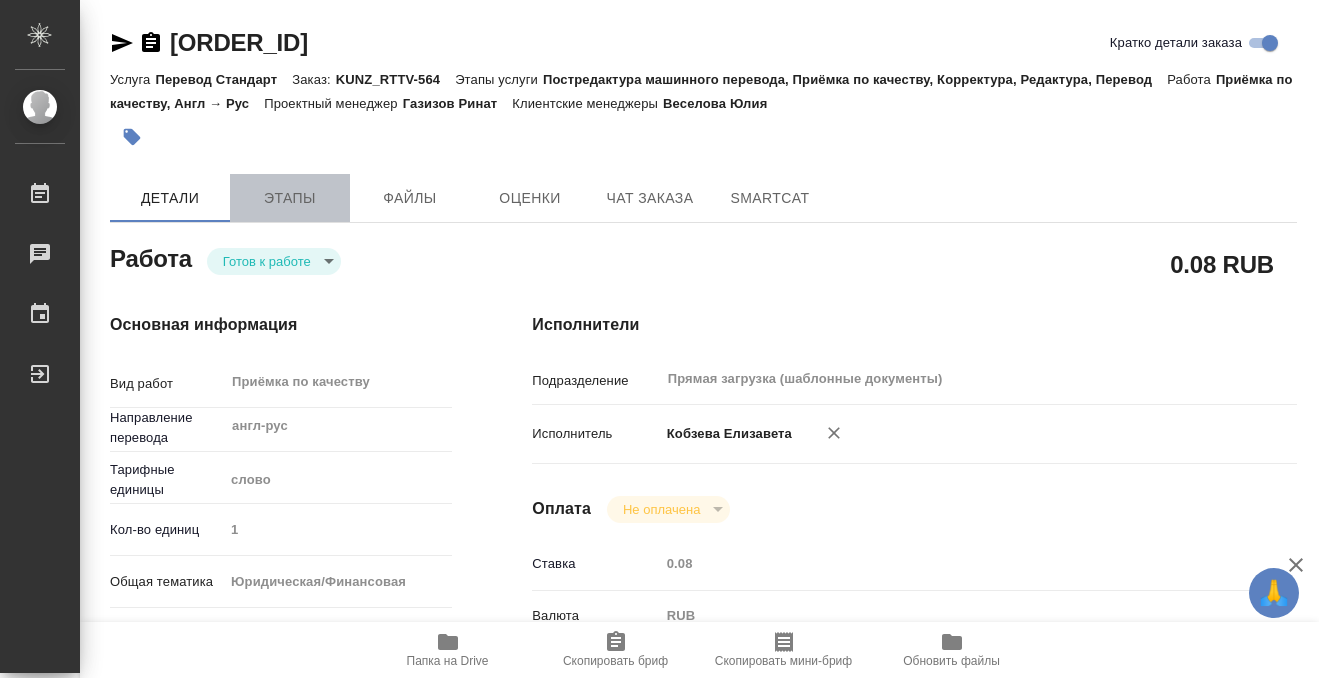 click on "Этапы" at bounding box center (290, 198) 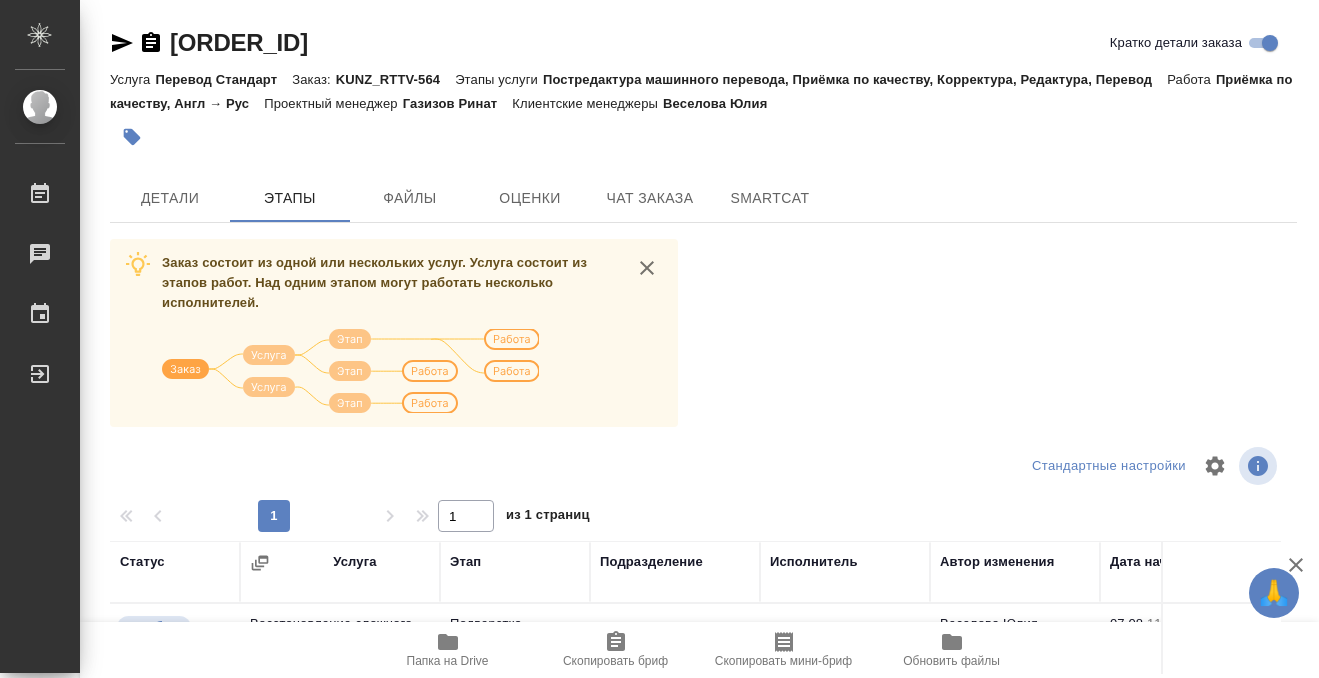 scroll, scrollTop: 364, scrollLeft: 0, axis: vertical 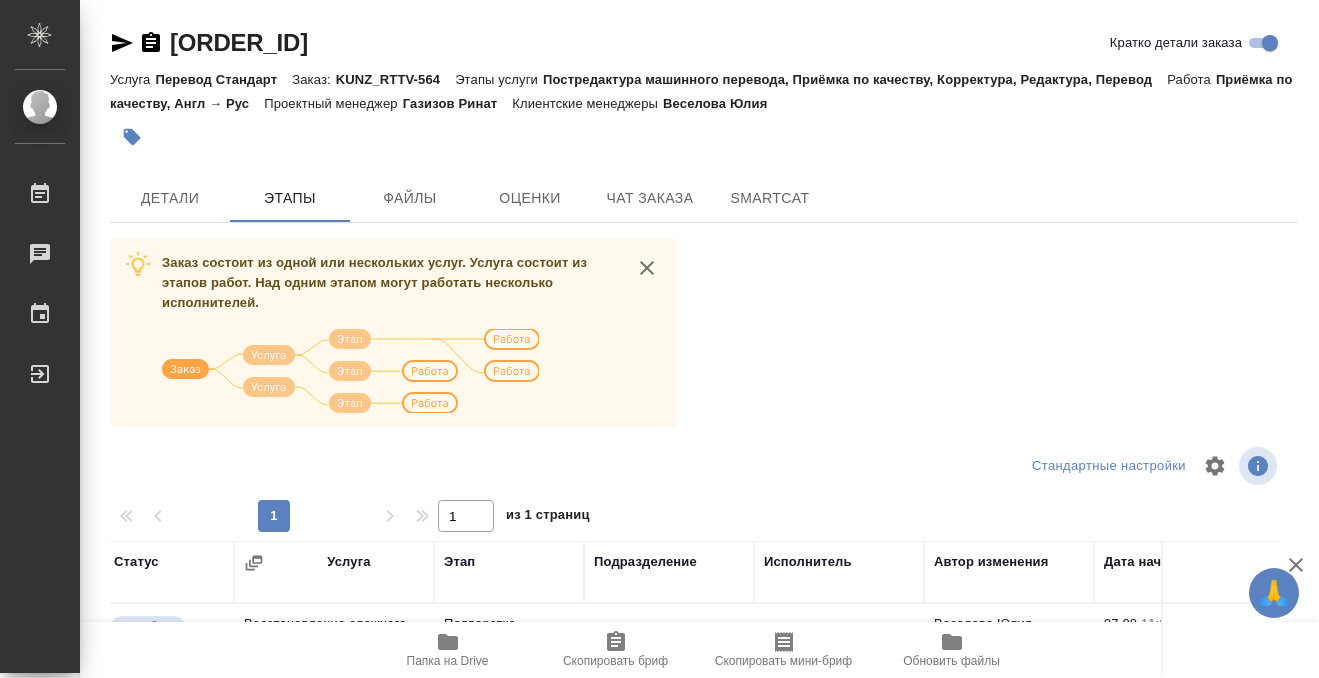 click at bounding box center (703, 222) 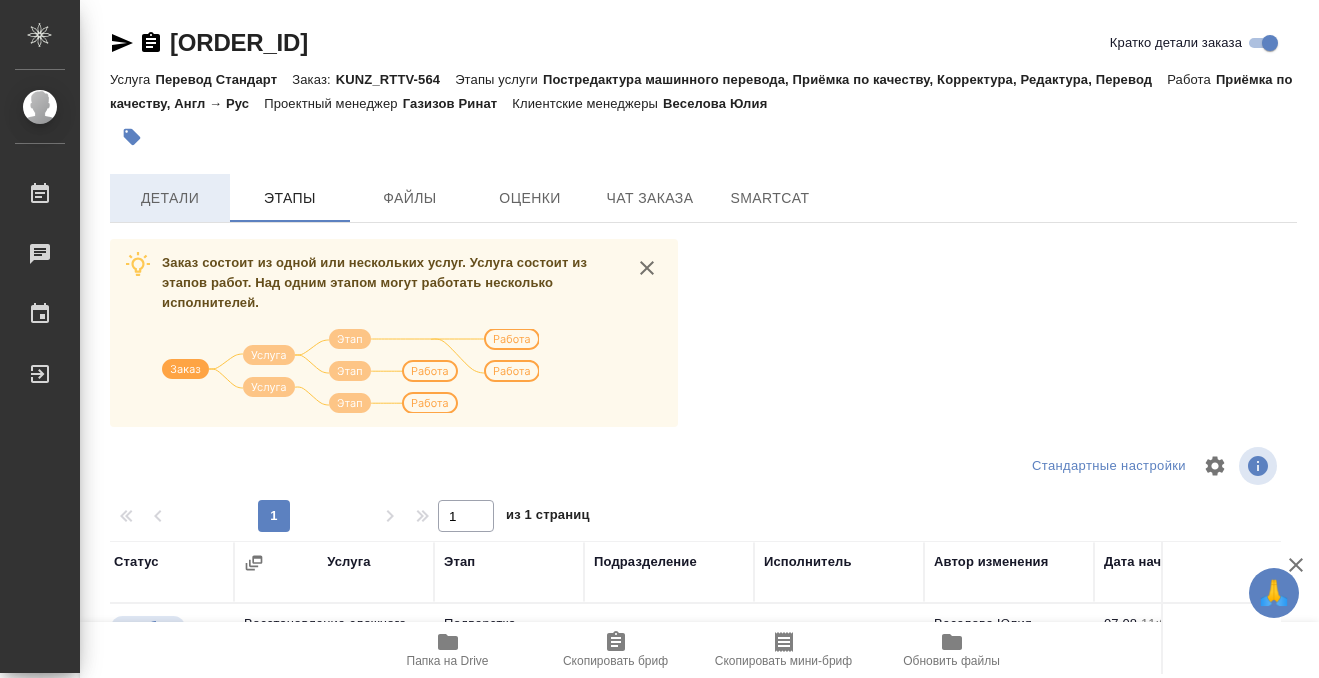click on "Детали" at bounding box center [170, 198] 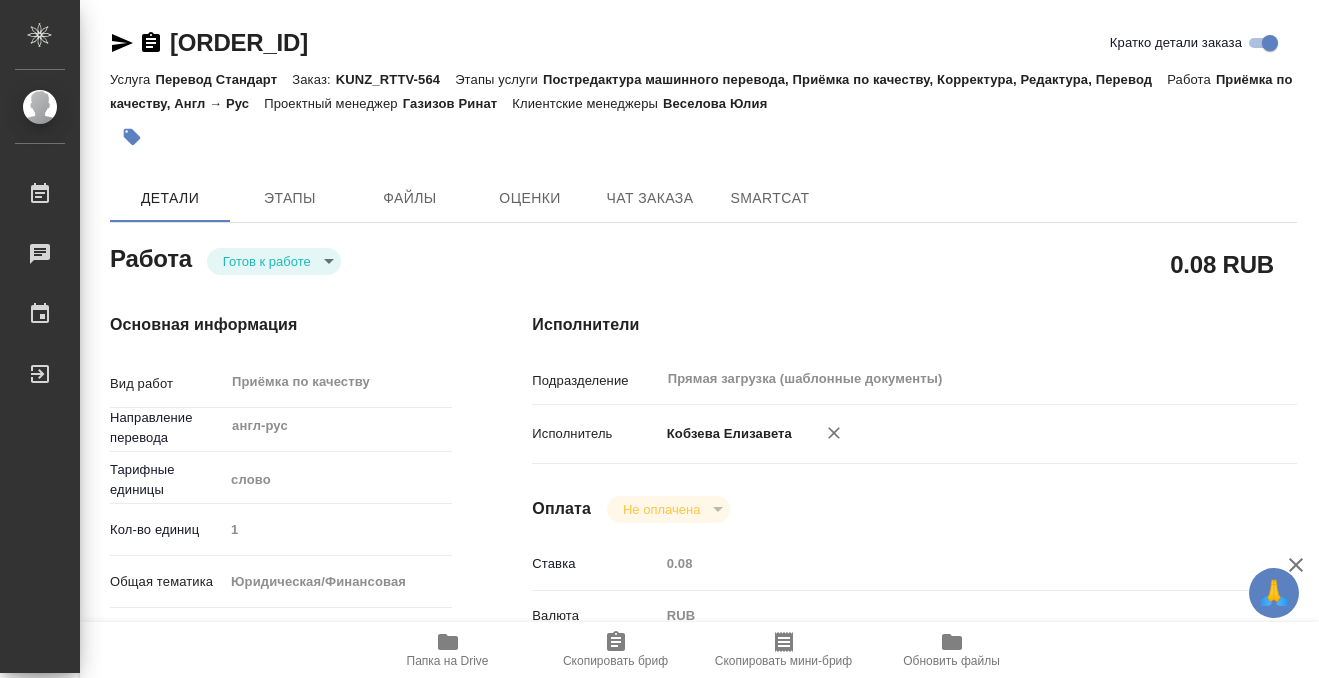 type on "x" 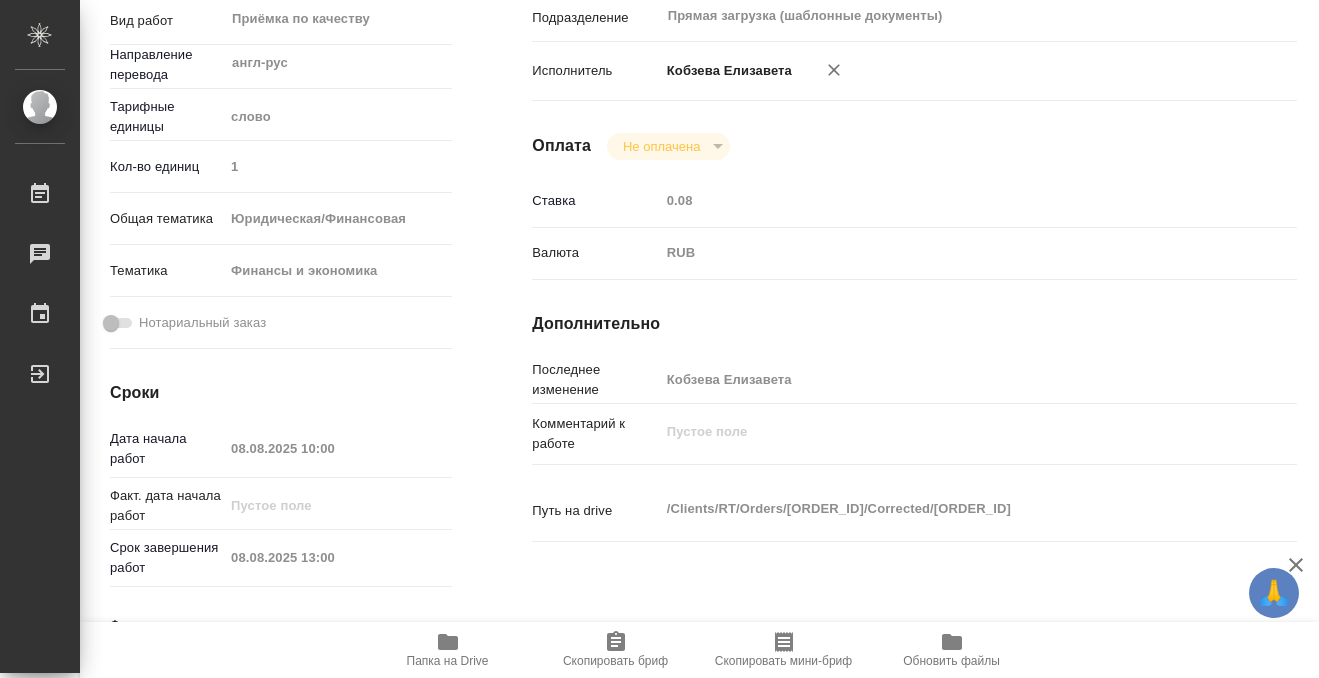 type on "x" 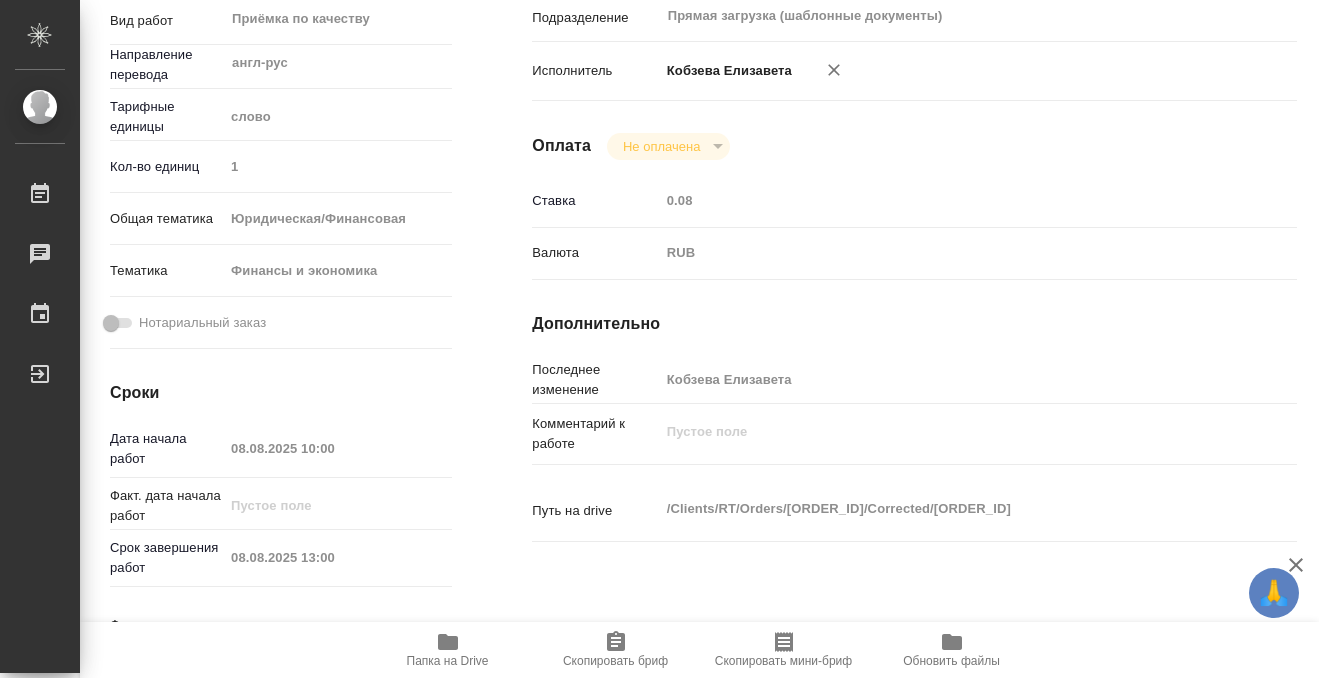 type on "x" 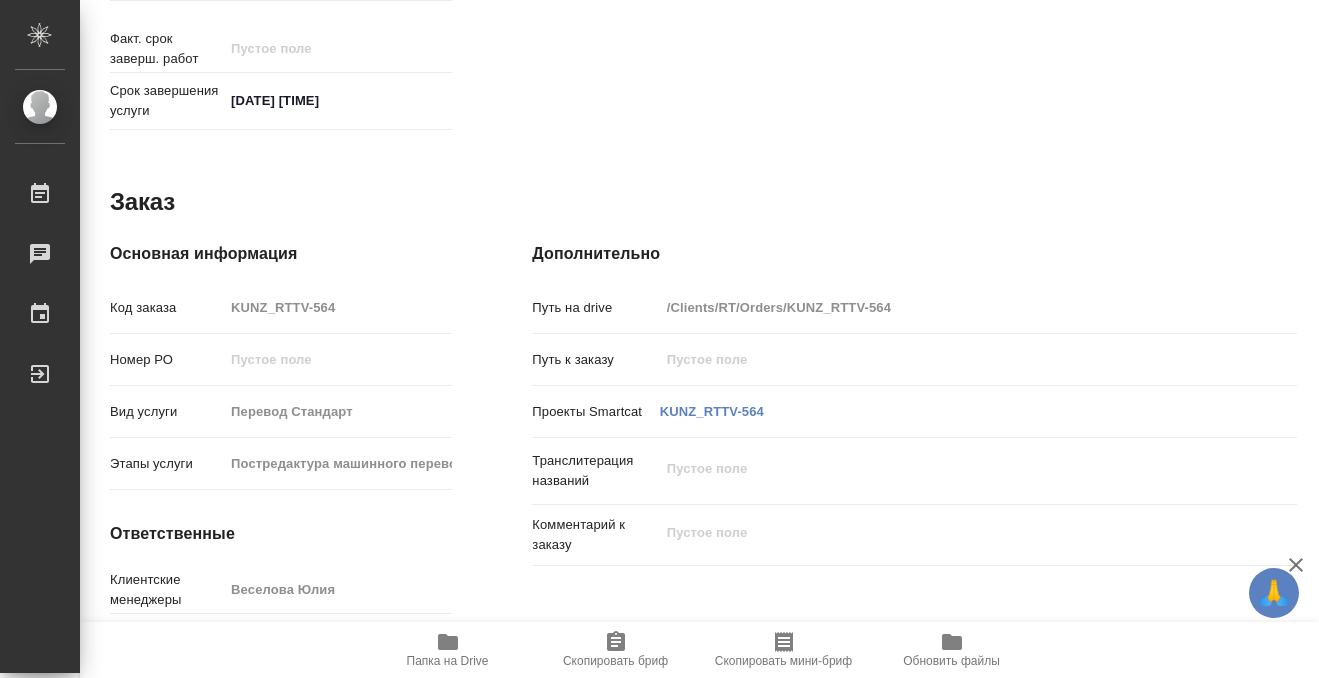 scroll, scrollTop: 1068, scrollLeft: 0, axis: vertical 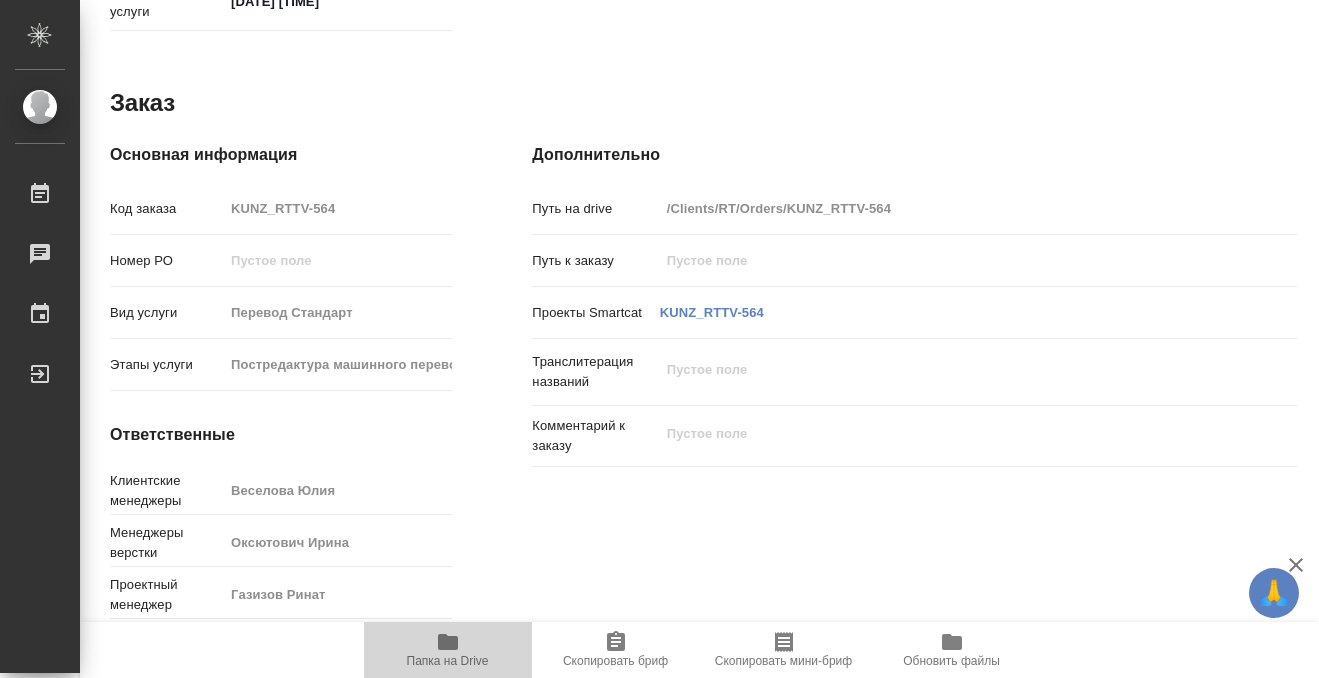 click 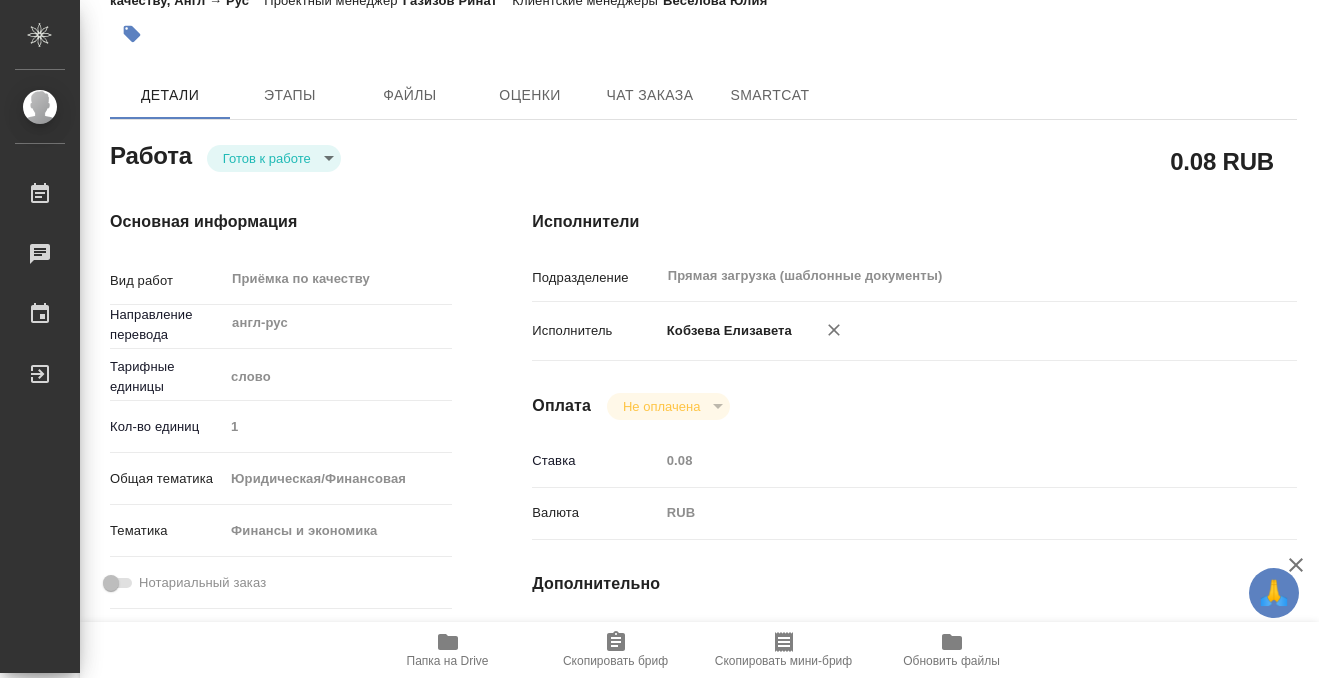 scroll, scrollTop: 0, scrollLeft: 0, axis: both 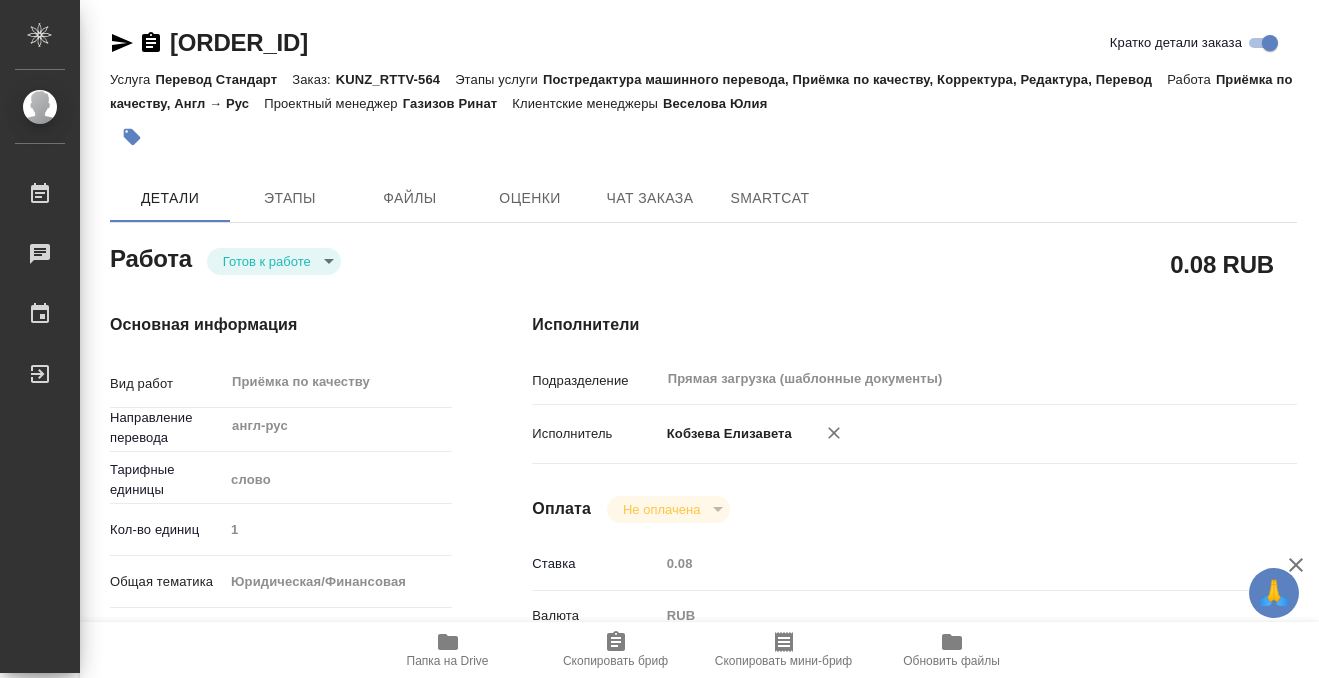 click at bounding box center [132, 137] 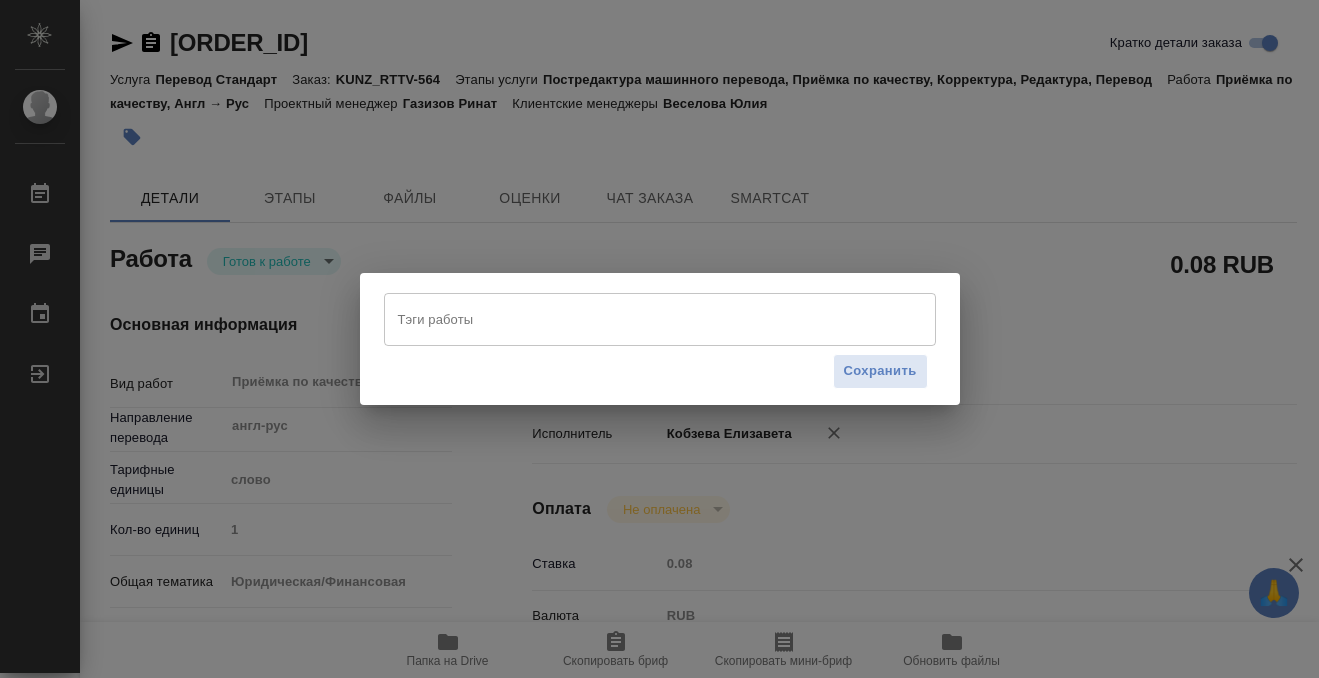 click on "Тэги работы" at bounding box center [660, 319] 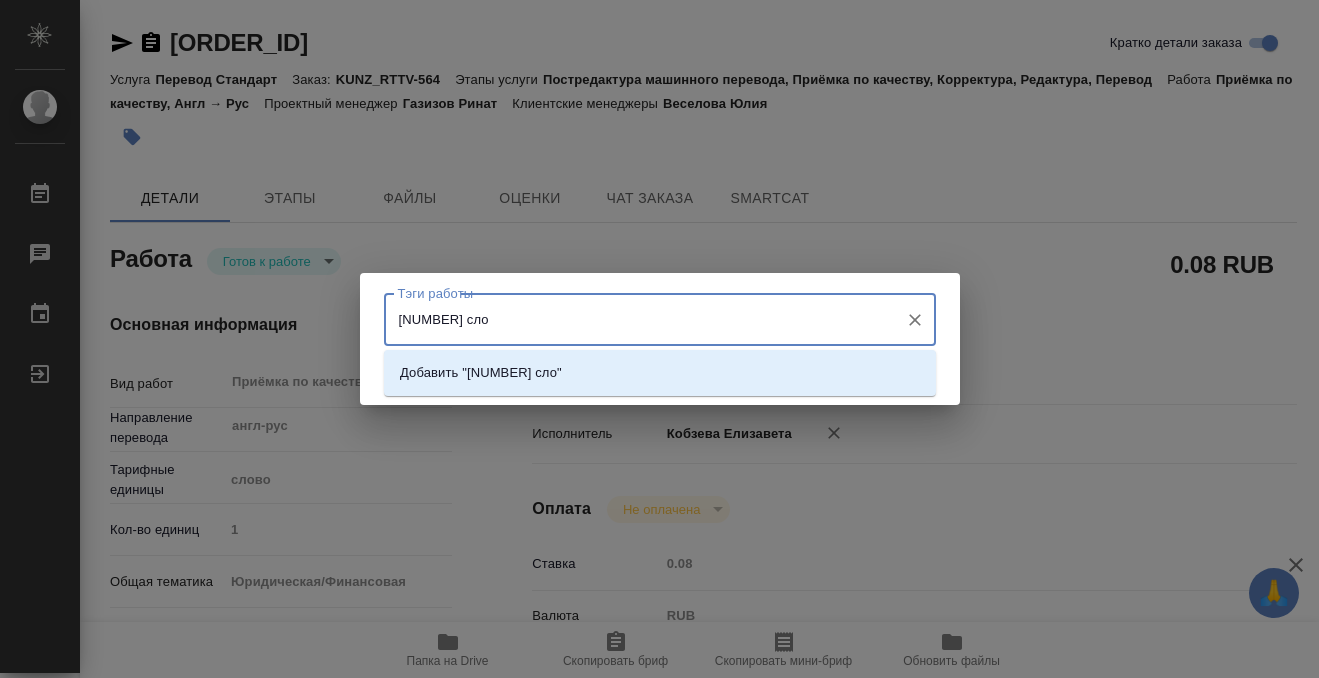 type on "[NUMBER] слов" 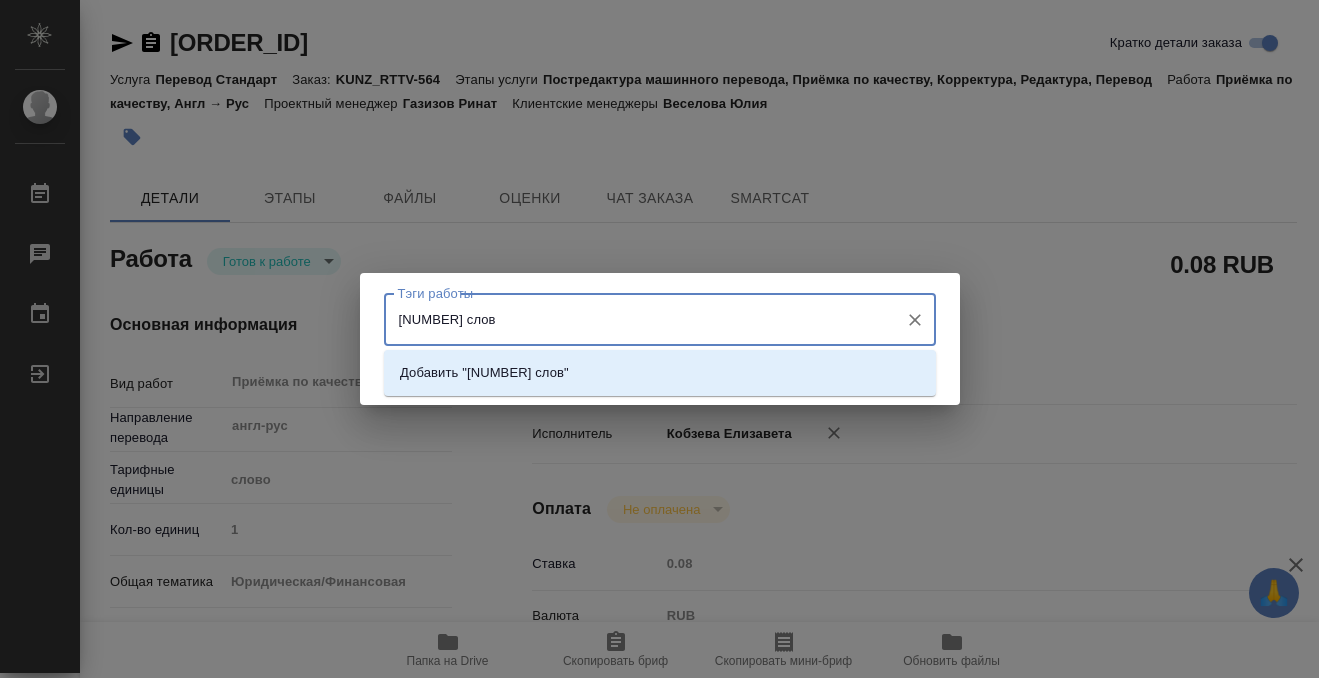 type 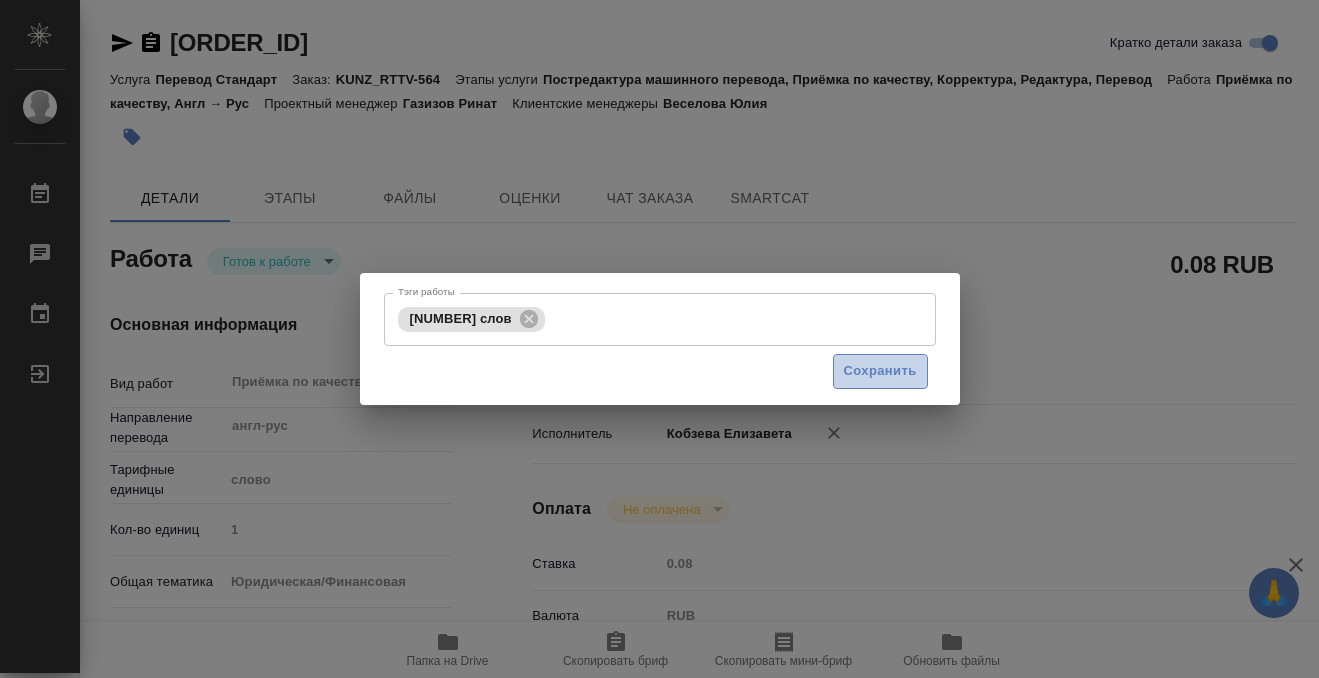 click on "Сохранить" at bounding box center (880, 371) 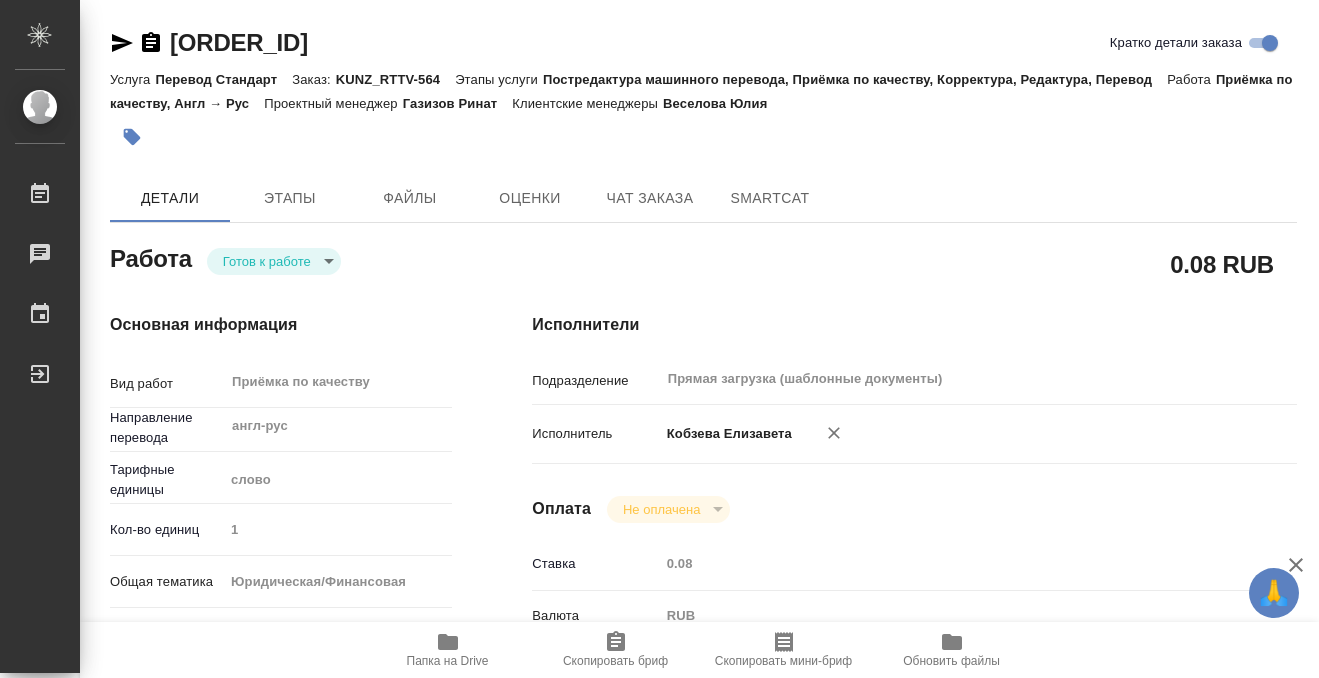 type on "readyForWork" 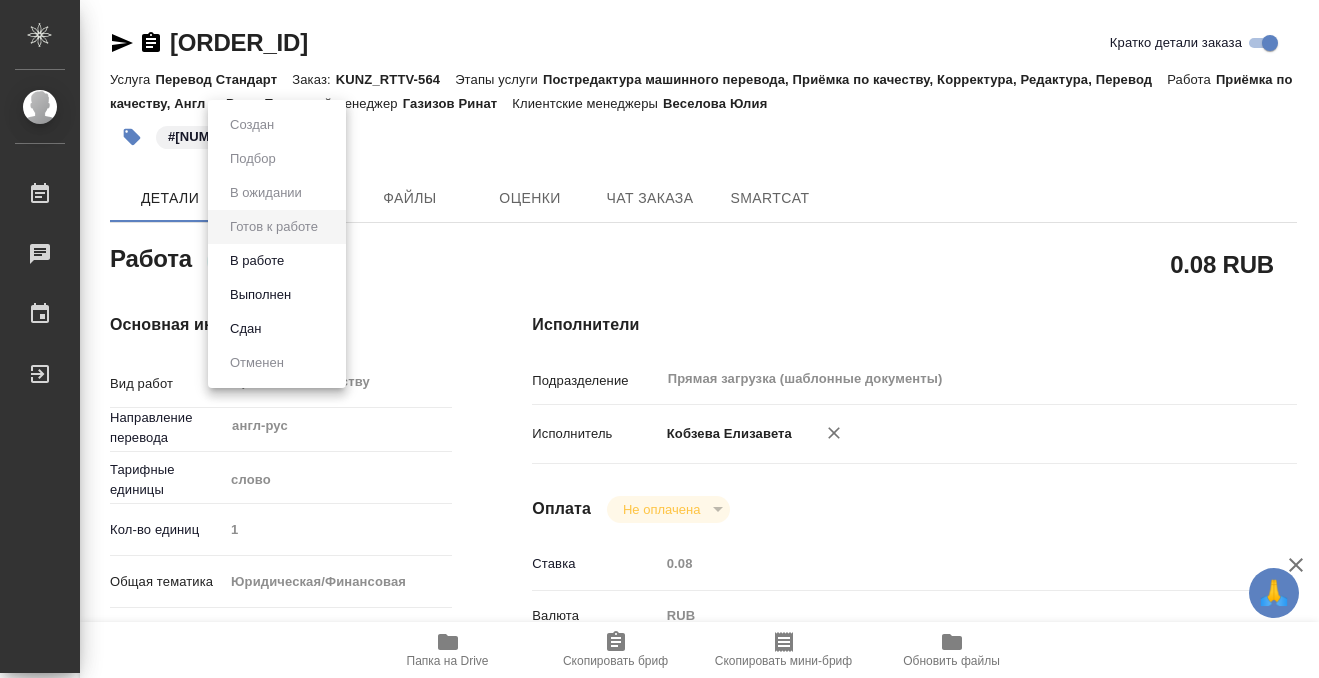 click on "🙏 .cls-1
fill:#fff;
AWATERA Kobzeva Elizaveta Работы 0 Чаты График Выйти KUNZ_RTTV-564-WK-003 Кратко детали заказа Услуга Перевод Стандарт Заказ: KUNZ_RTTV-564 Этапы услуги Постредактура машинного перевода, Приёмка по качеству, Корректура, Редактура, Перевод Работа Приёмка по качеству, Англ → Рус Проектный менеджер Газизов Ринат Клиентские менеджеры Веселова Юлия #2180 слов Детали Этапы Файлы Оценки Чат заказа SmartCat Работа Готов к работе readyForWork 0.08 RUB Основная информация Вид работ Приёмка по качеству x ​ Направление перевода англ-рус ​ Тарифные единицы слово 5a8b1489cc6b4906c91bfd90 1 x" at bounding box center [659, 339] 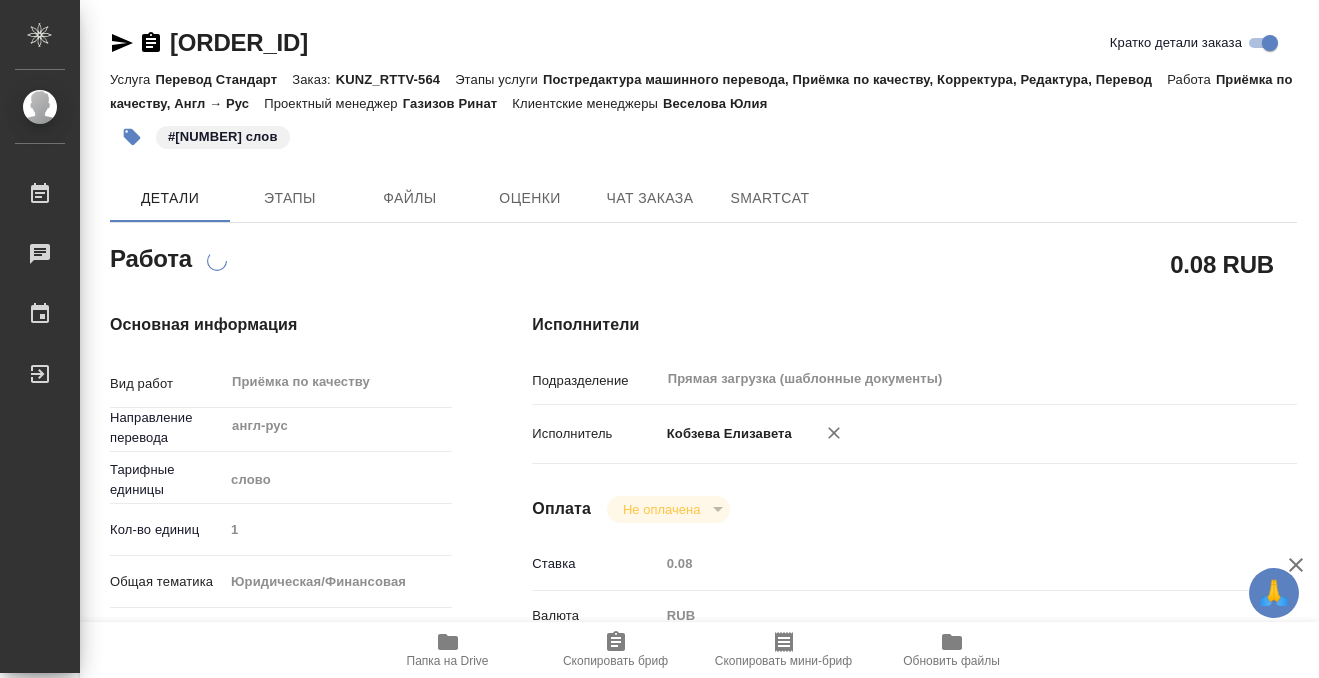 type on "x" 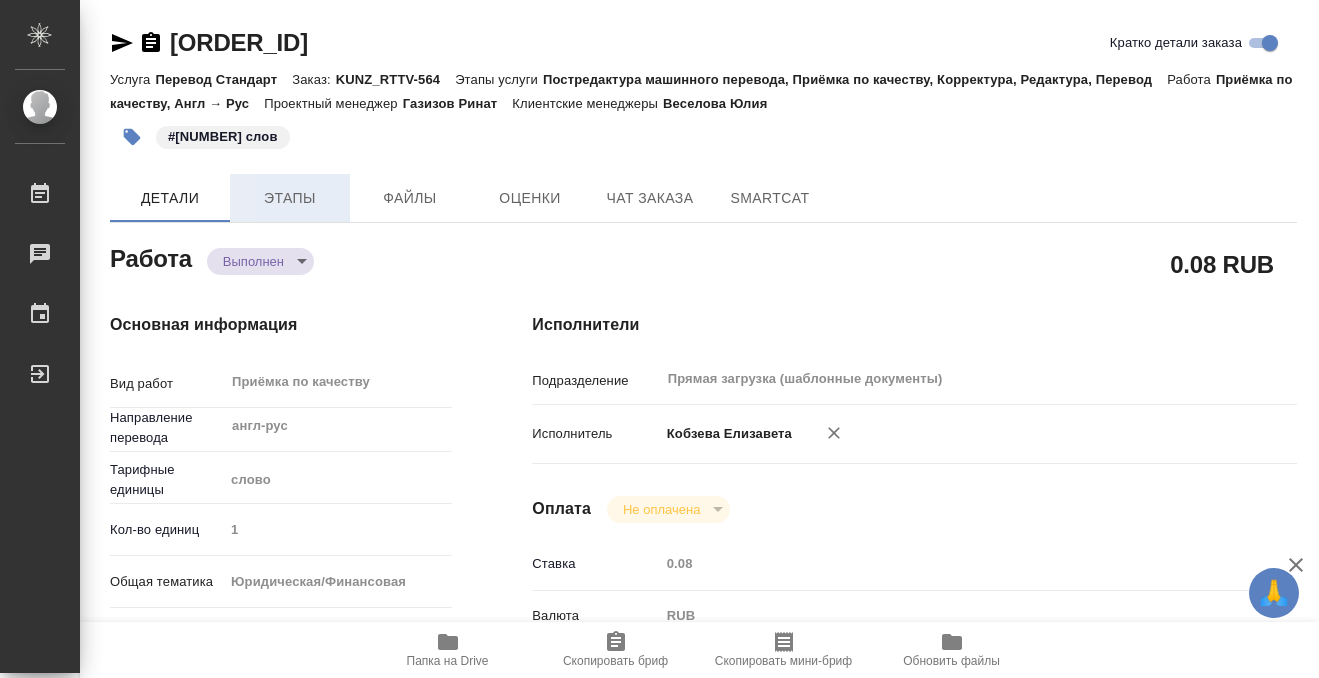 type on "x" 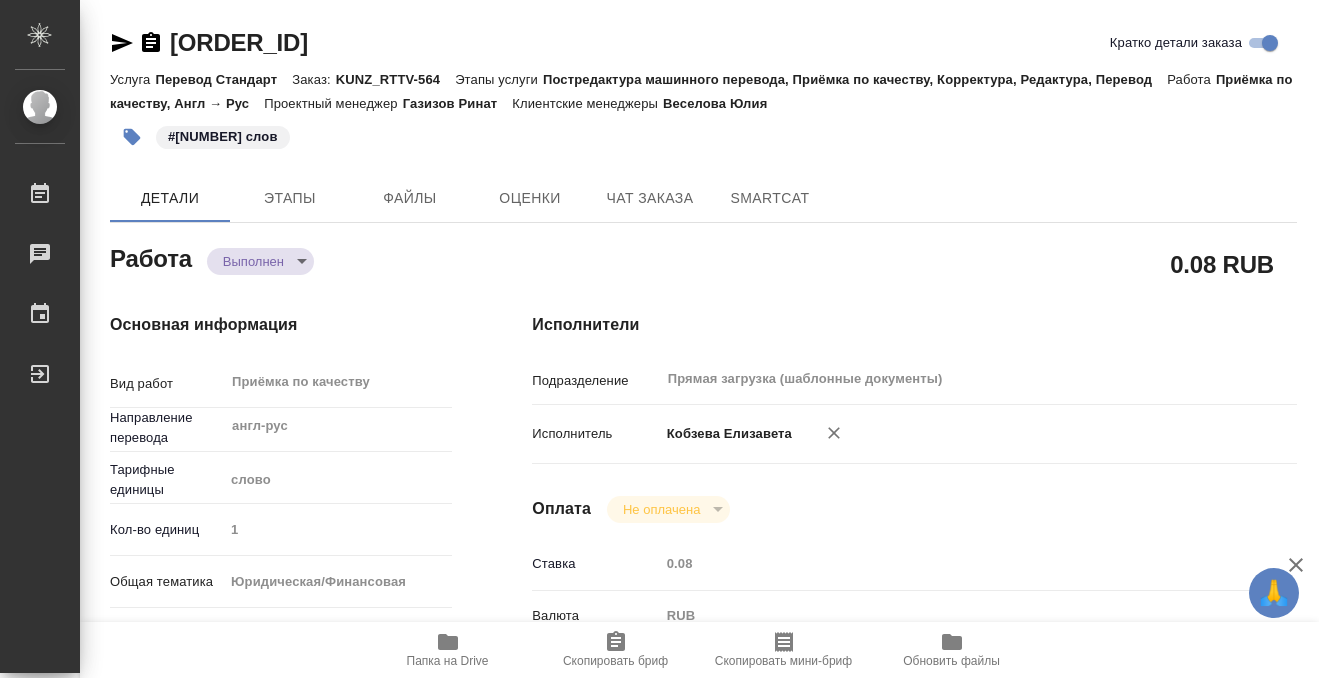 type on "x" 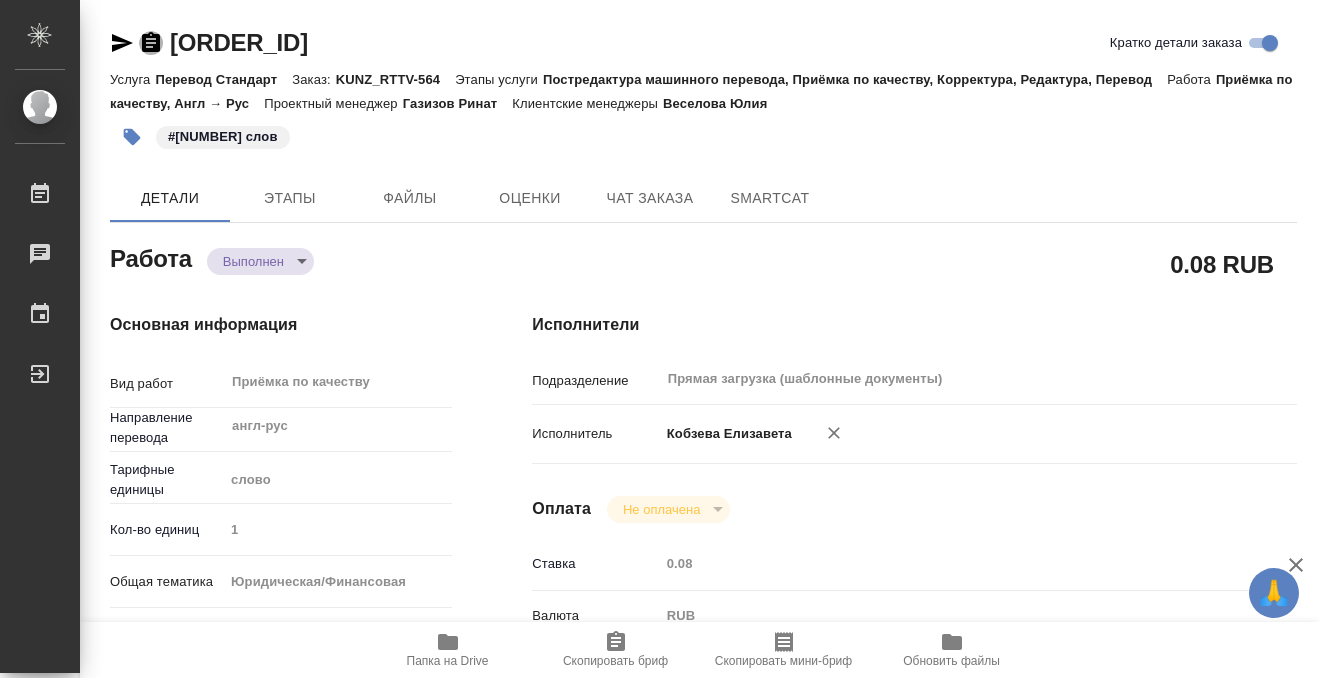 click 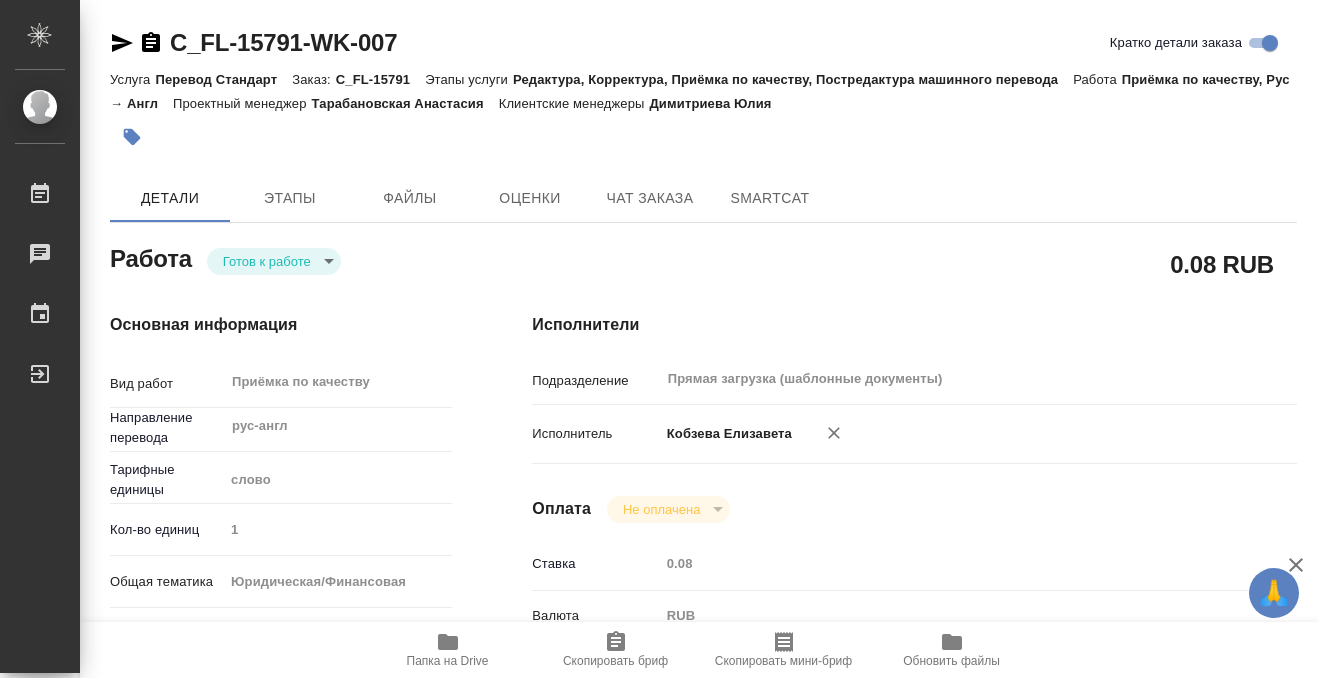 scroll, scrollTop: 0, scrollLeft: 0, axis: both 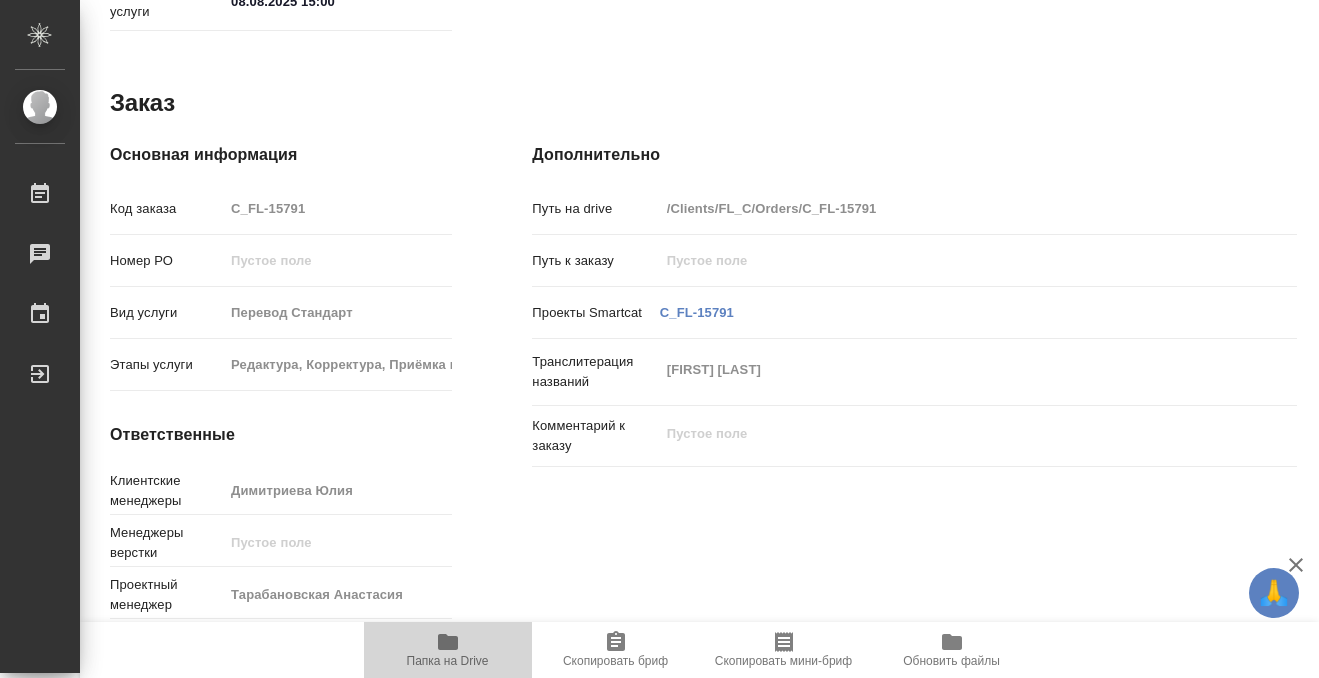 click 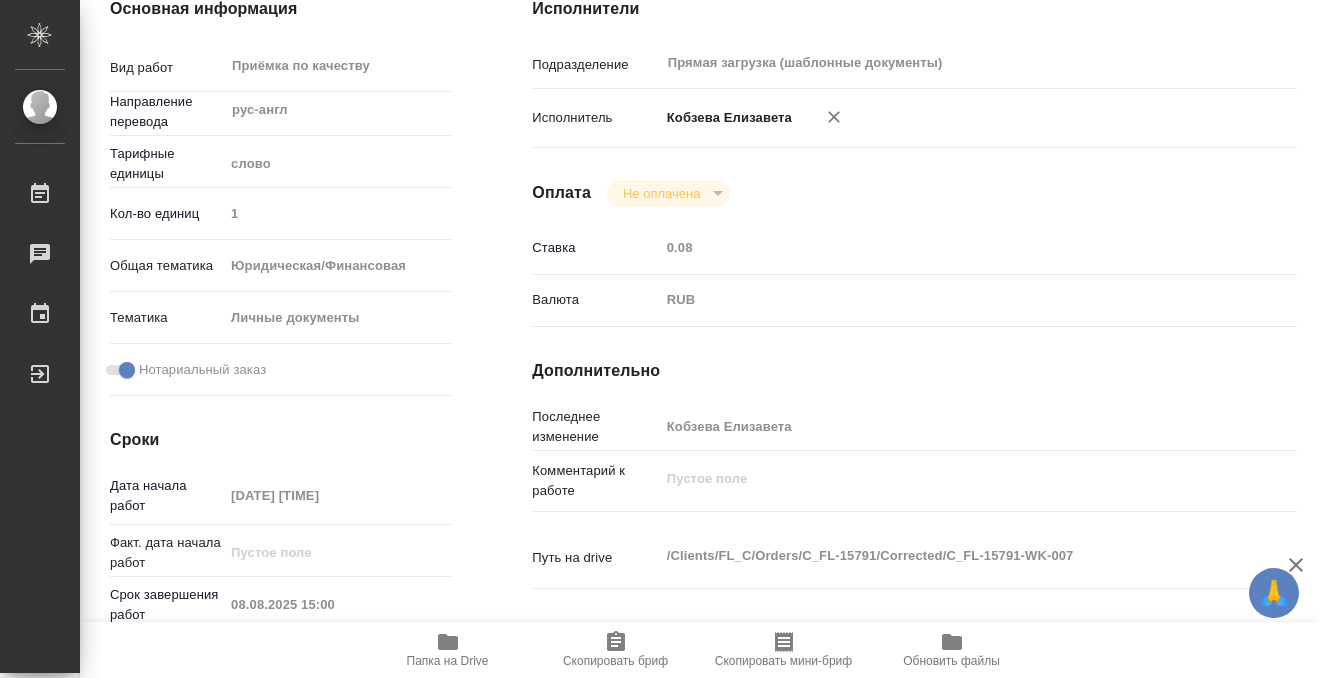 scroll, scrollTop: 1068, scrollLeft: 0, axis: vertical 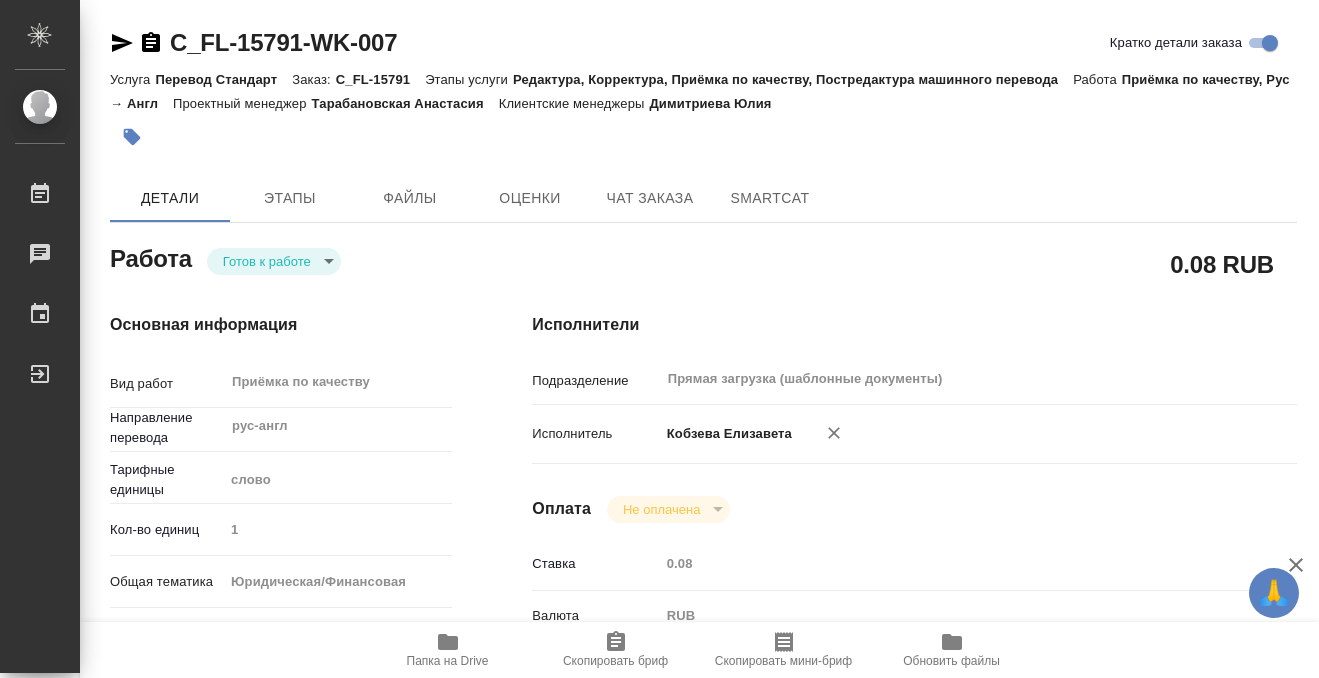 click 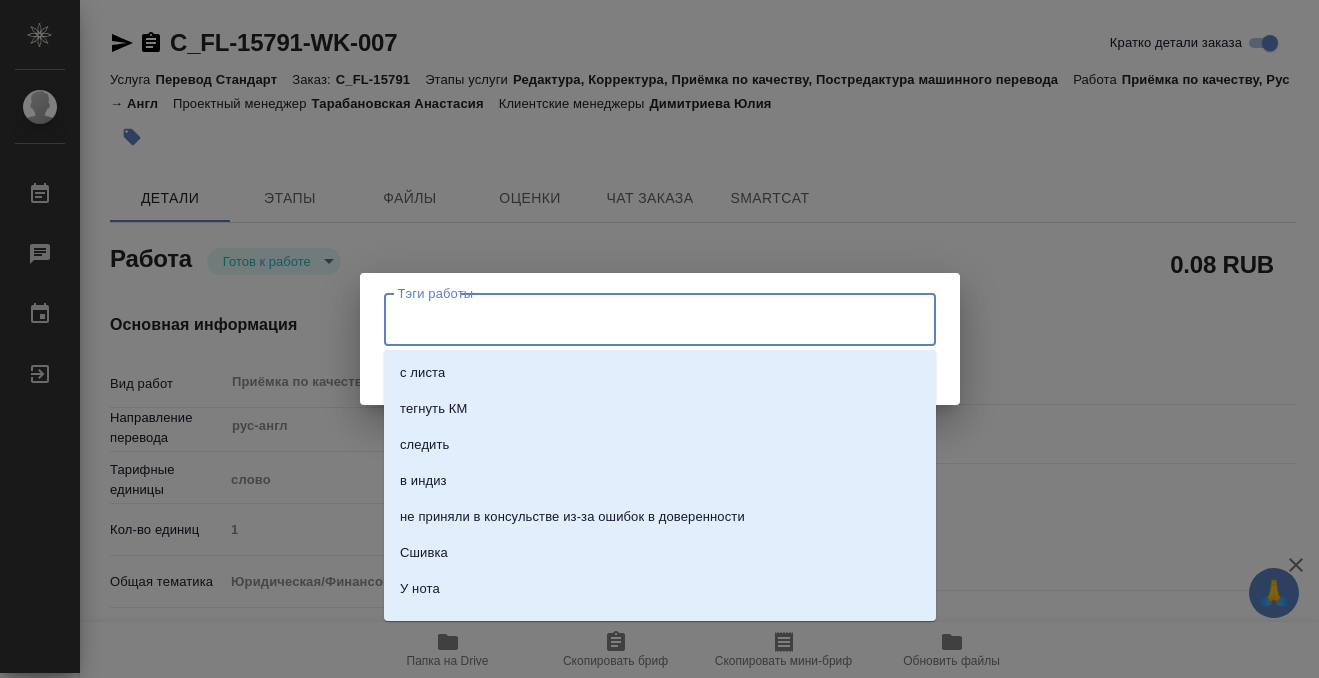 click on "Тэги работы" at bounding box center (641, 319) 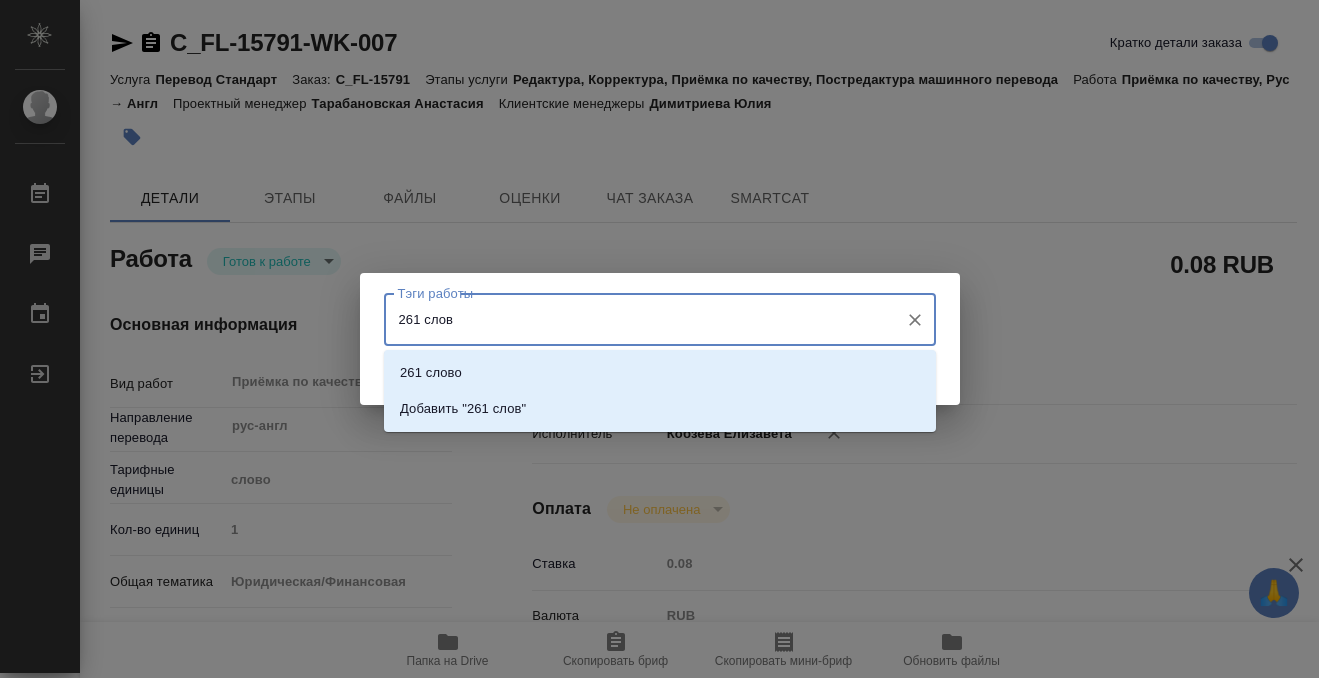 type on "261 слово" 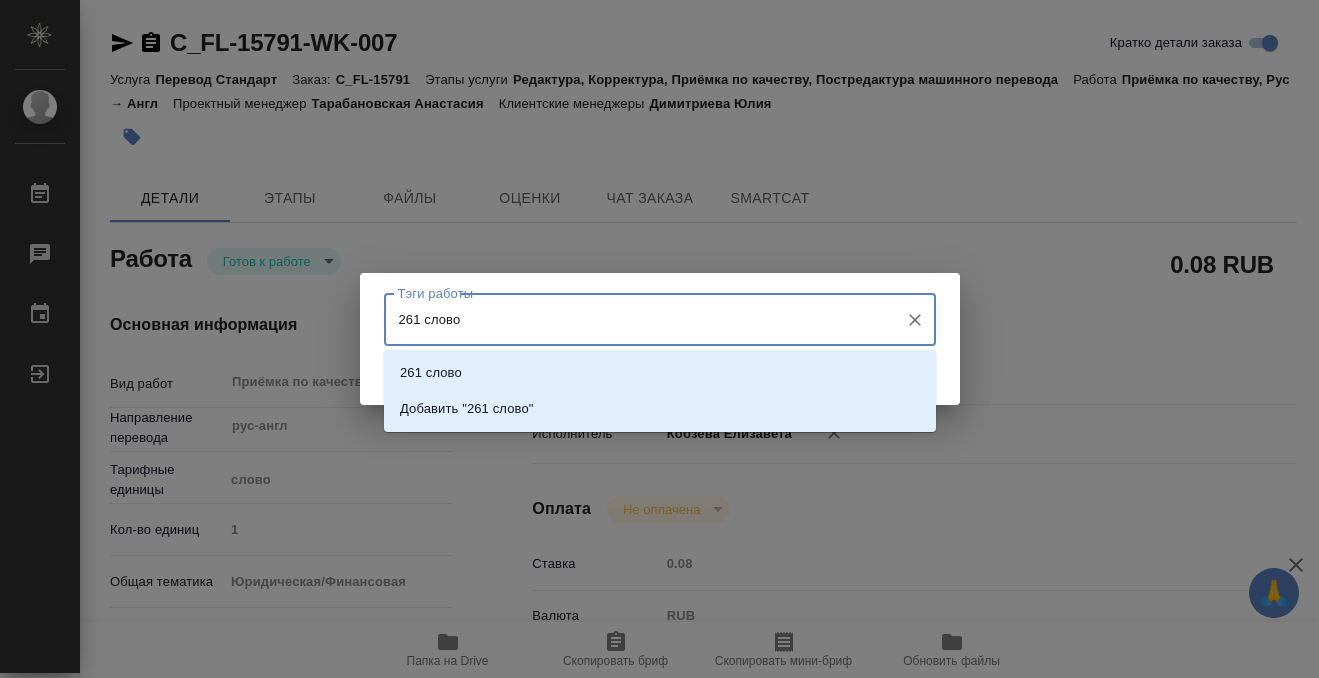 type 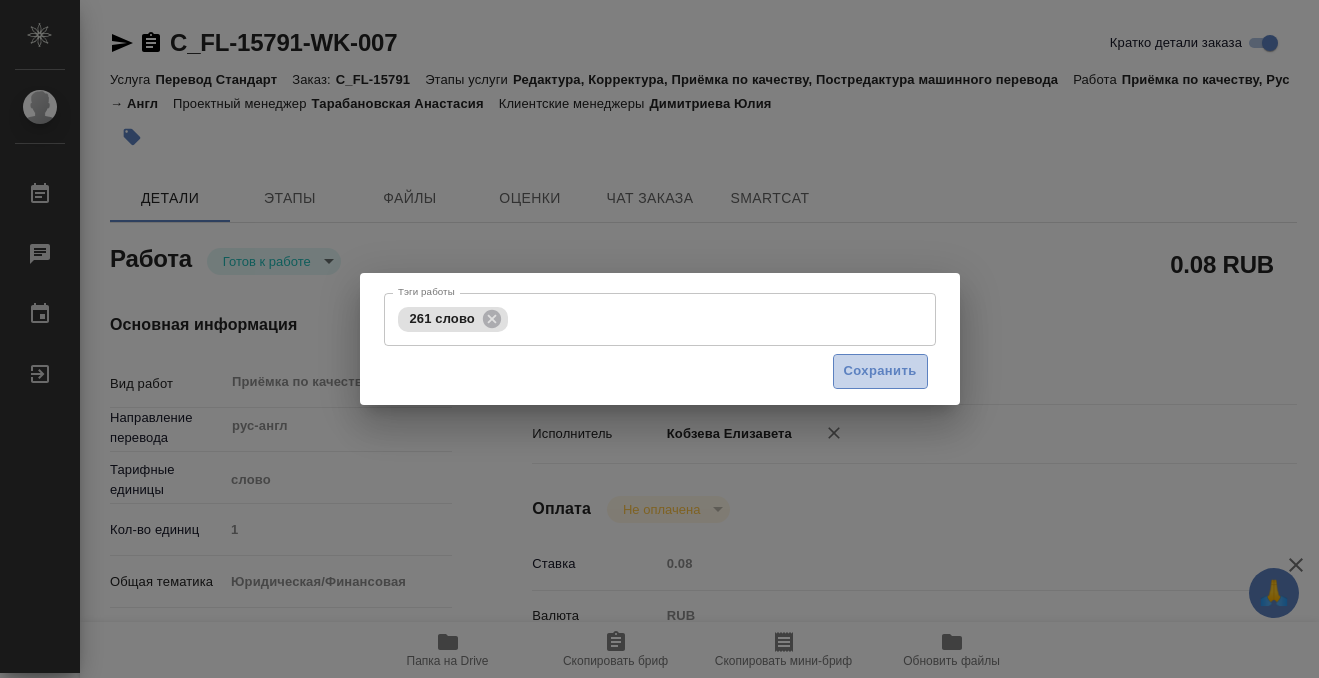 click on "Сохранить" at bounding box center (880, 371) 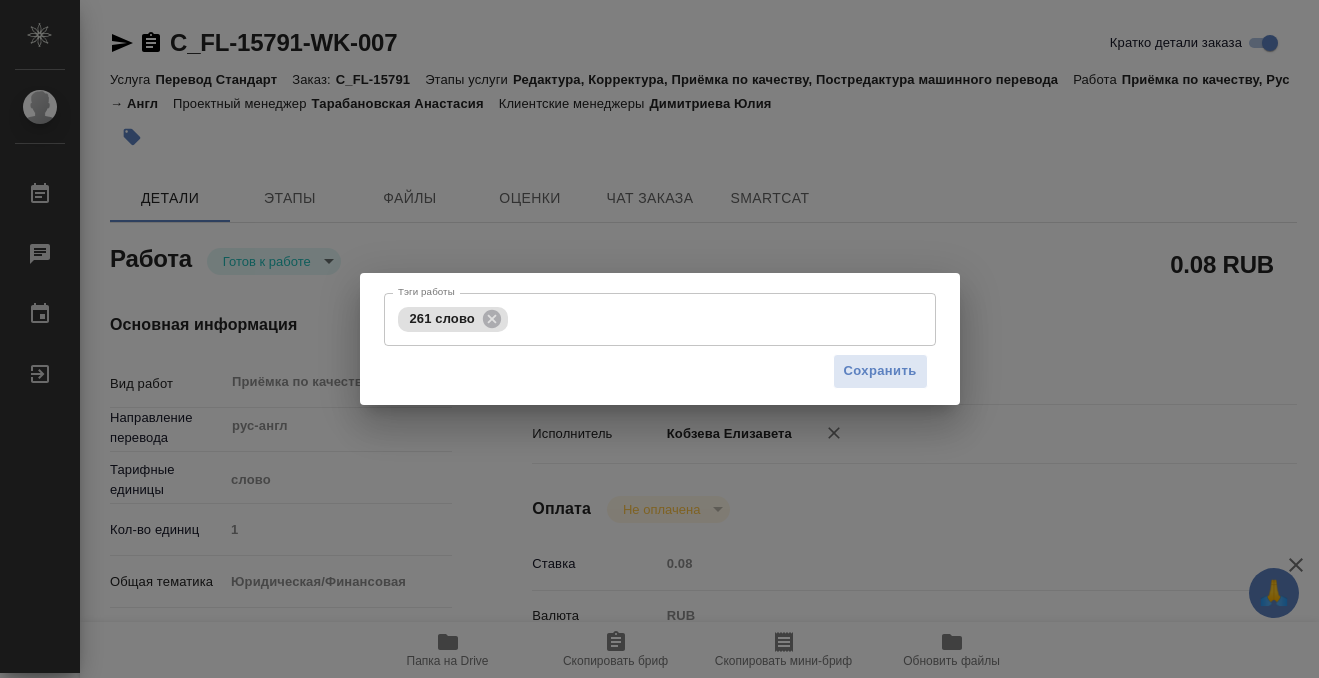 type on "readyForWork" 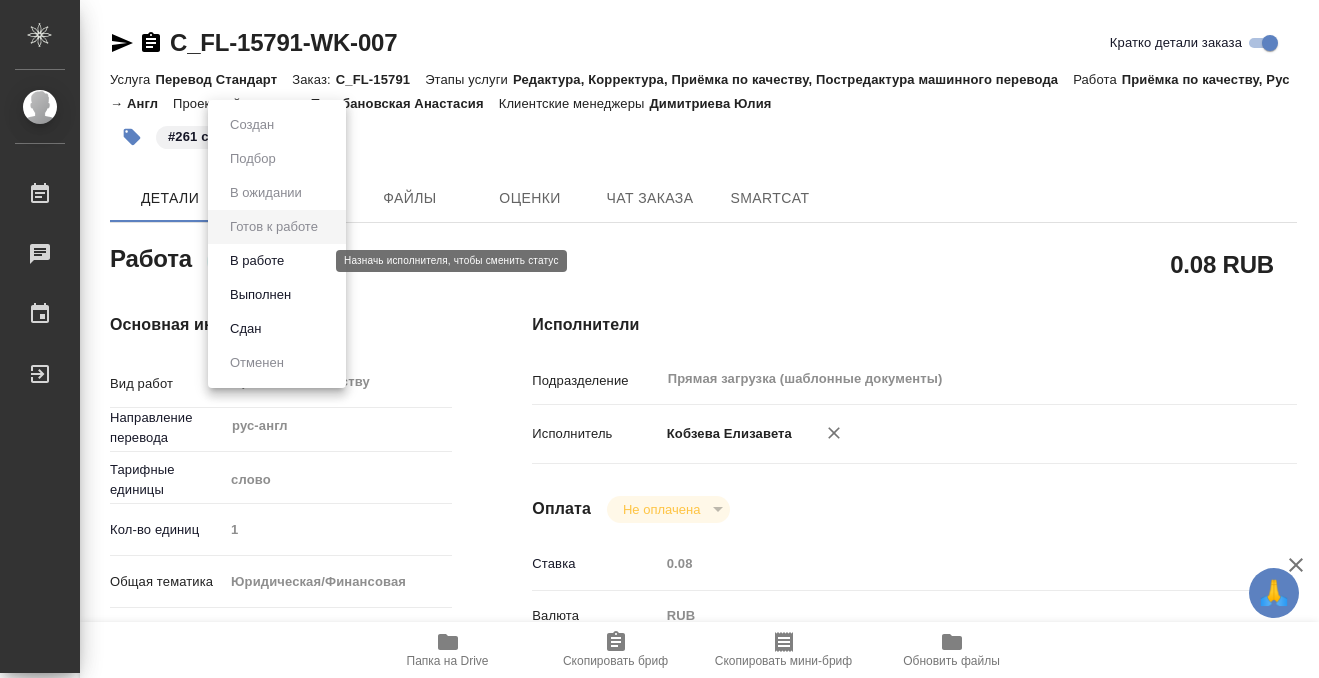 click on "🙏 .cls-1
fill:#fff;
AWATERA Kobzeva Elizaveta Работы 0 Чаты График Выйти C_FL-15791-WK-007 Кратко детали заказа Услуга Перевод Стандарт Заказ: C_FL-15791 Этапы услуги Редактура, Корректура, Приёмка по качеству, Постредактура машинного перевода Работа Приёмка по качеству, Рус → Англ Проектный менеджер Тарабановская Анастасия Клиентские менеджеры Димитриева Юлия #261 слово Детали Этапы Файлы Оценки Чат заказа SmartCat Работа Готов к работе readyForWork 0.08 RUB Основная информация Вид работ Приёмка по качеству x ​ Направление перевода рус-англ ​ Тарифные единицы слово 5a8b1489cc6b4906c91bfd90" at bounding box center [659, 339] 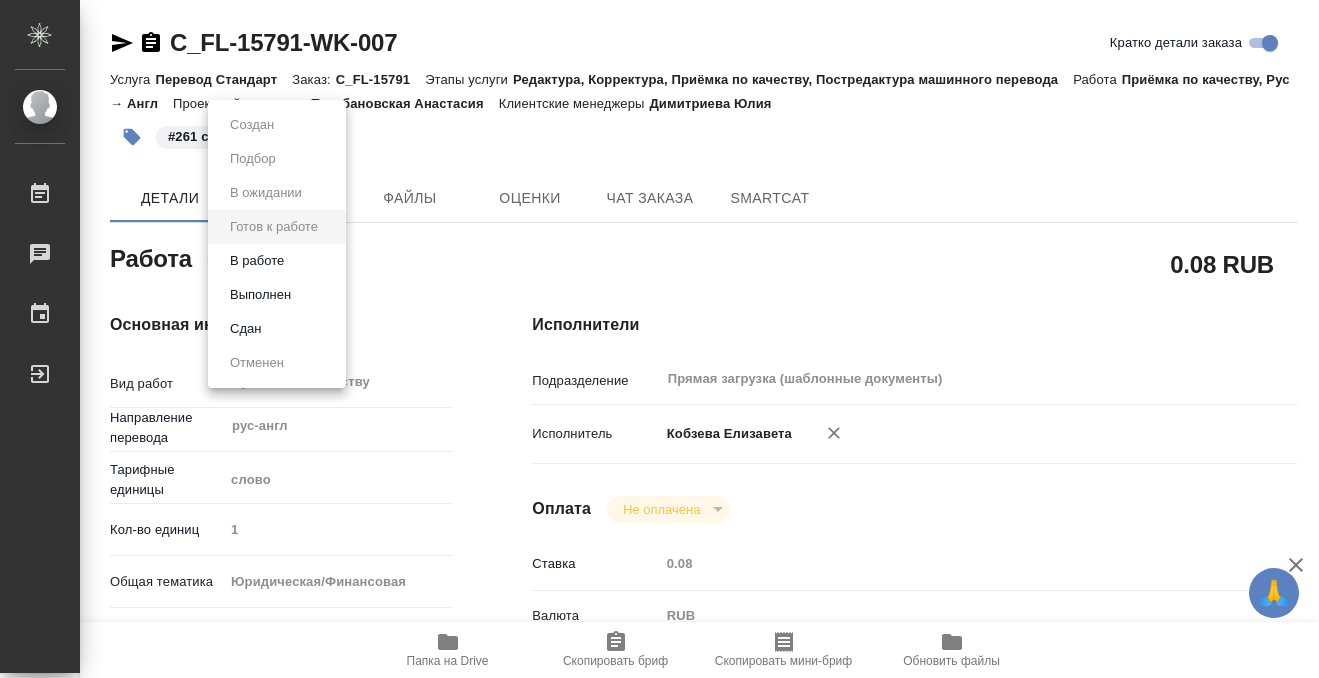 click on "Выполнен" at bounding box center [277, 295] 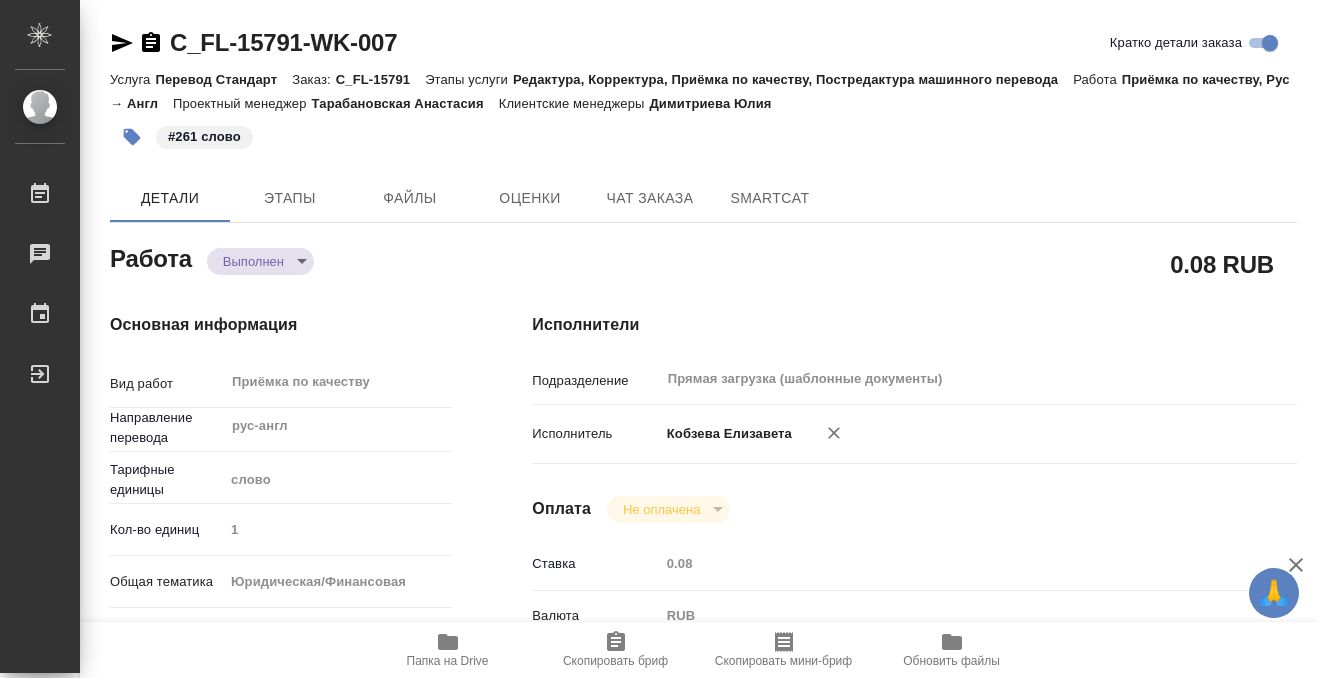 type on "x" 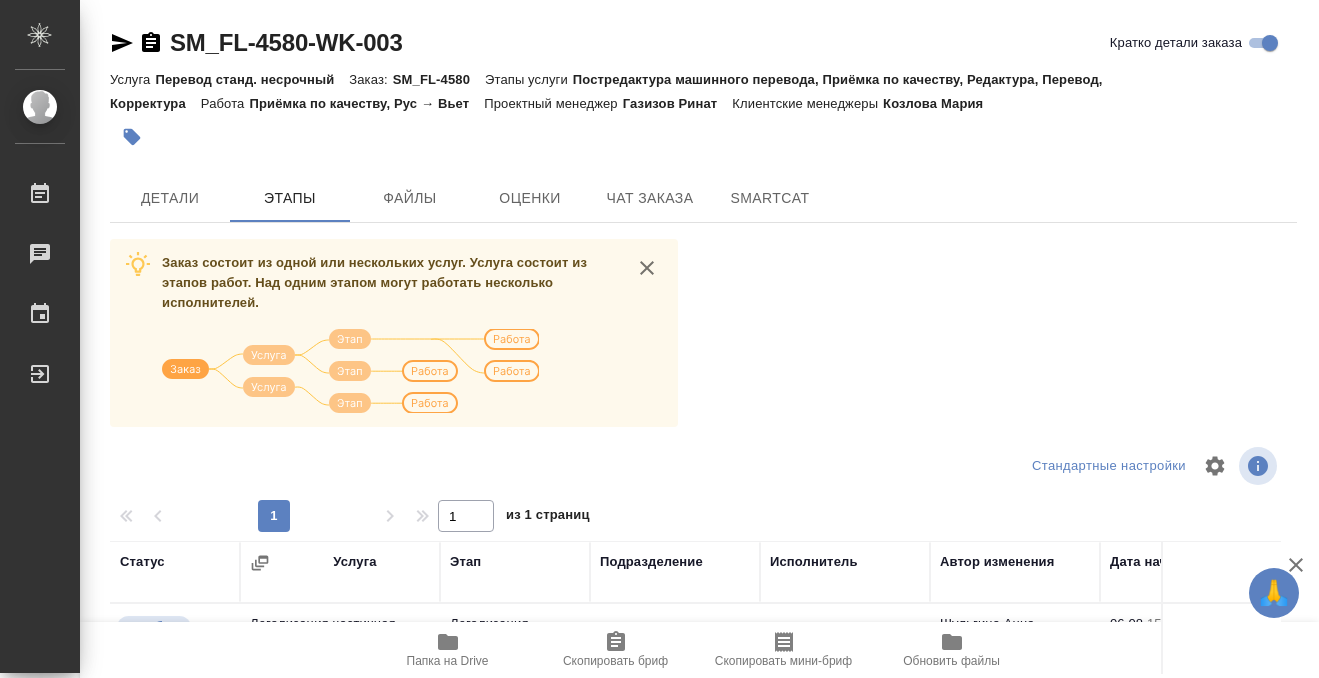 scroll, scrollTop: 0, scrollLeft: 0, axis: both 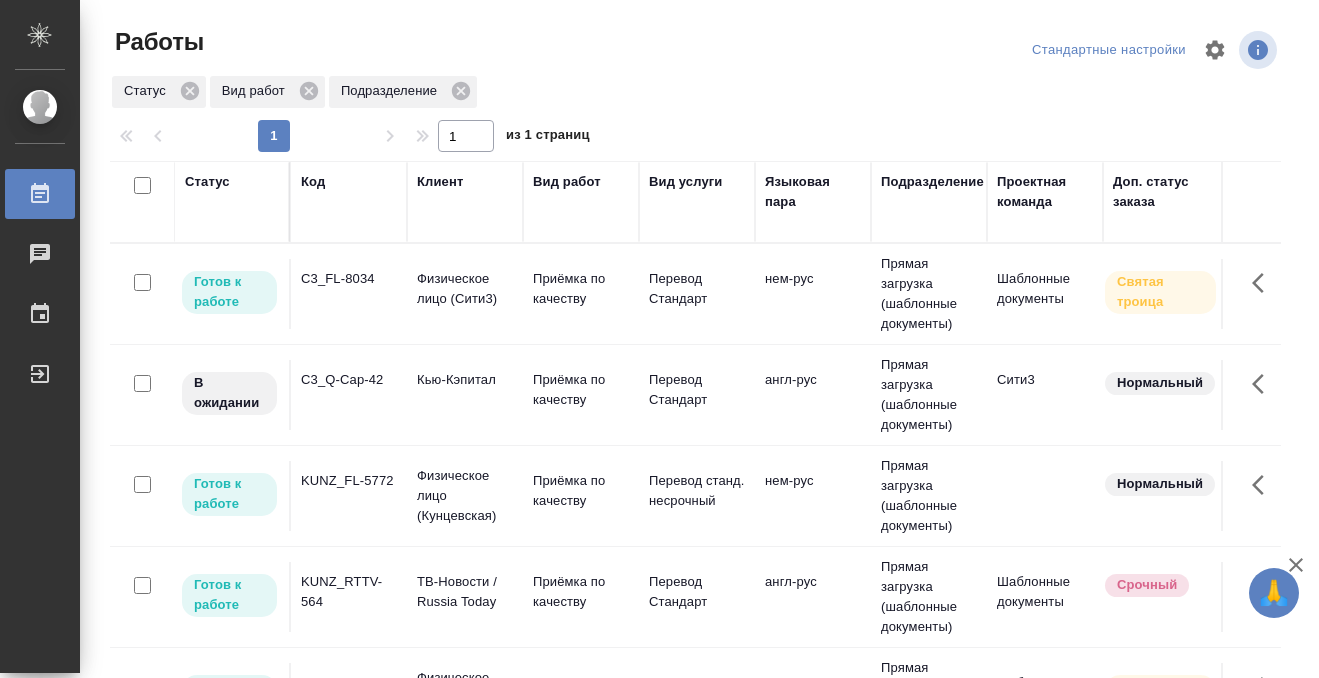 click on "Код" at bounding box center [313, 182] 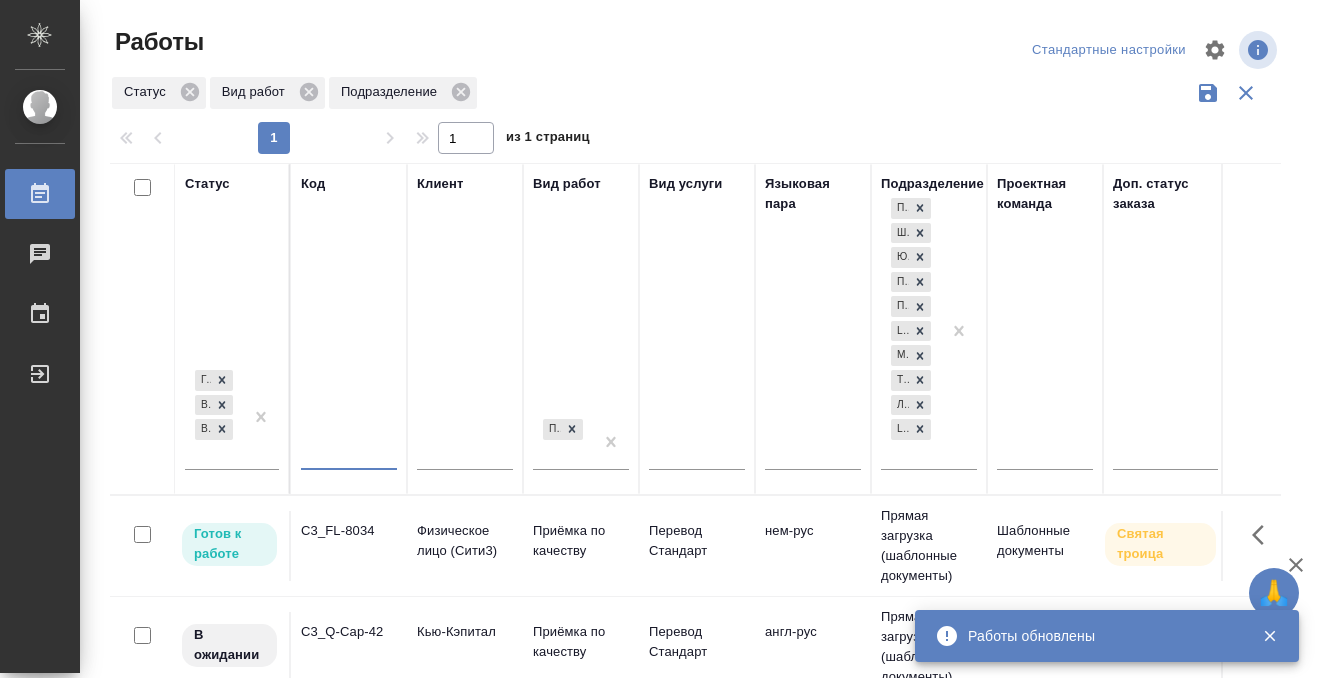 click at bounding box center (349, 456) 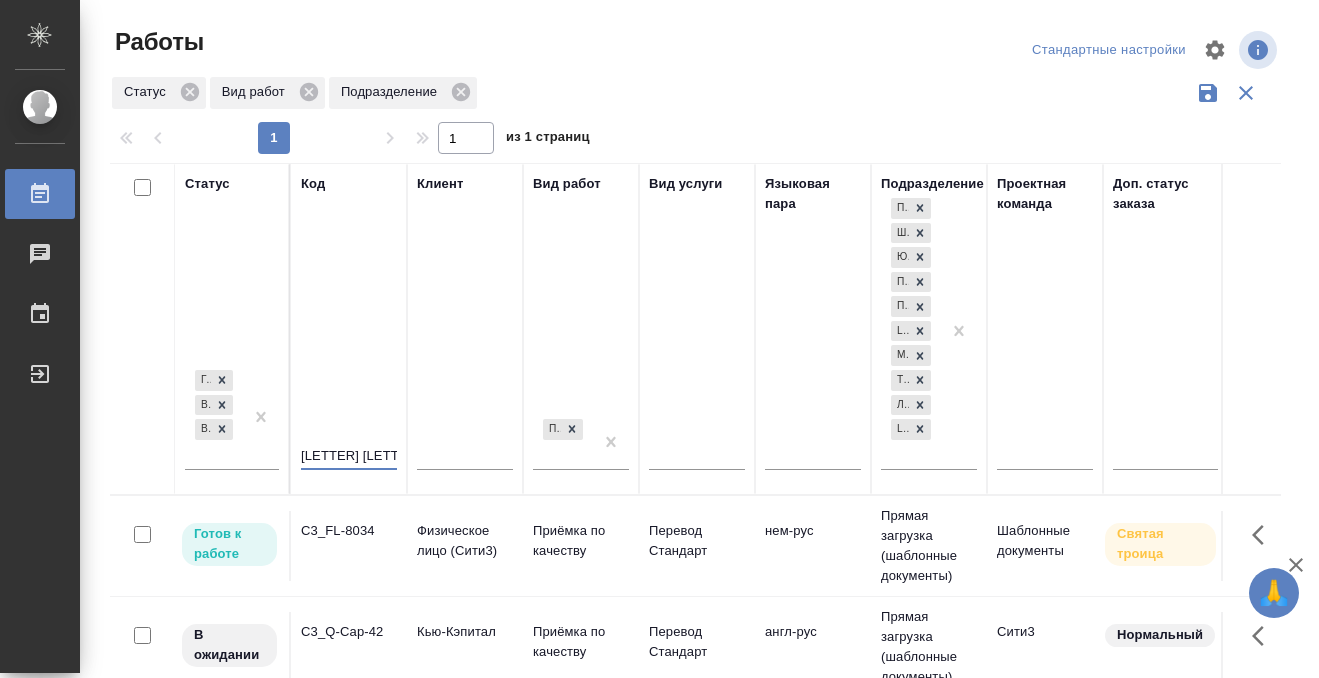 type on "Ы" 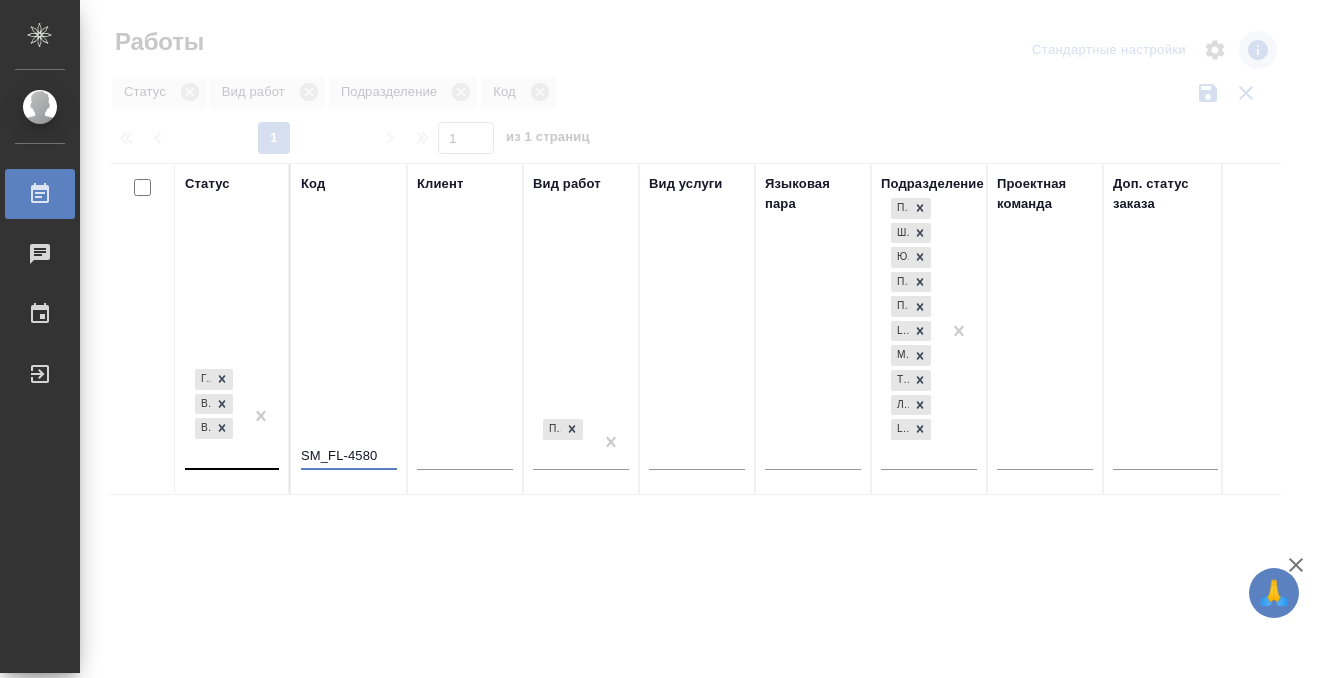 type on "SM_FL-4580" 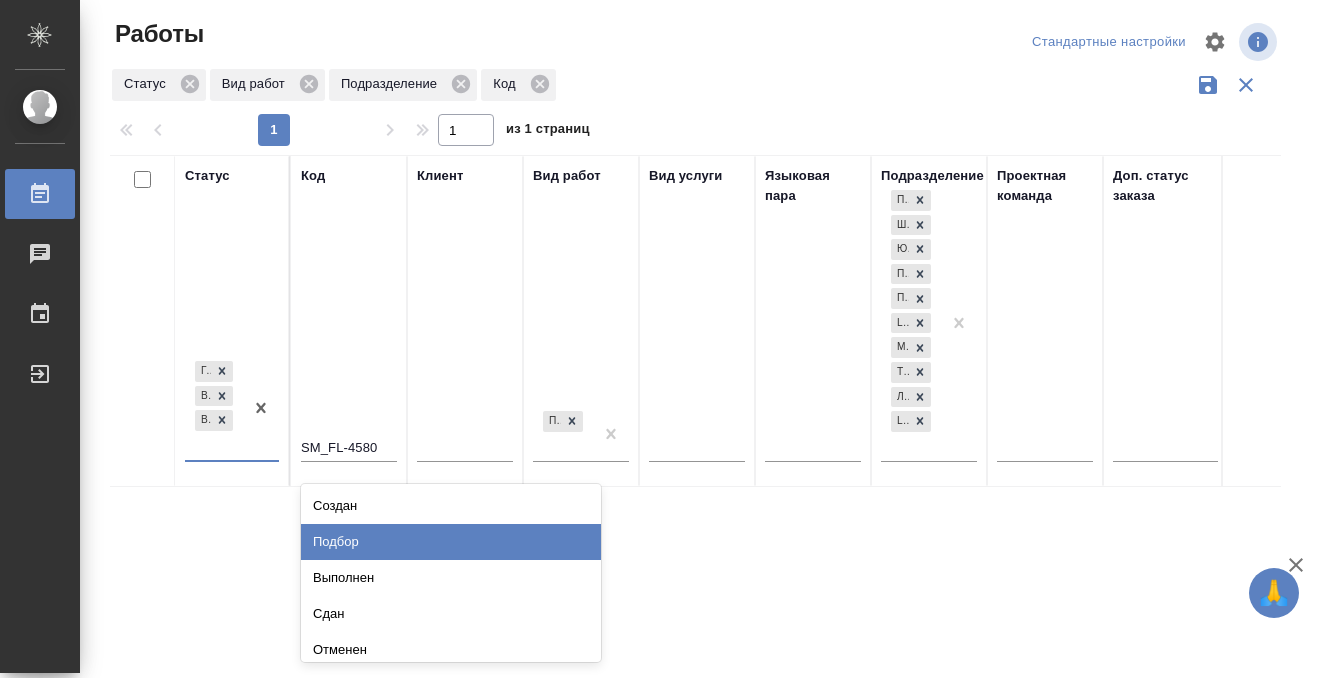 scroll, scrollTop: 10, scrollLeft: 0, axis: vertical 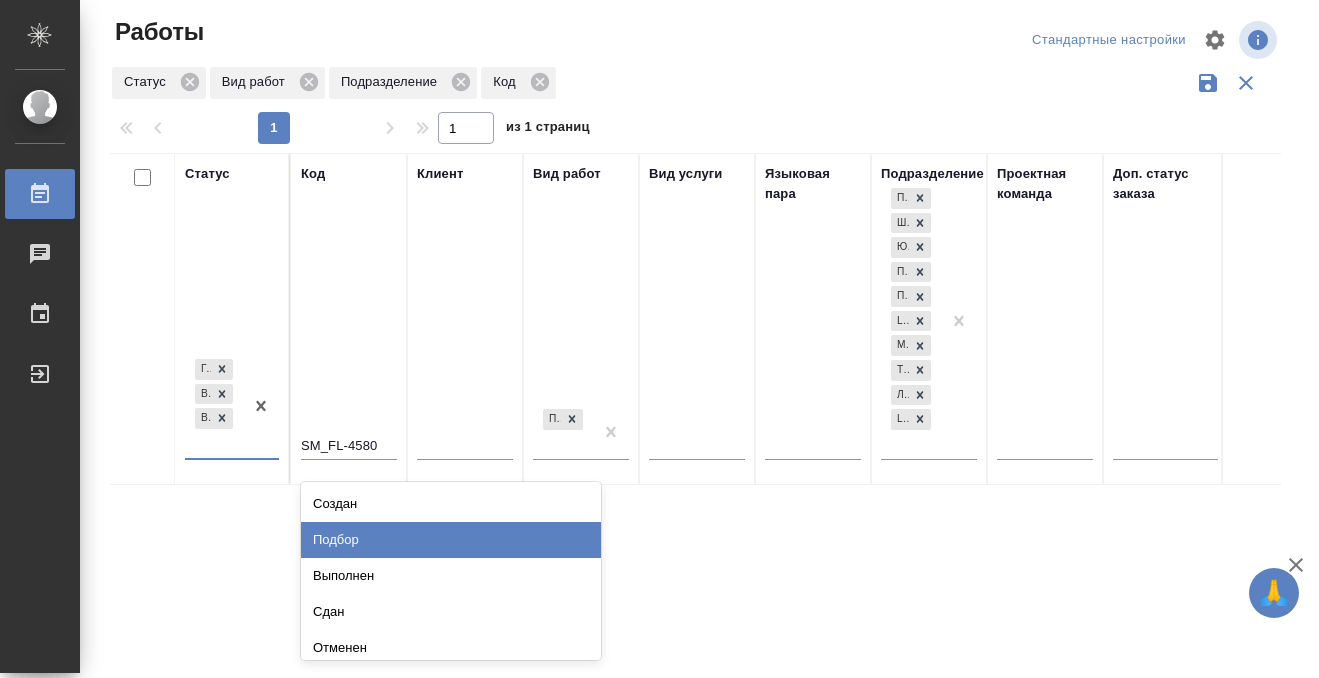 click on "Подбор" at bounding box center (451, 540) 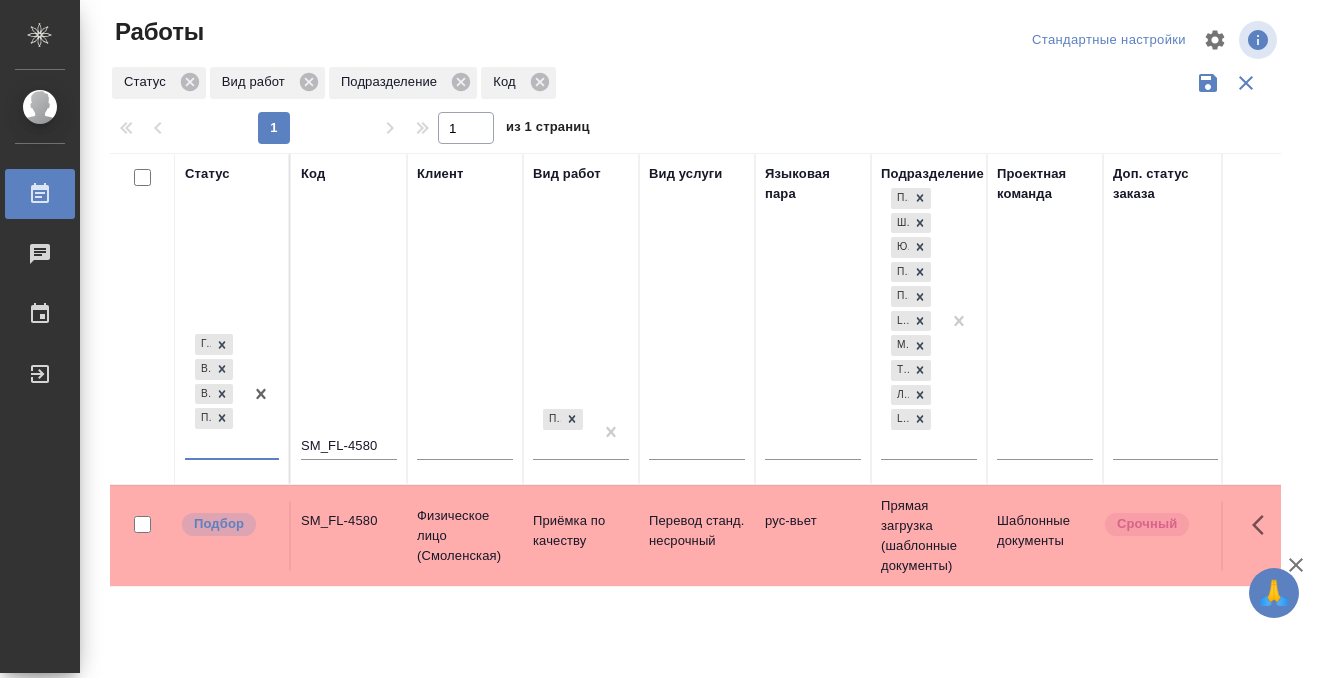 click on "SM_FL-4580" at bounding box center [349, 536] 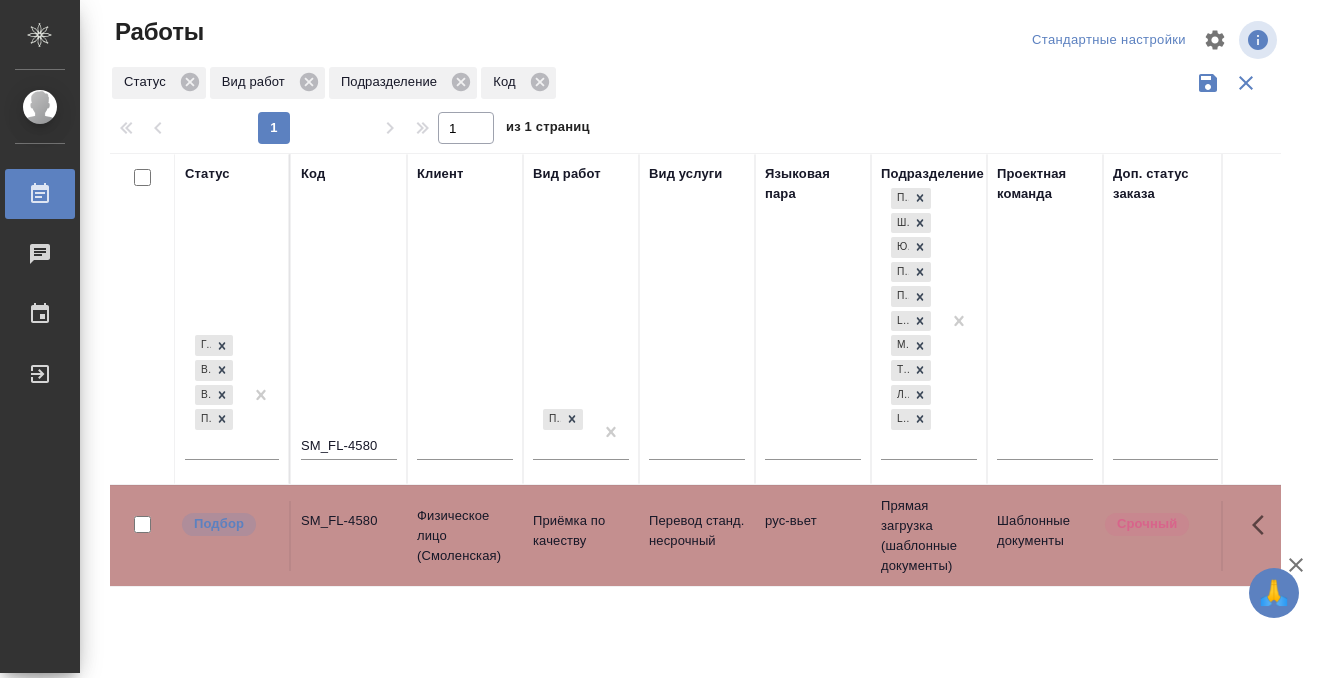 click on "SM_FL-4580" at bounding box center (349, 536) 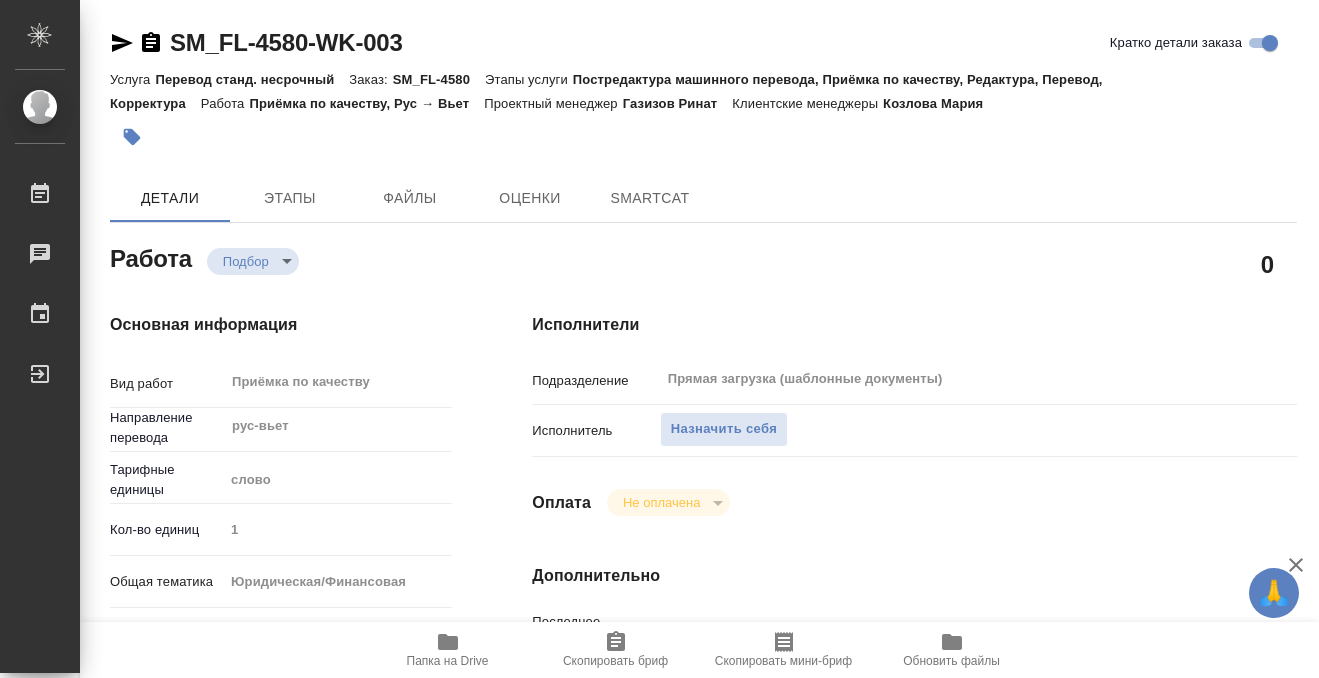 scroll, scrollTop: 0, scrollLeft: 0, axis: both 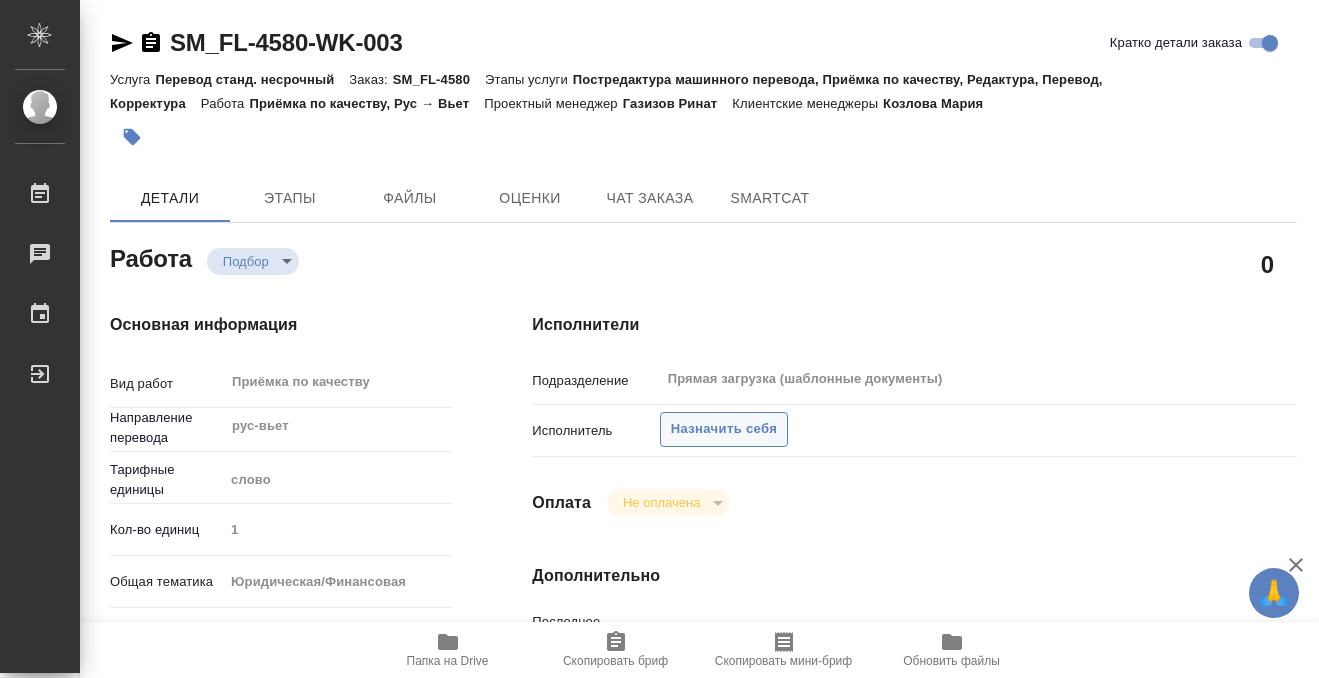 click on "Назначить себя" at bounding box center (724, 429) 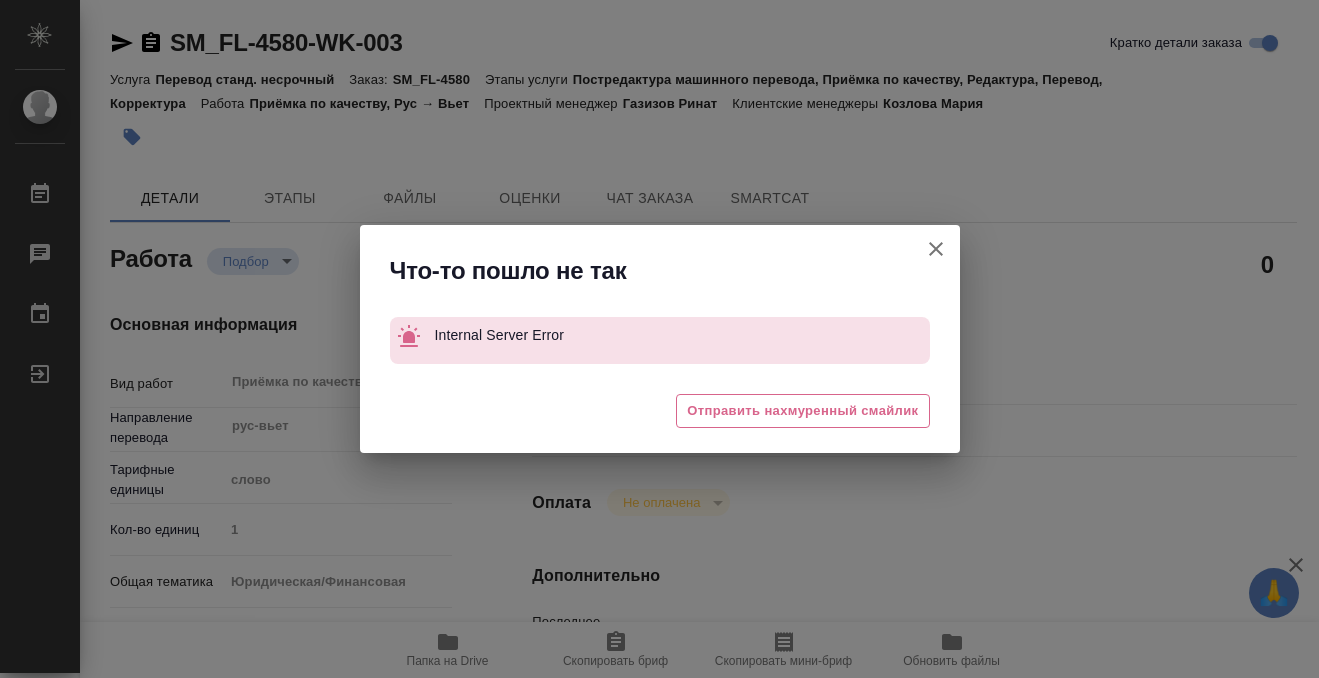 click 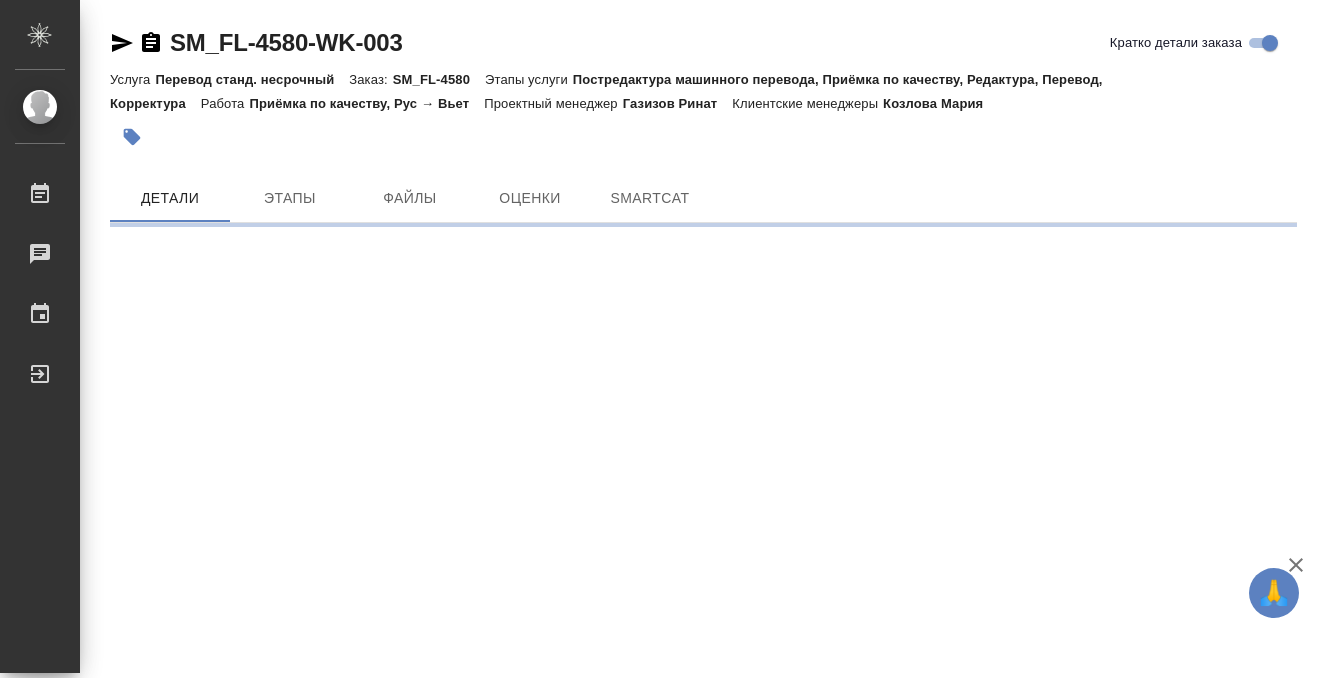 scroll, scrollTop: 0, scrollLeft: 0, axis: both 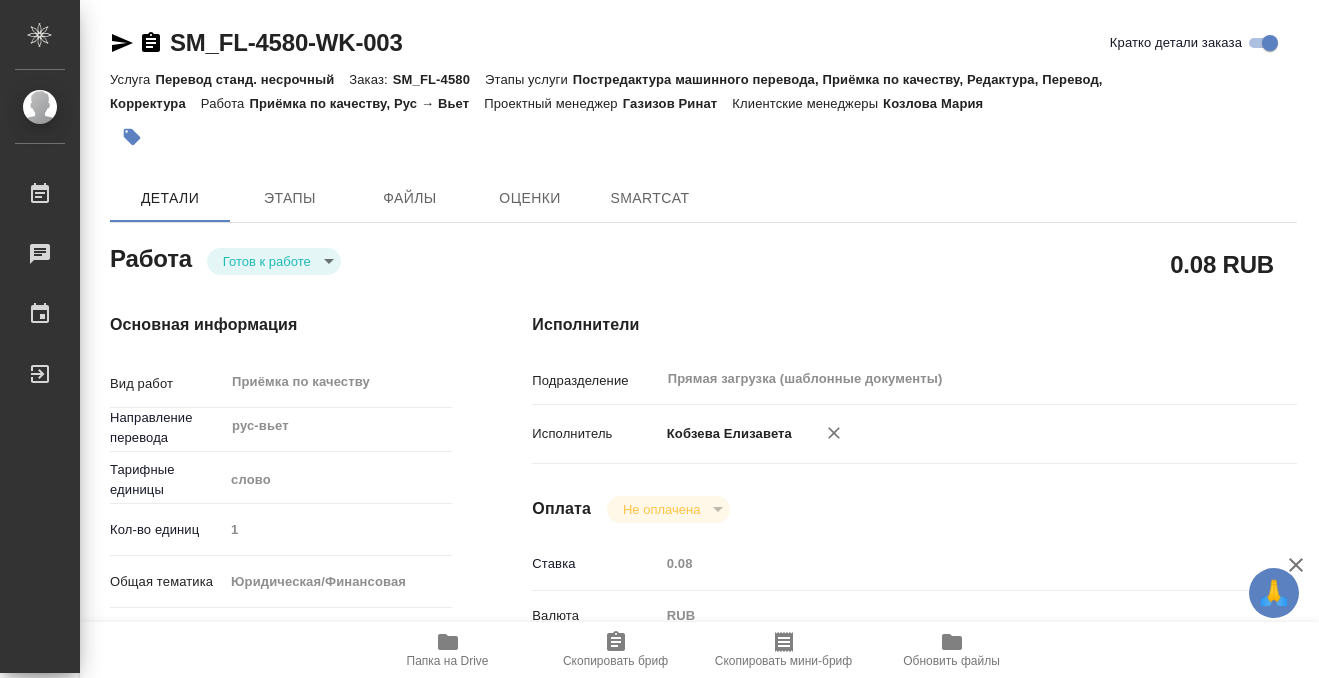 type on "x" 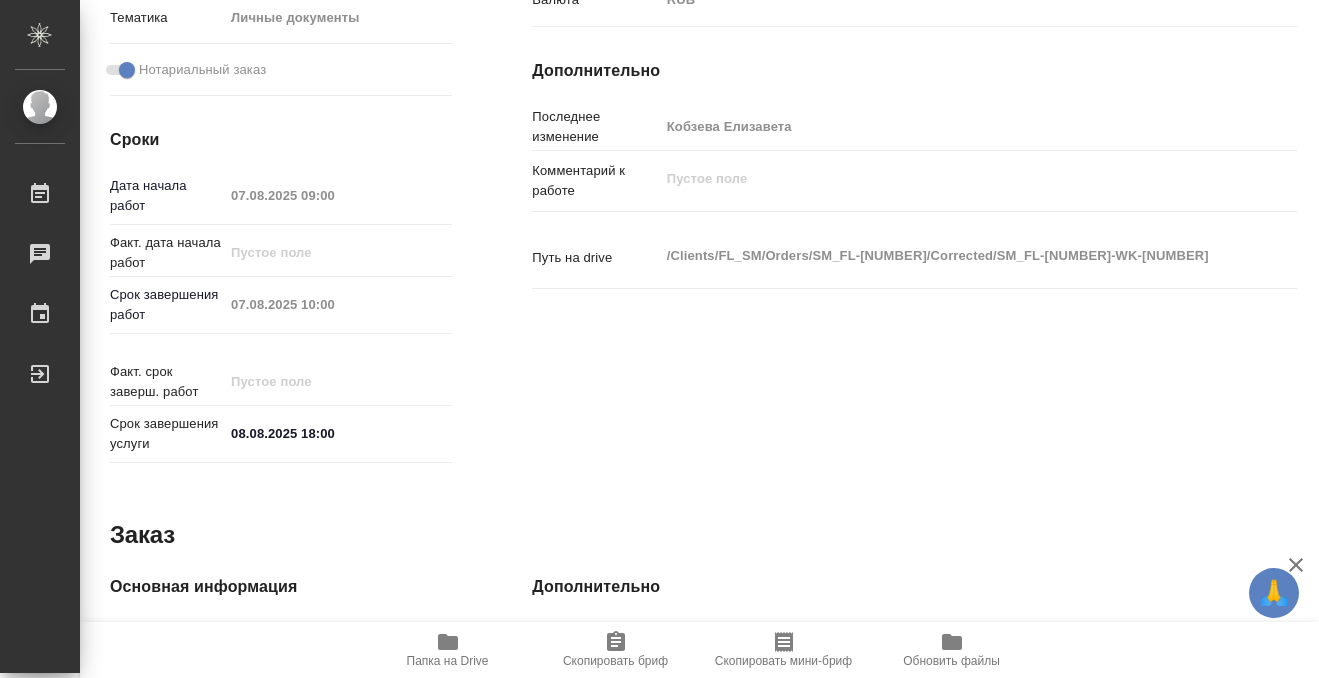 type on "x" 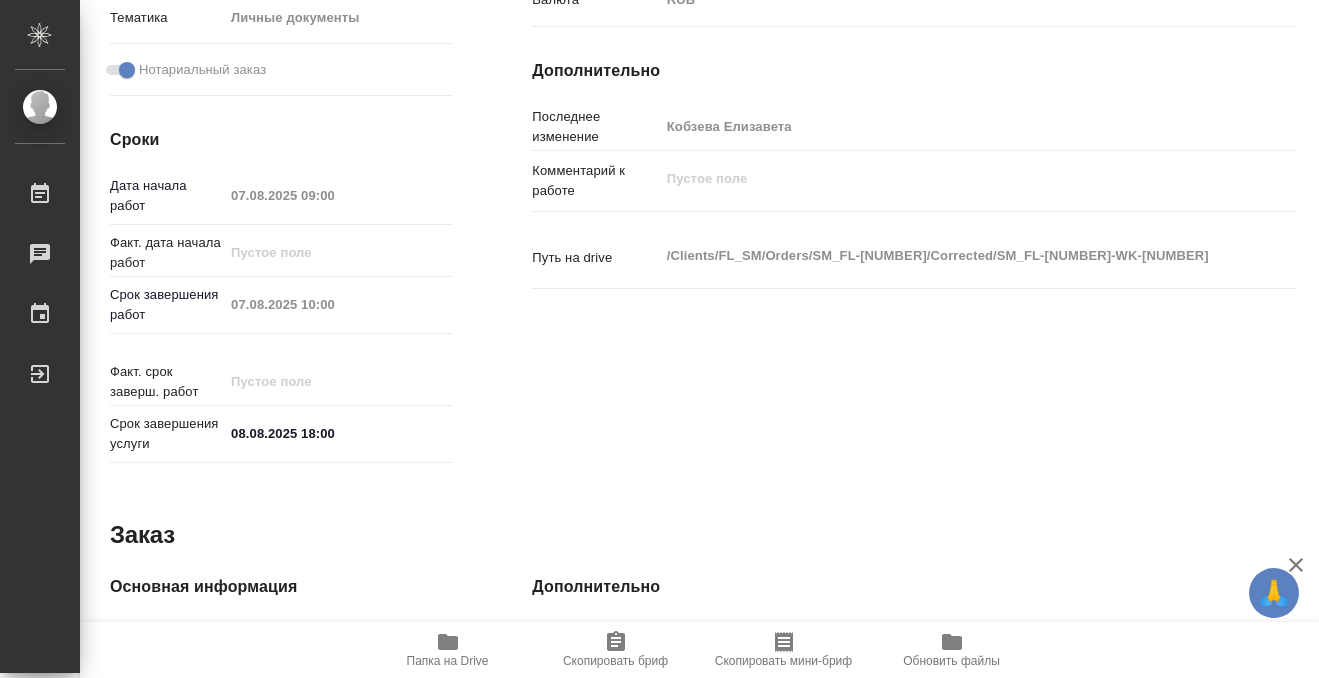 type on "x" 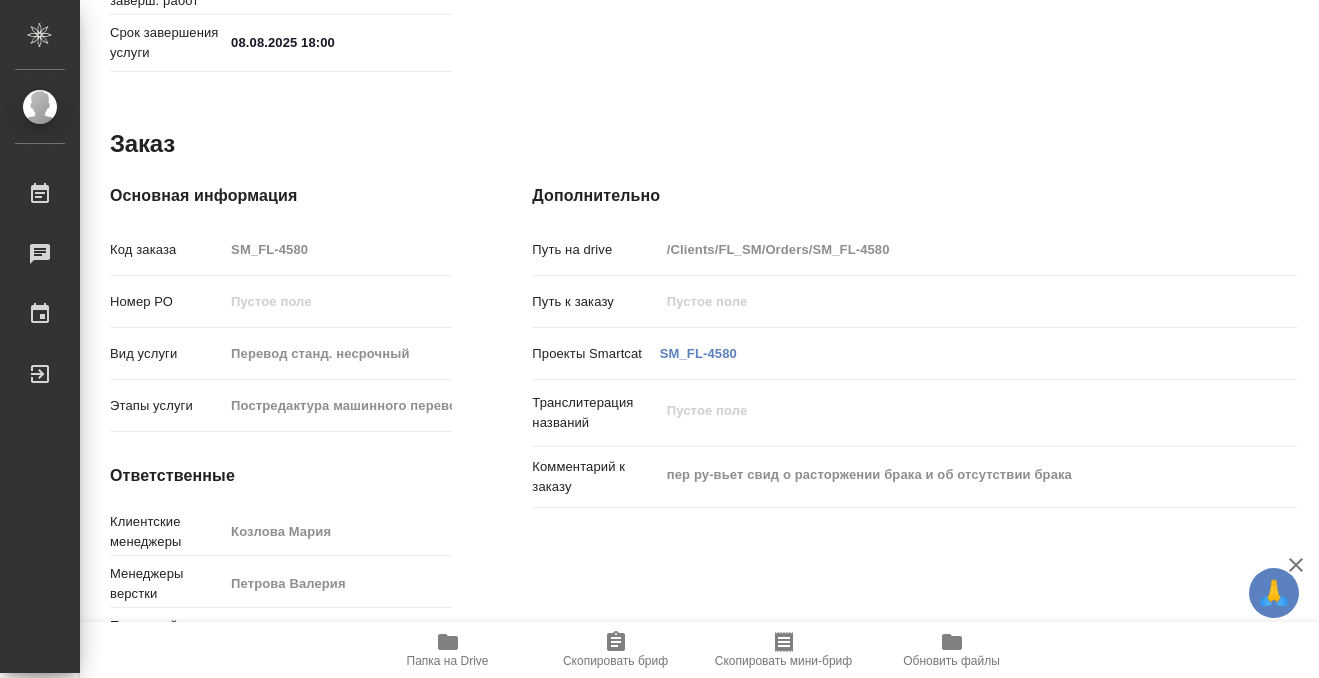 scroll, scrollTop: 1068, scrollLeft: 0, axis: vertical 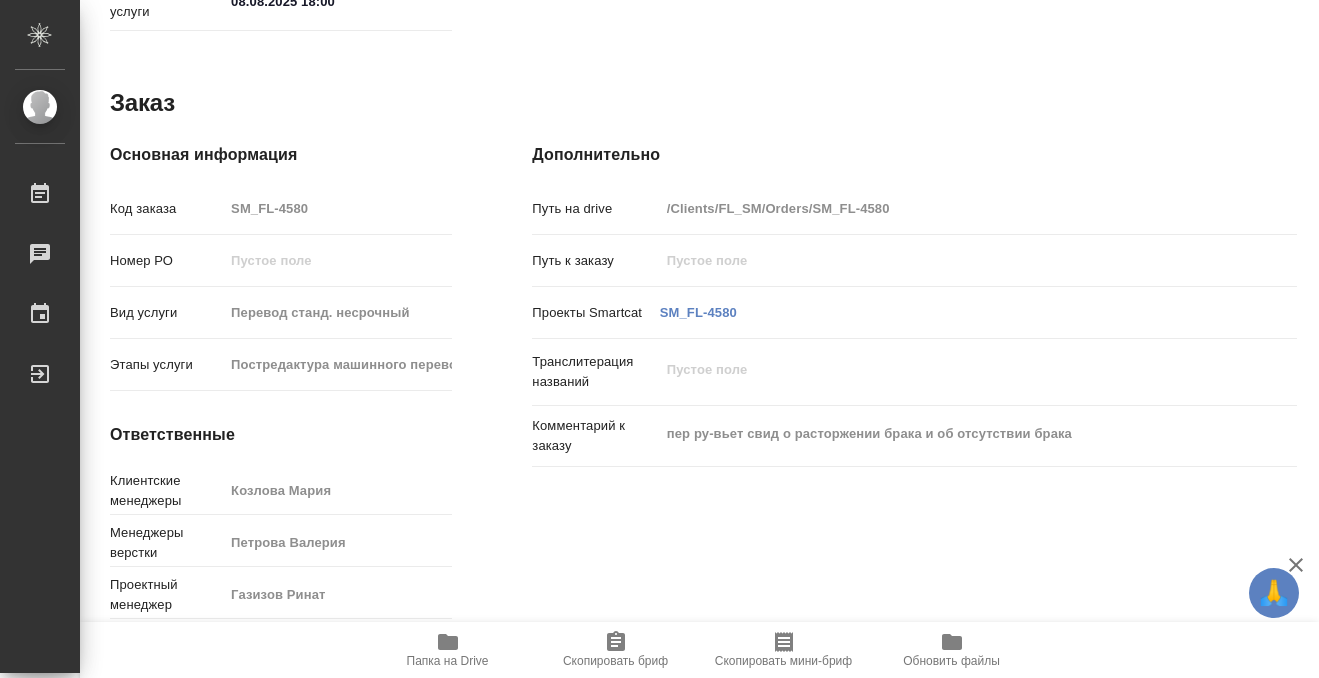 type on "x" 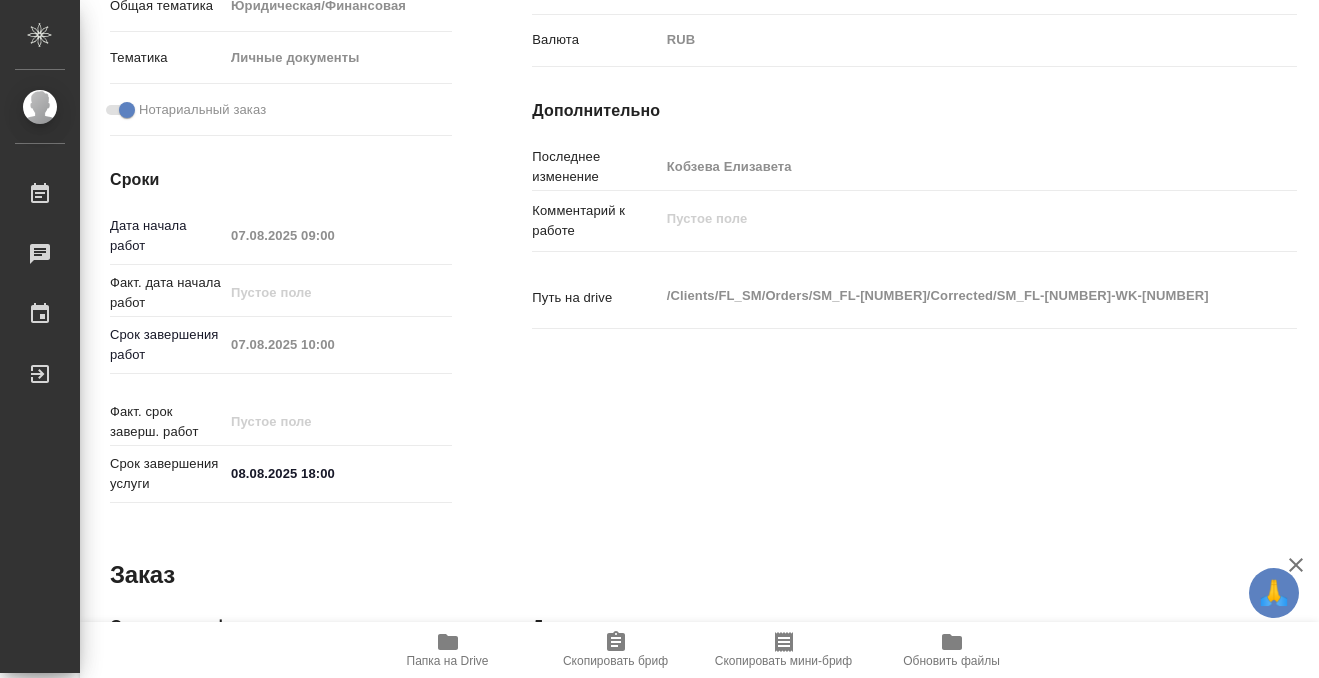 scroll, scrollTop: 0, scrollLeft: 0, axis: both 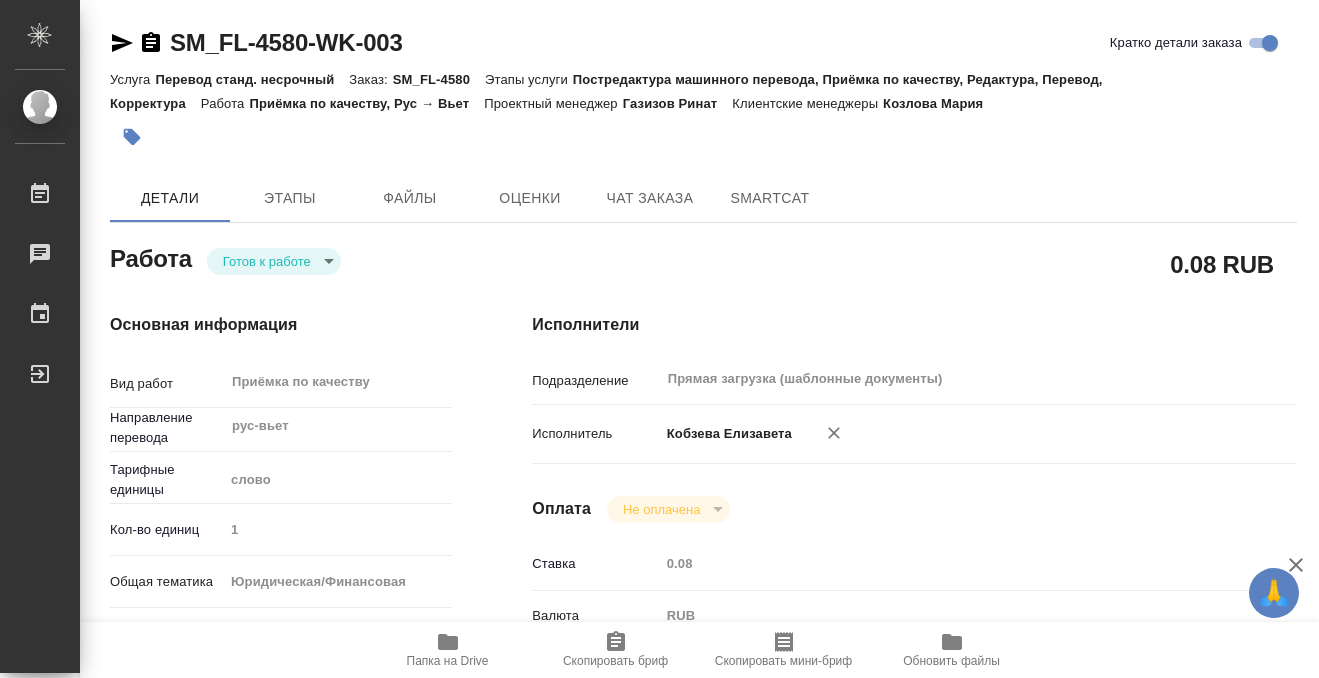 click on "Работа Готов к работе readyForWork" at bounding box center [281, 264] 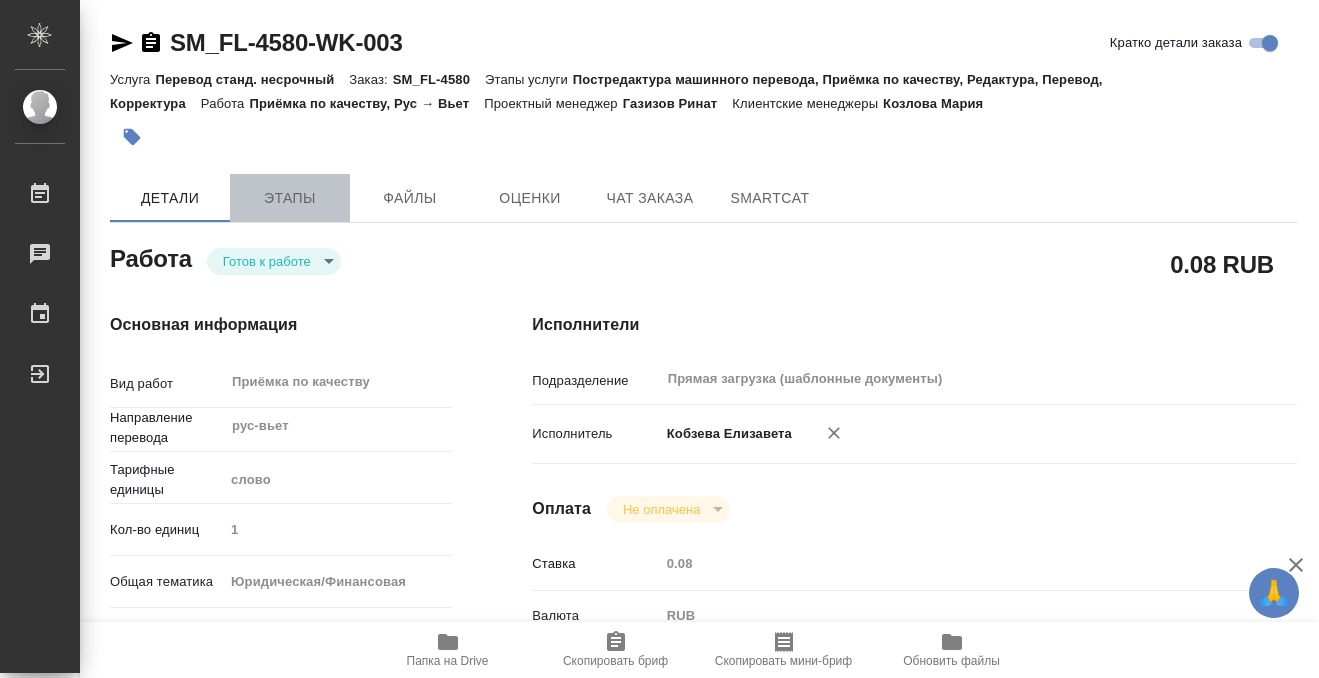 click on "Этапы" at bounding box center [290, 198] 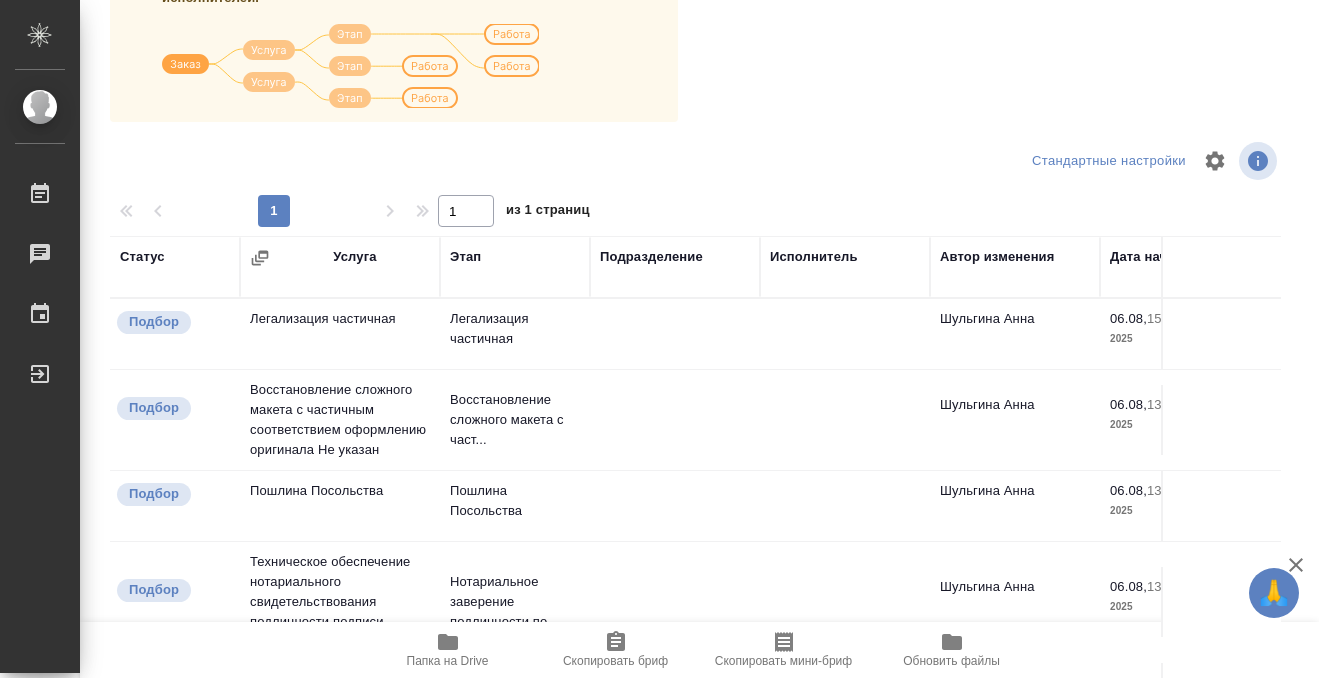 scroll, scrollTop: 364, scrollLeft: 0, axis: vertical 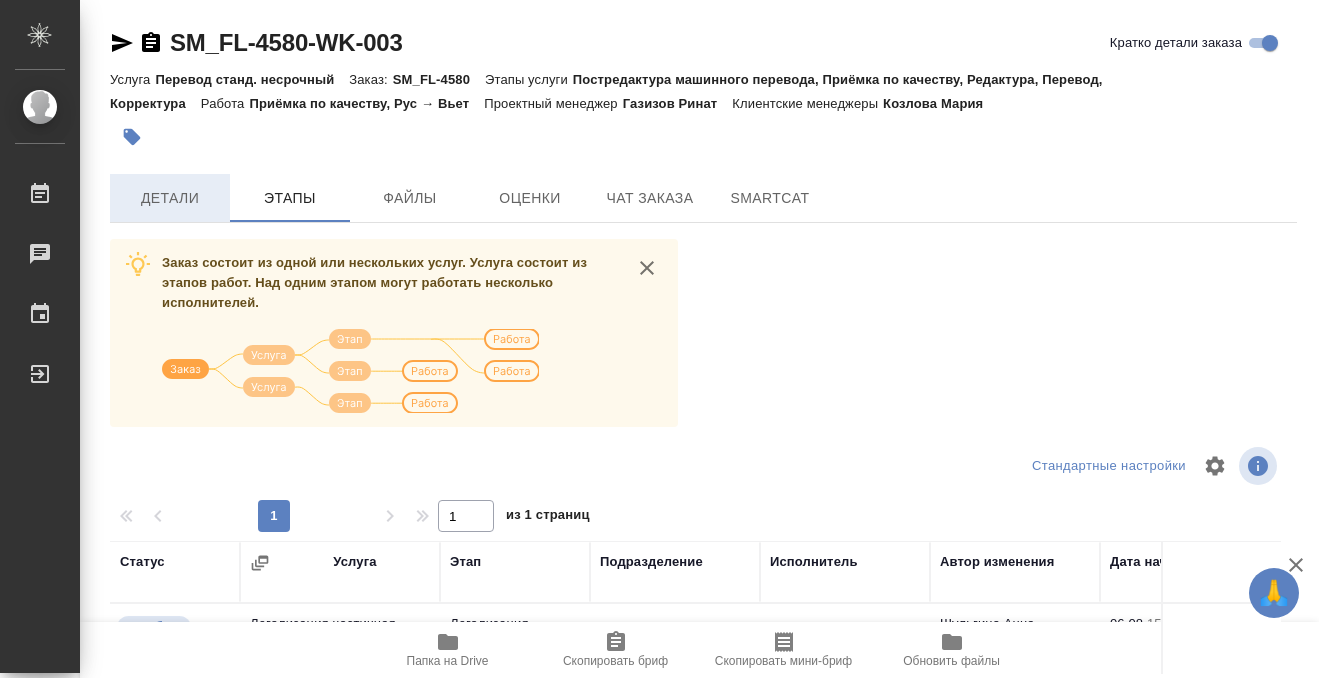 click on "Детали" at bounding box center (170, 198) 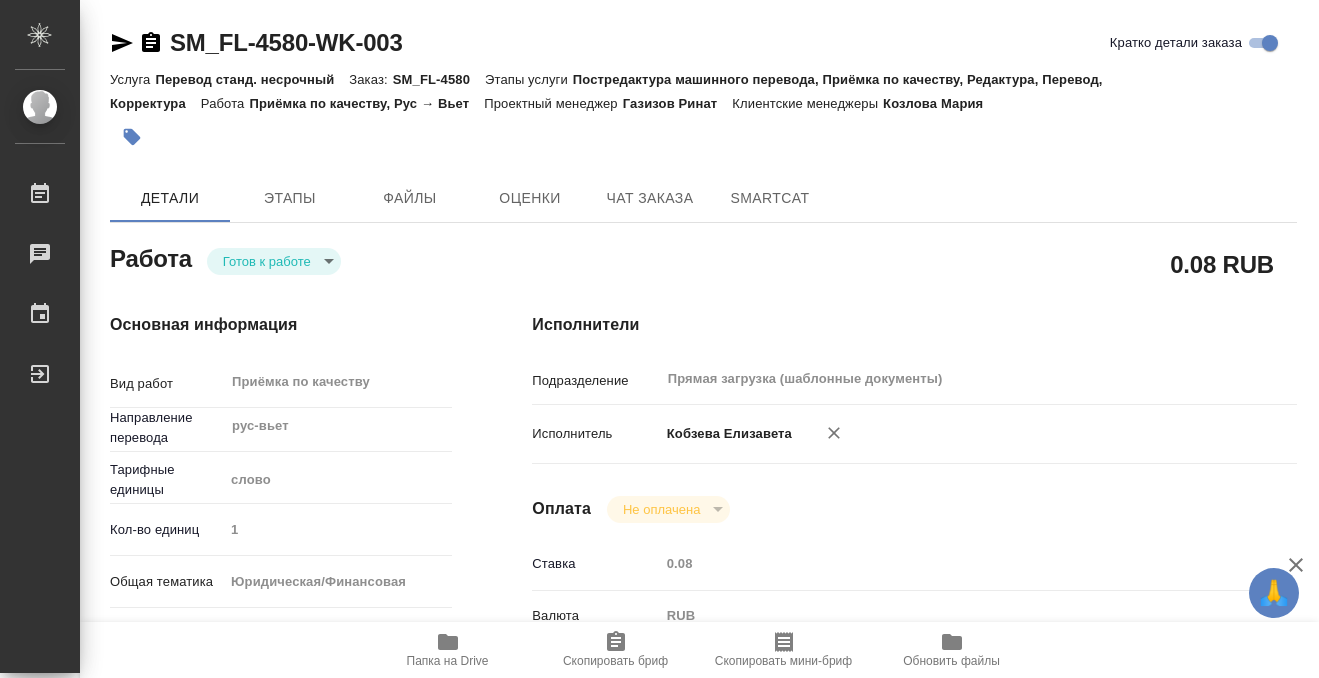 type on "x" 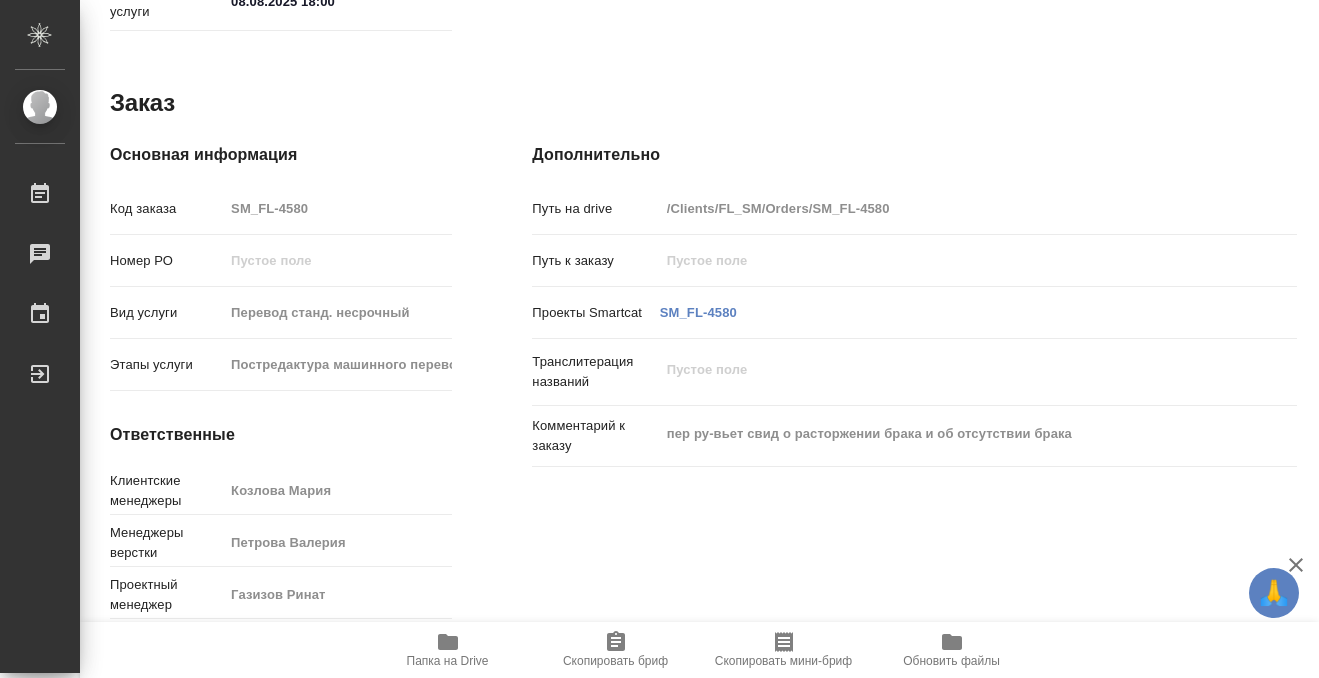 type on "x" 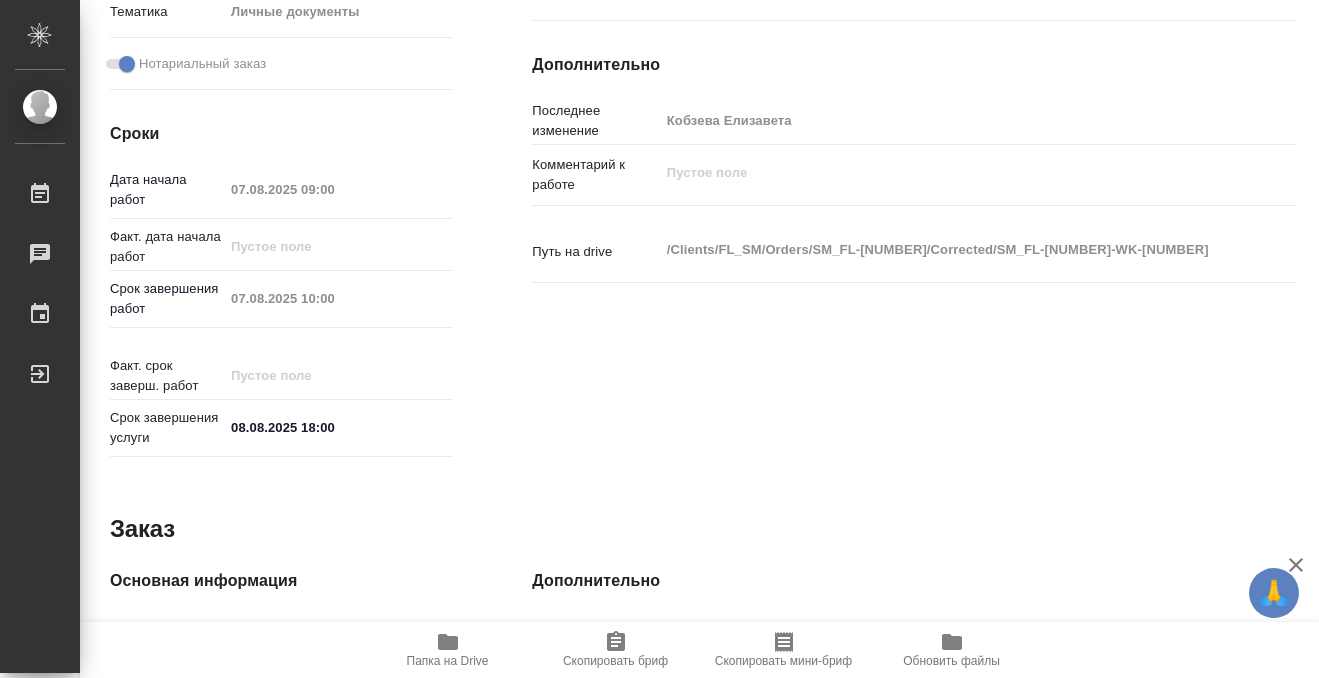 scroll, scrollTop: 1068, scrollLeft: 0, axis: vertical 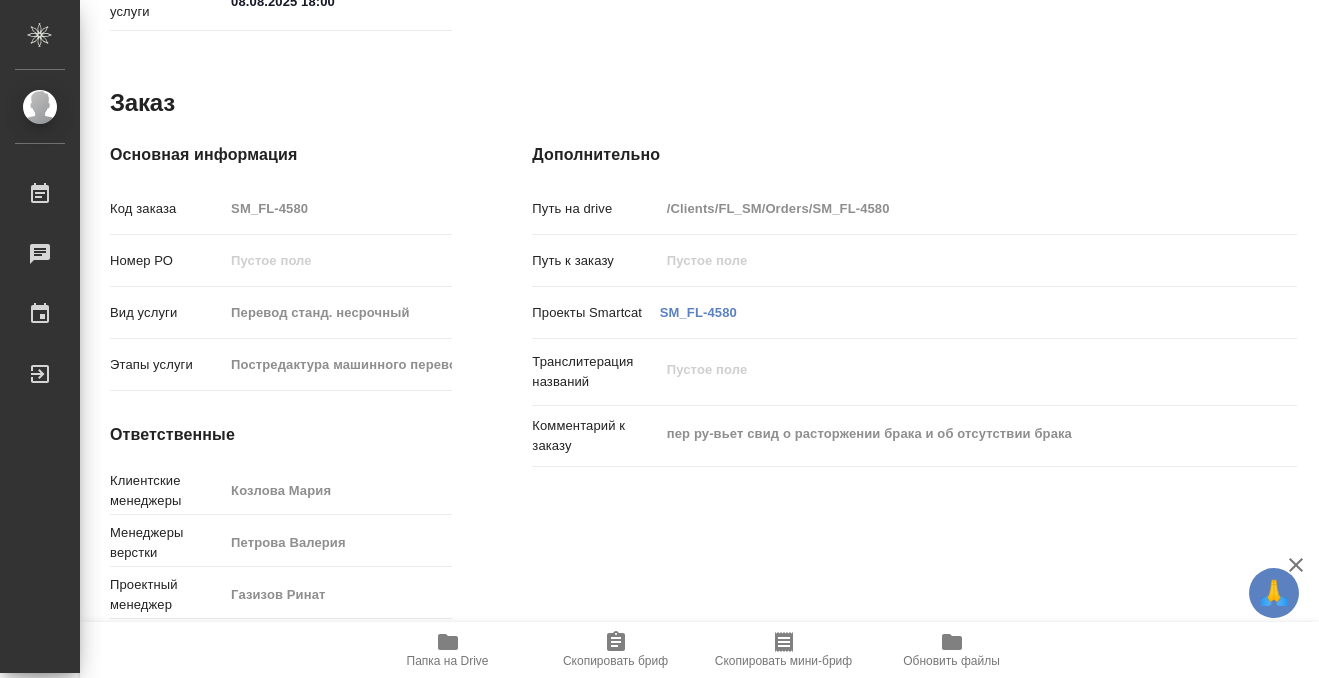 click 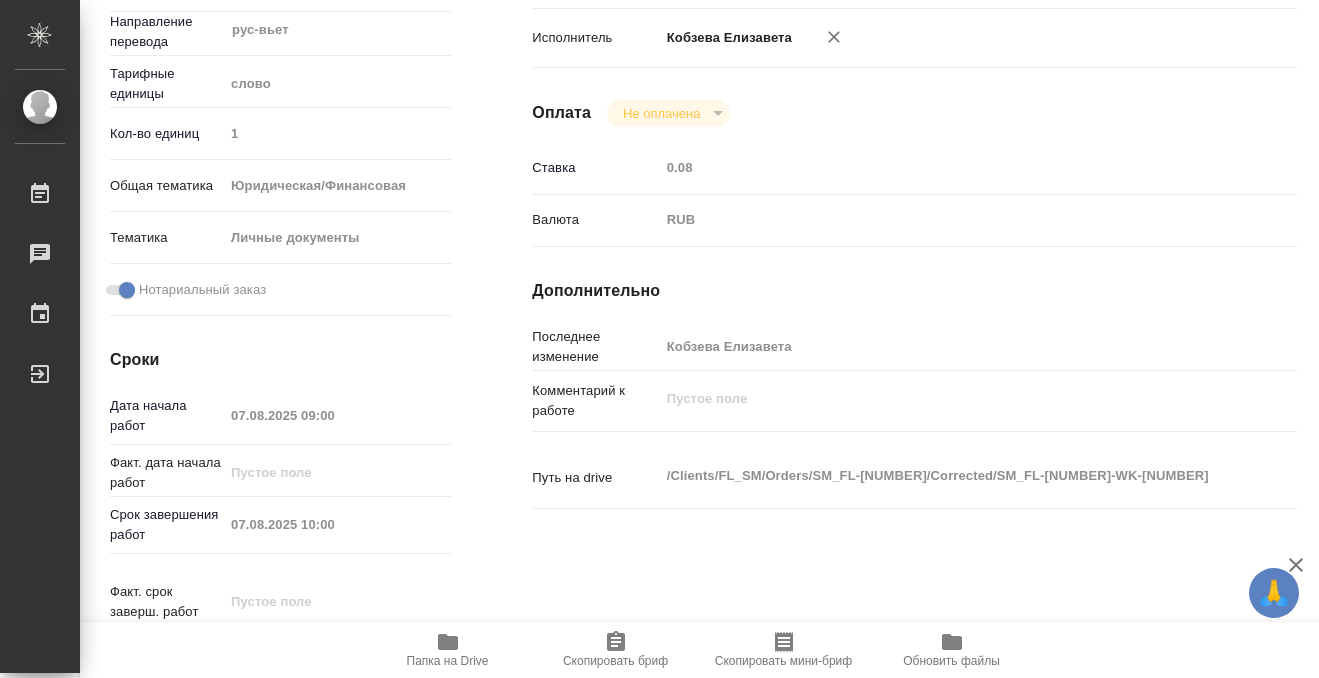 scroll, scrollTop: 0, scrollLeft: 0, axis: both 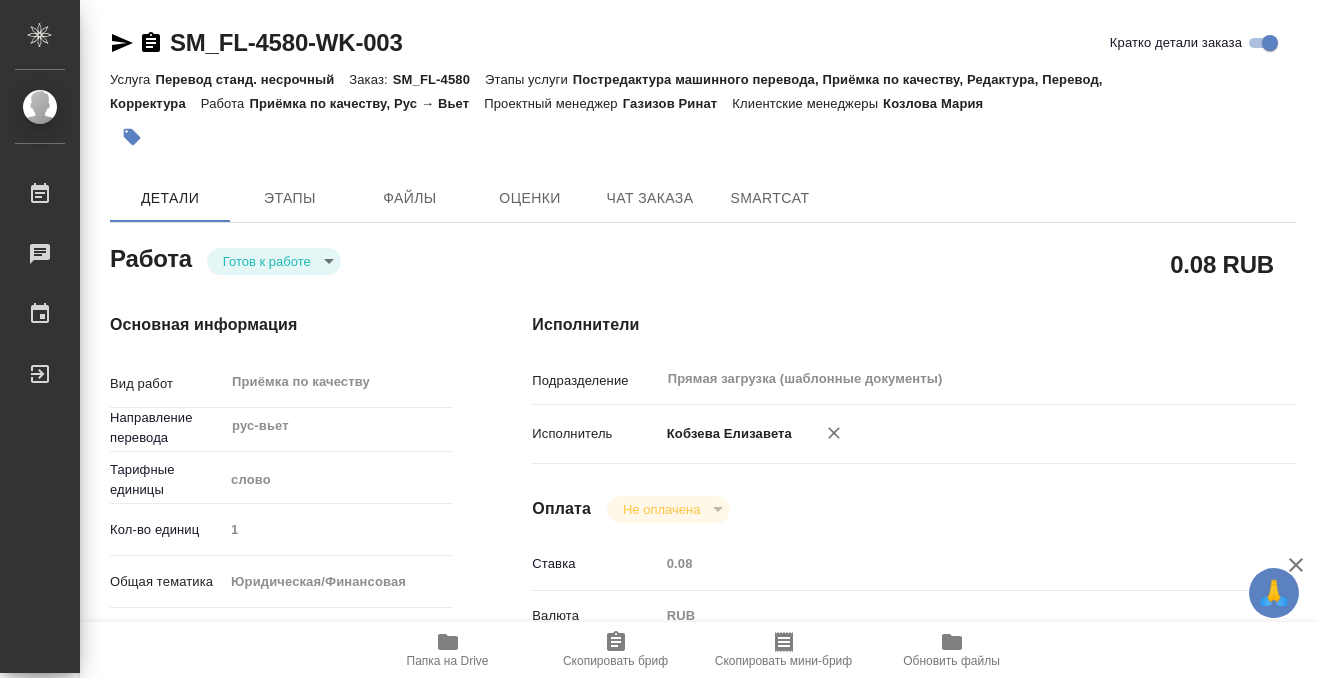 click 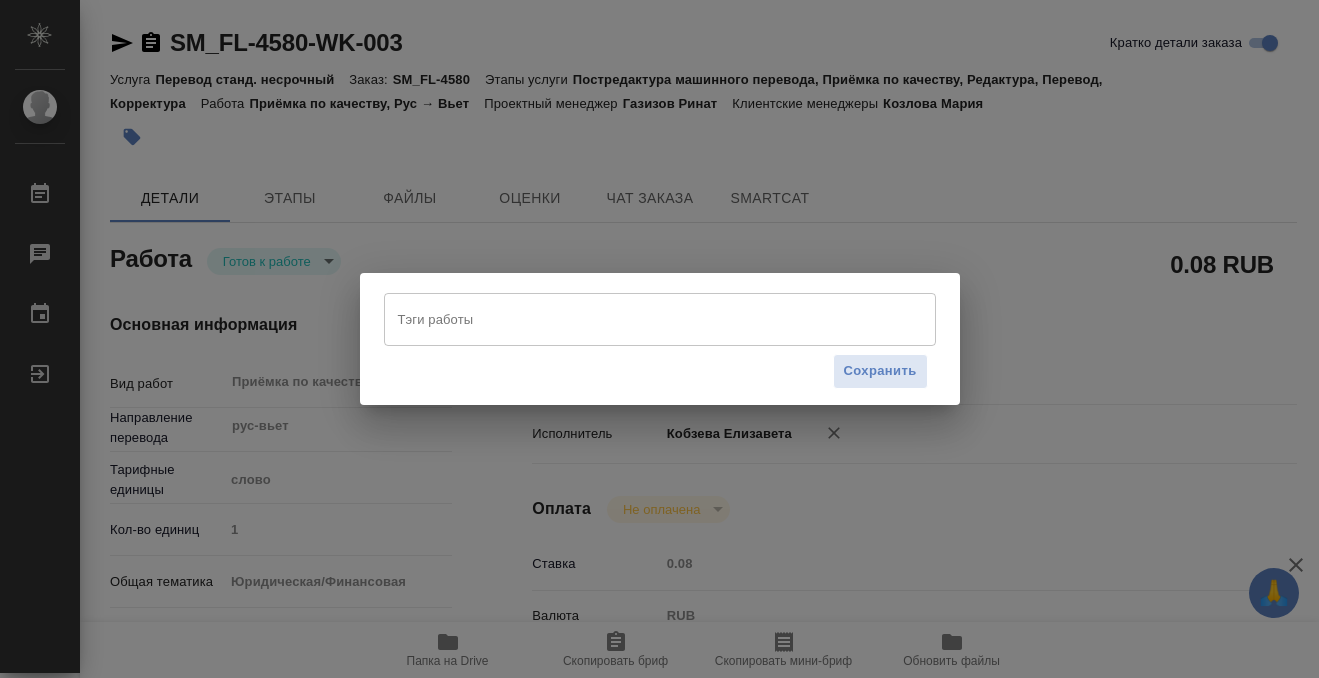 click on "Тэги работы" at bounding box center (641, 319) 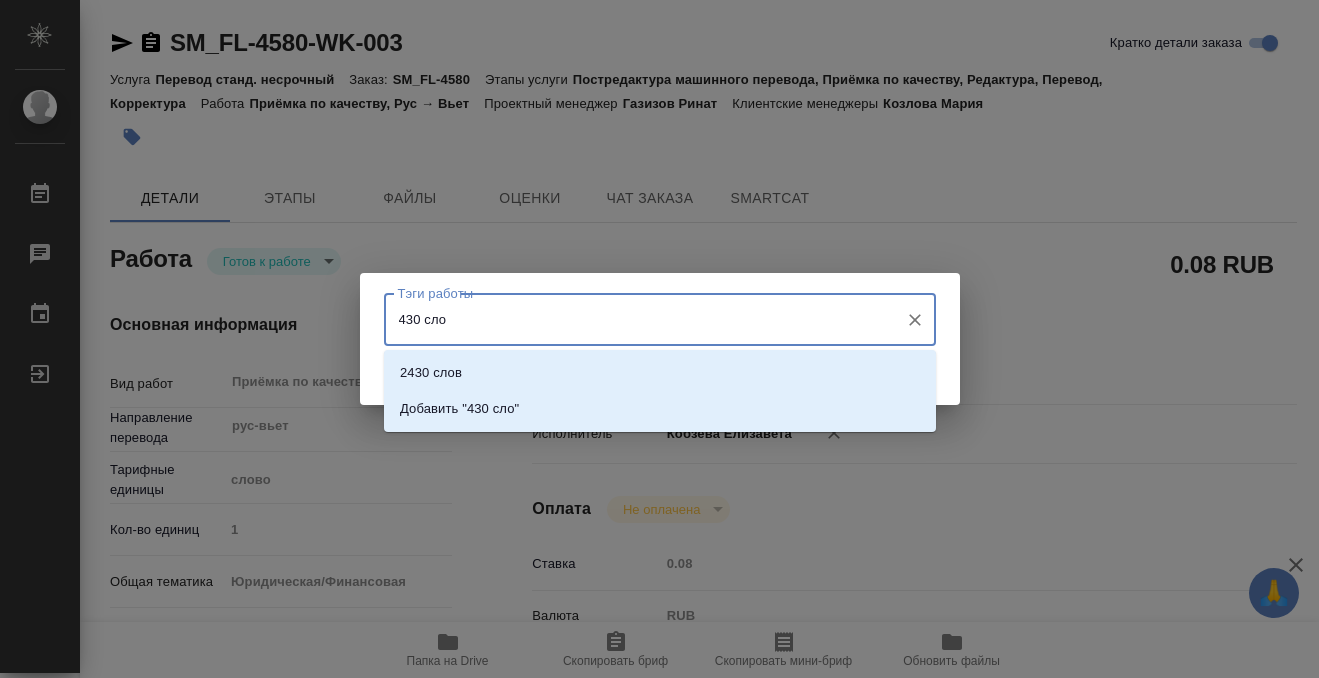 type on "430 слов" 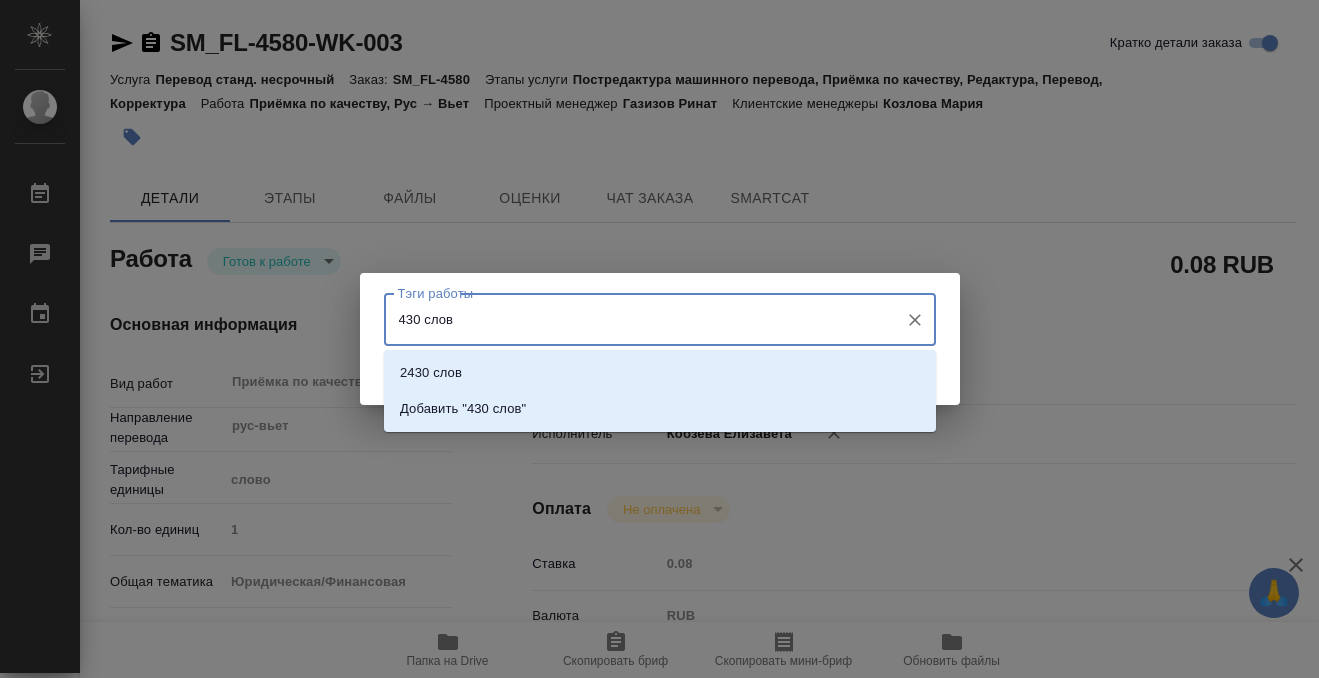 type 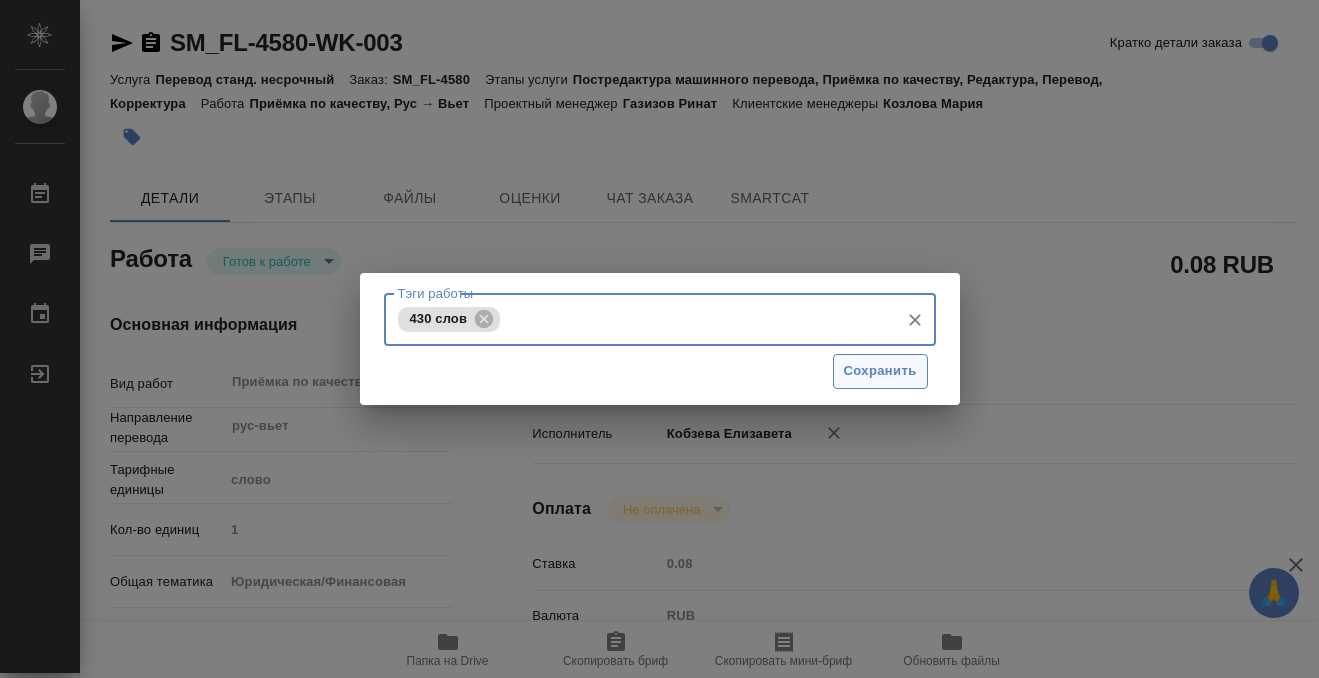 click on "Сохранить" at bounding box center (880, 371) 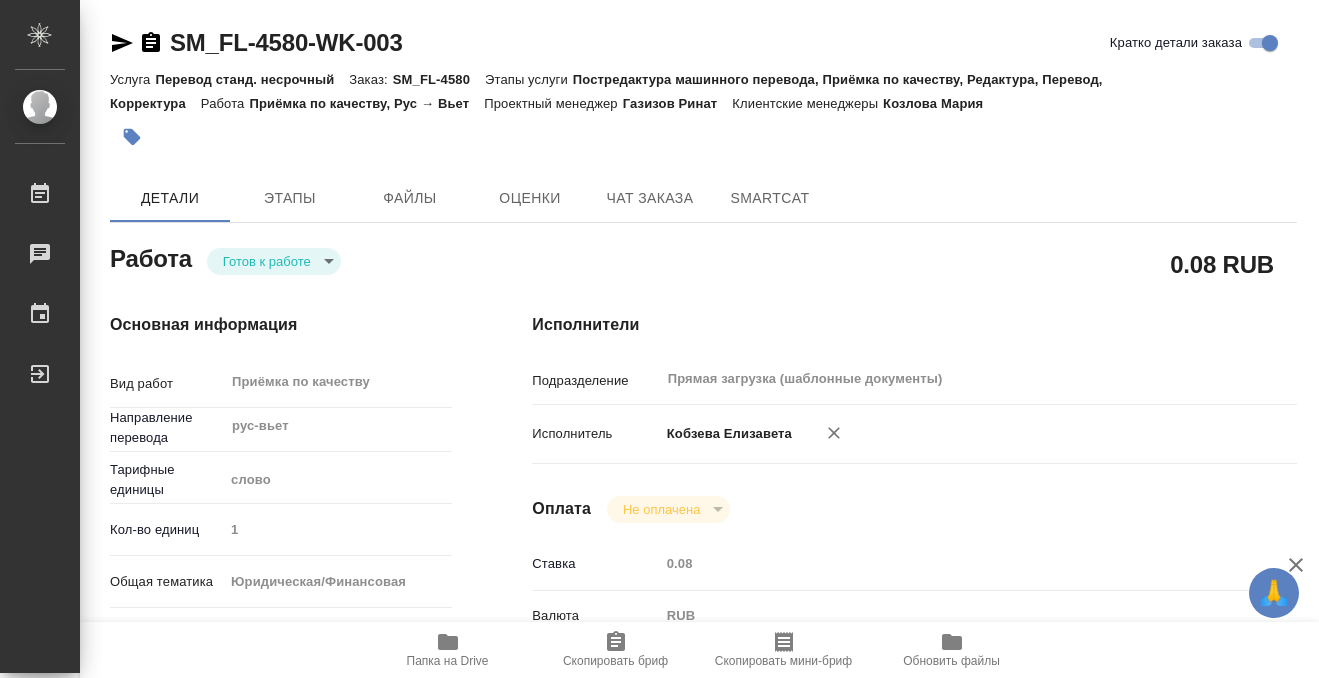 type on "readyForWork" 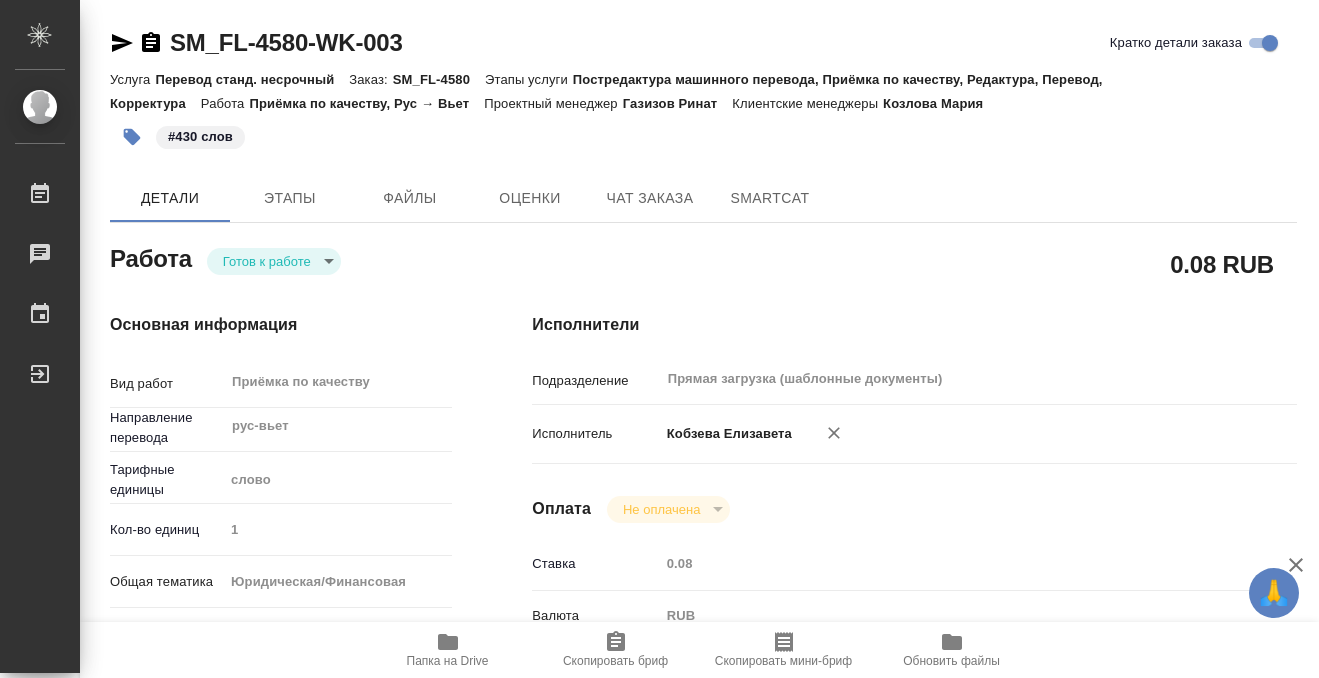 type on "x" 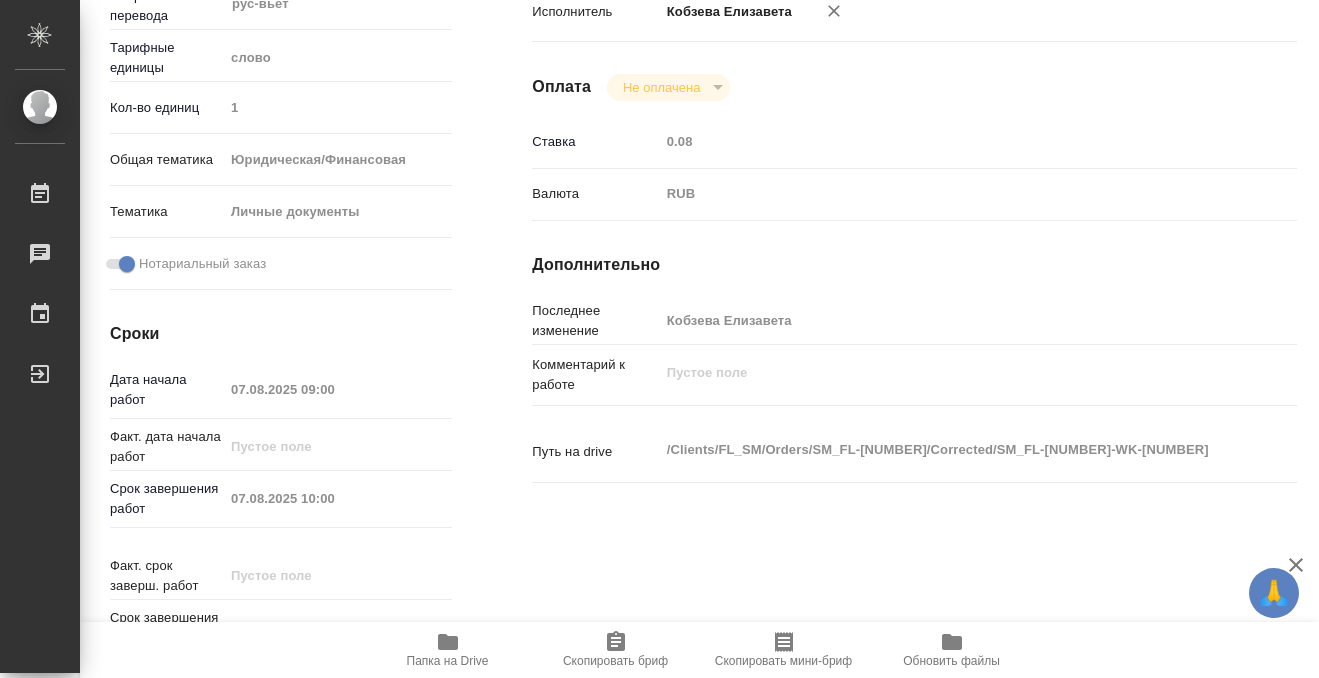 scroll, scrollTop: 0, scrollLeft: 0, axis: both 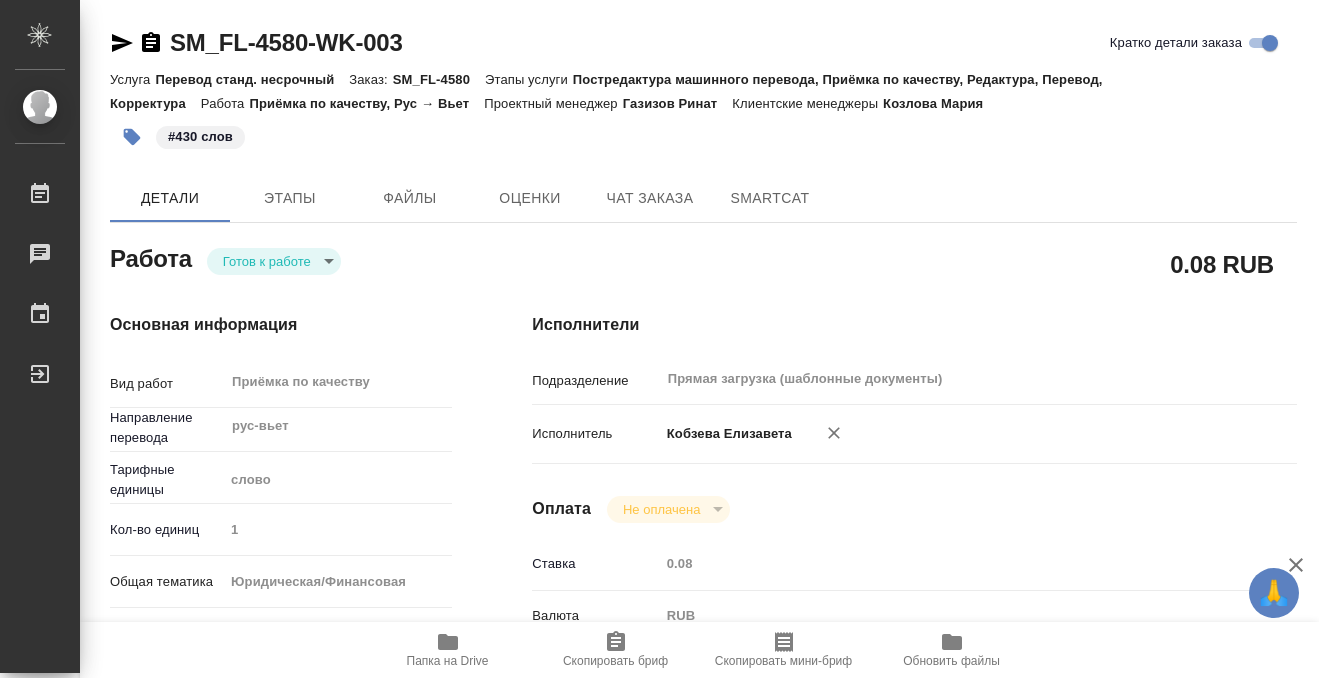 click on "🙏 .cls-1
fill:#fff;
AWATERA Kobzeva Elizaveta Работы 0 Чаты График Выйти SM_FL-4580-WK-003 Кратко детали заказа Услуга Перевод станд. несрочный Заказ: SM_FL-4580 Этапы услуги Постредактура машинного перевода, Приёмка по качеству, Редактура, Перевод, Корректура Работа Приёмка по качеству, Рус → Вьет Проектный менеджер Газизов Ринат Клиентские менеджеры Козлова Мария #430 слов Детали Этапы Файлы Оценки Чат заказа SmartCat Работа Готов к работе readyForWork 0.08 RUB Основная информация Вид работ Приёмка по качеству x ​ Направление перевода рус-вьет ​ Тарифные единицы слово 1 yr-fn Сроки x" at bounding box center (659, 339) 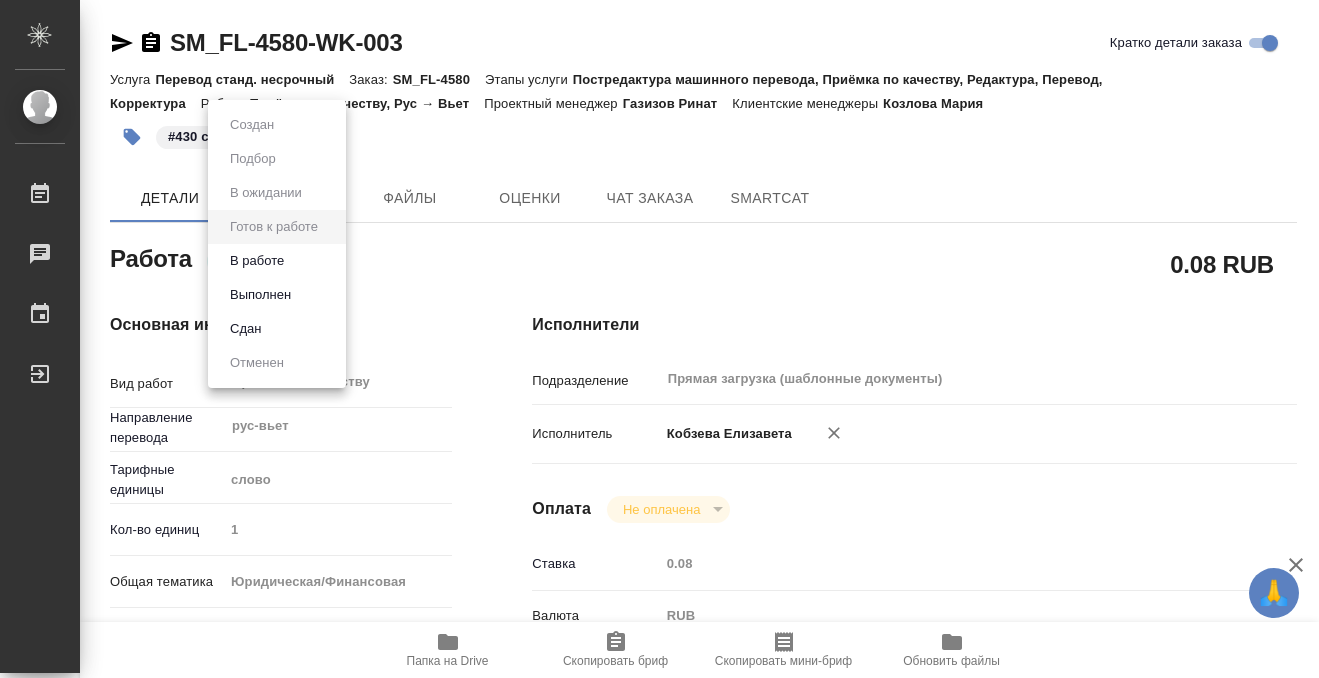 click on "Выполнен" at bounding box center [277, 295] 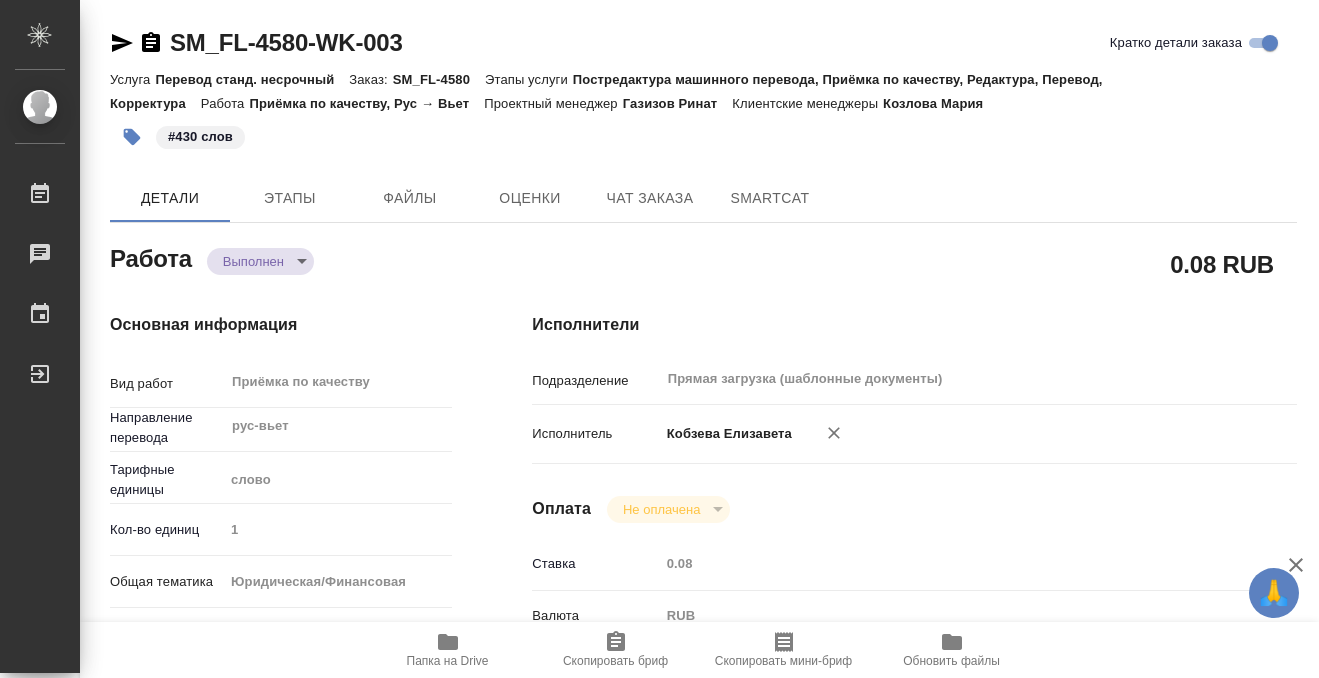 type on "x" 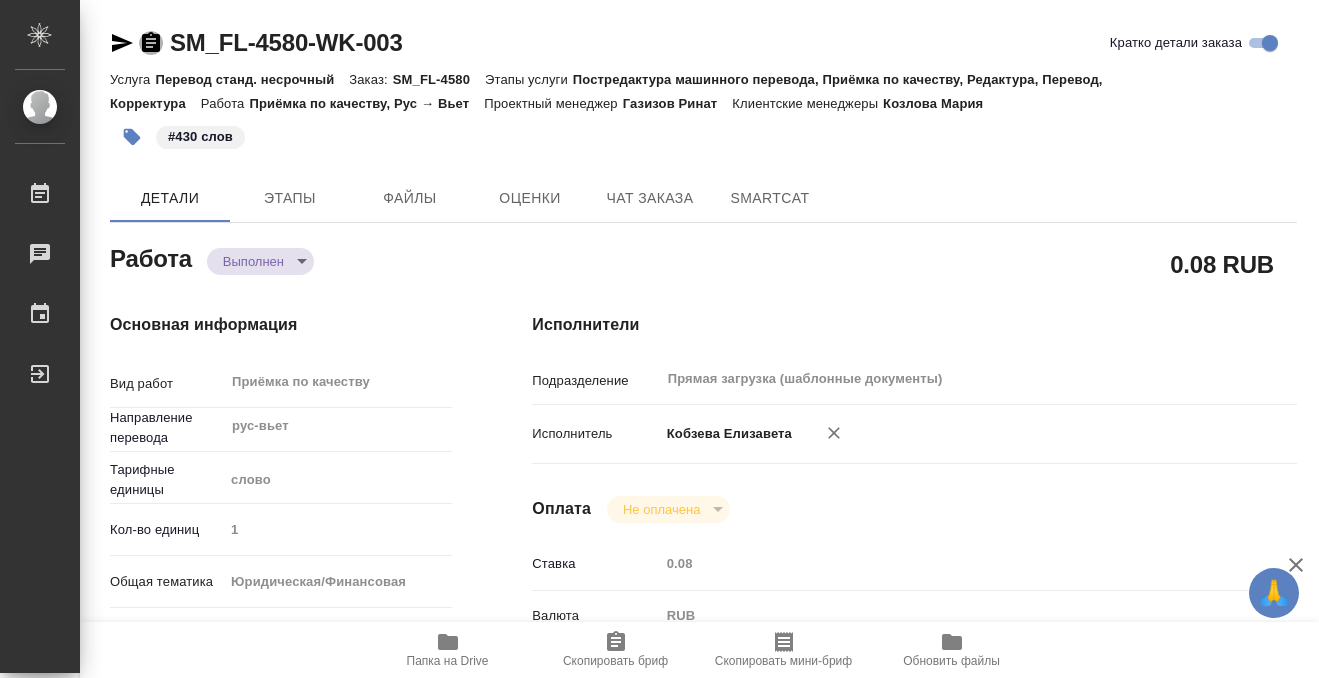 click 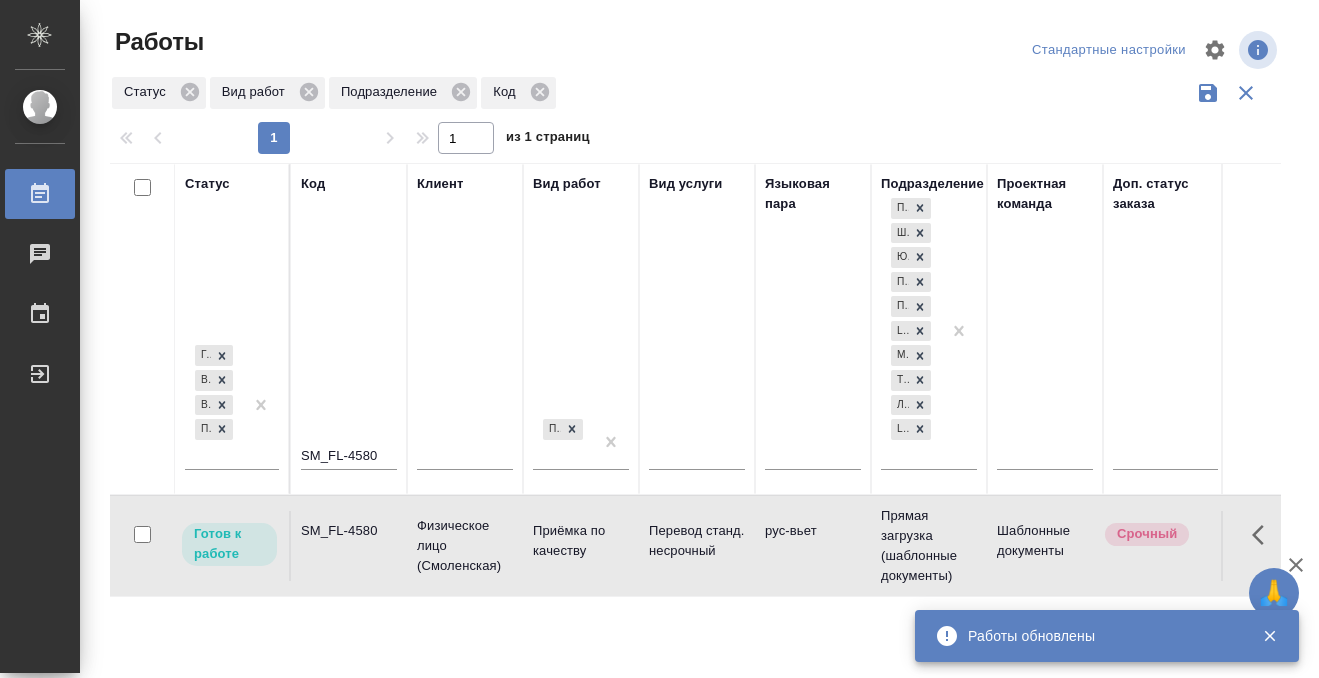 scroll, scrollTop: 0, scrollLeft: 0, axis: both 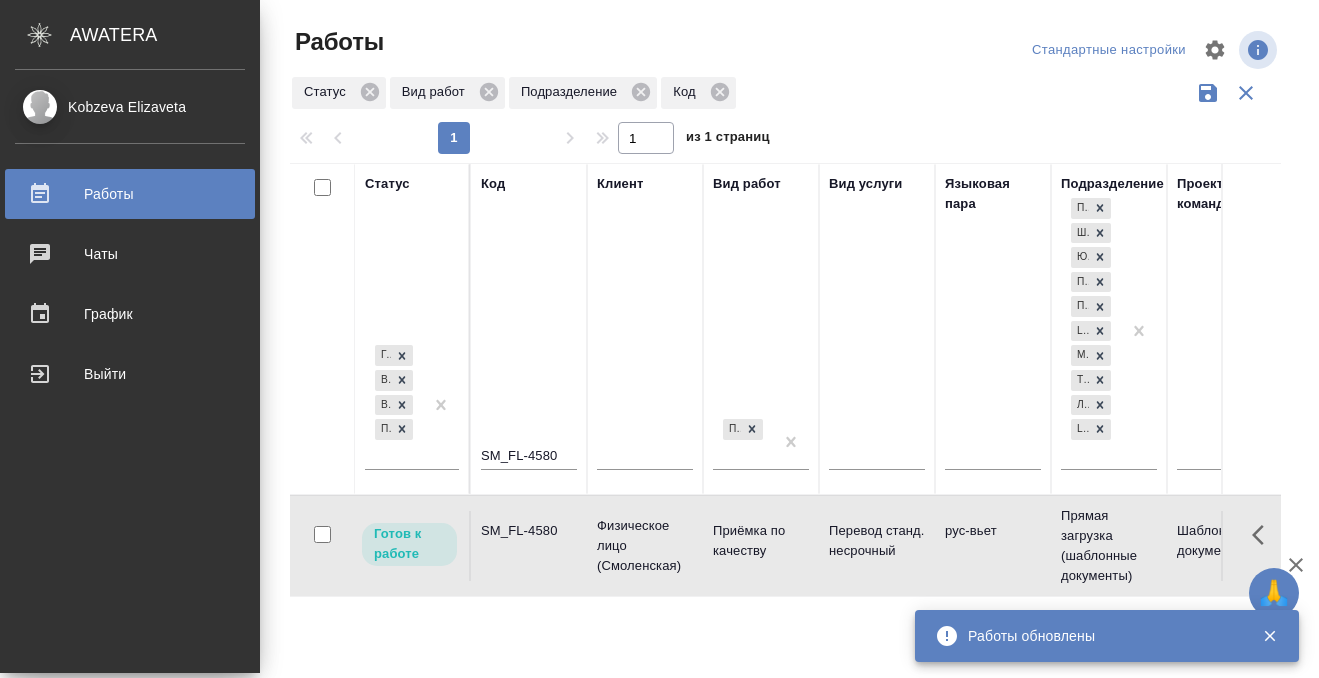 click on "Работы" at bounding box center (130, 194) 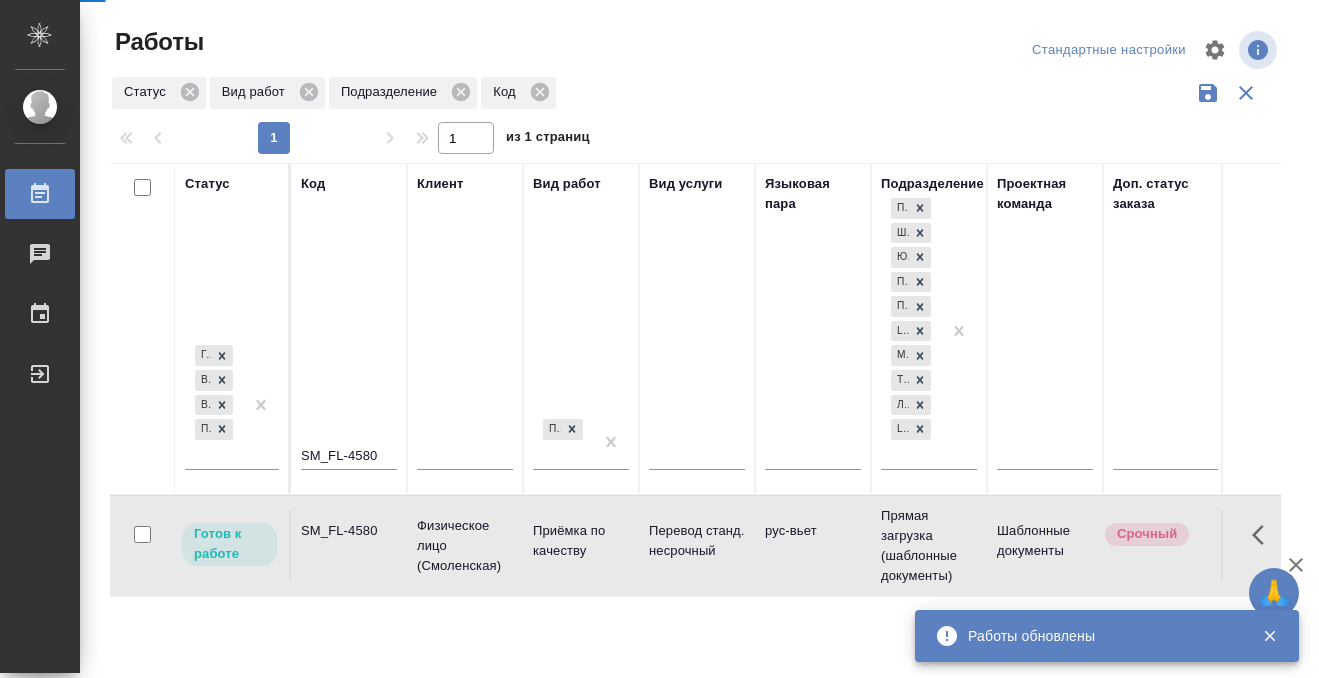 scroll, scrollTop: 10, scrollLeft: 0, axis: vertical 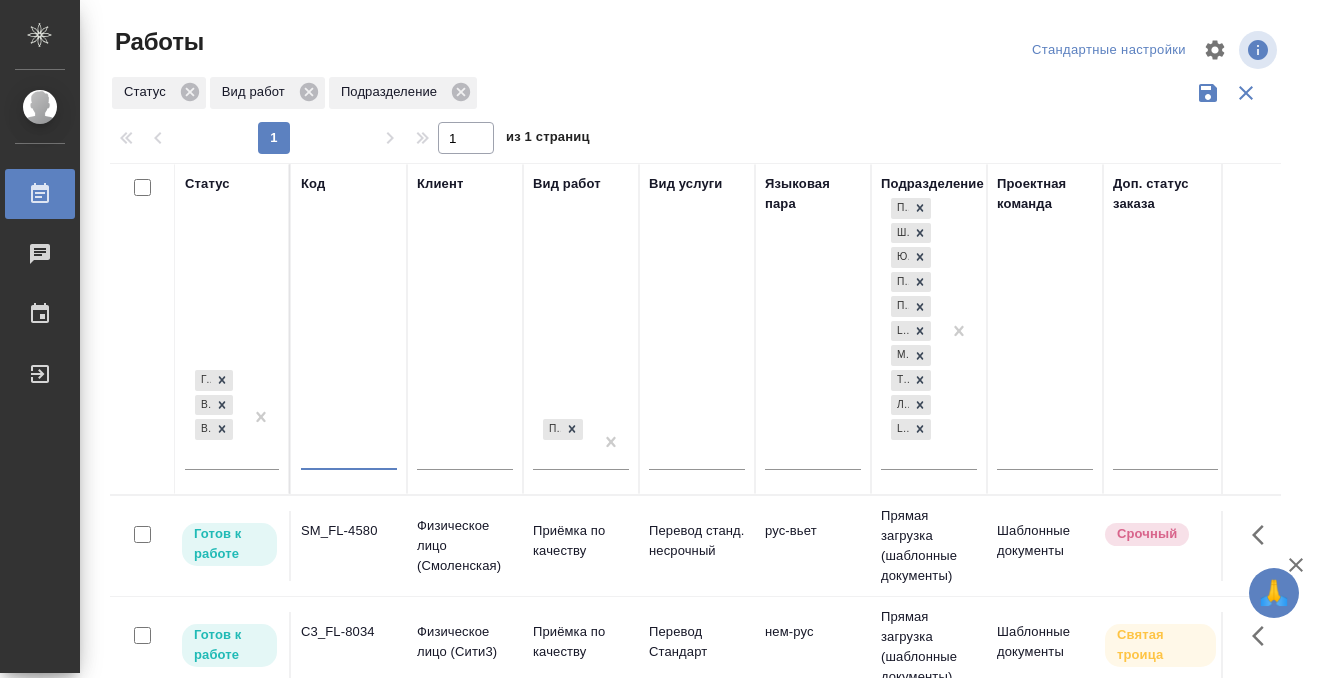 click at bounding box center [349, 456] 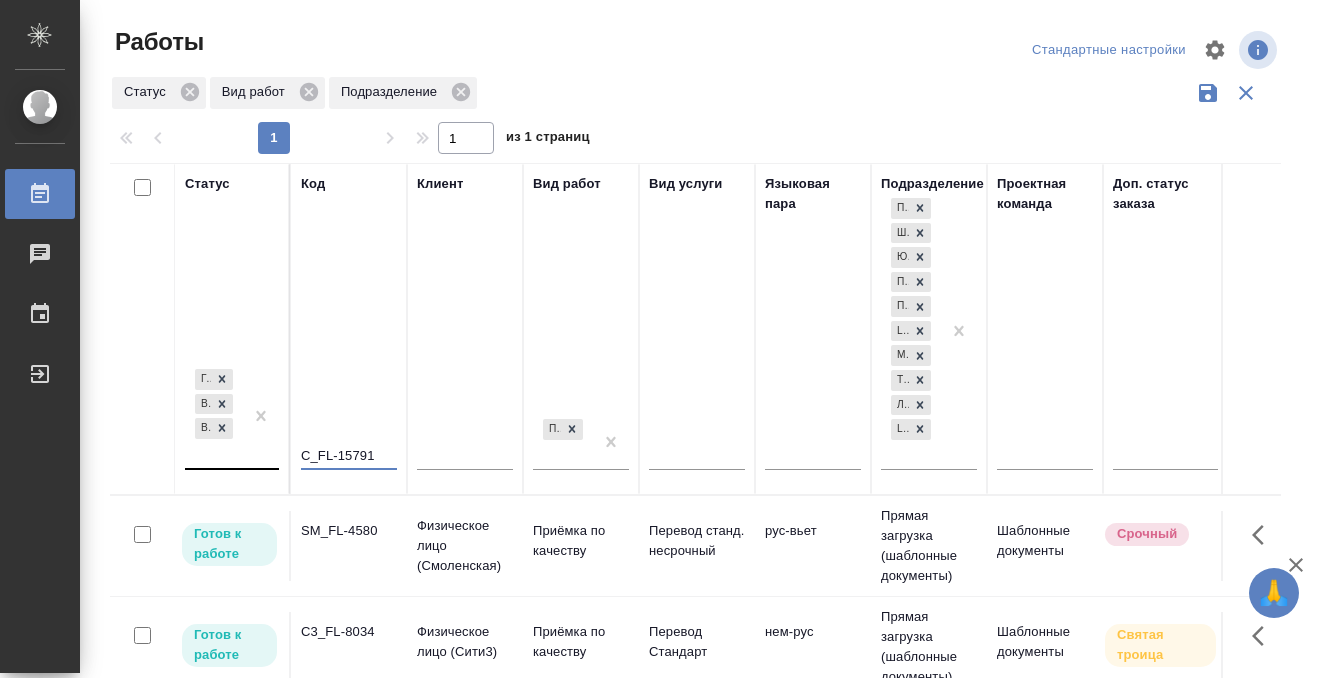 type on "C_FL-15791" 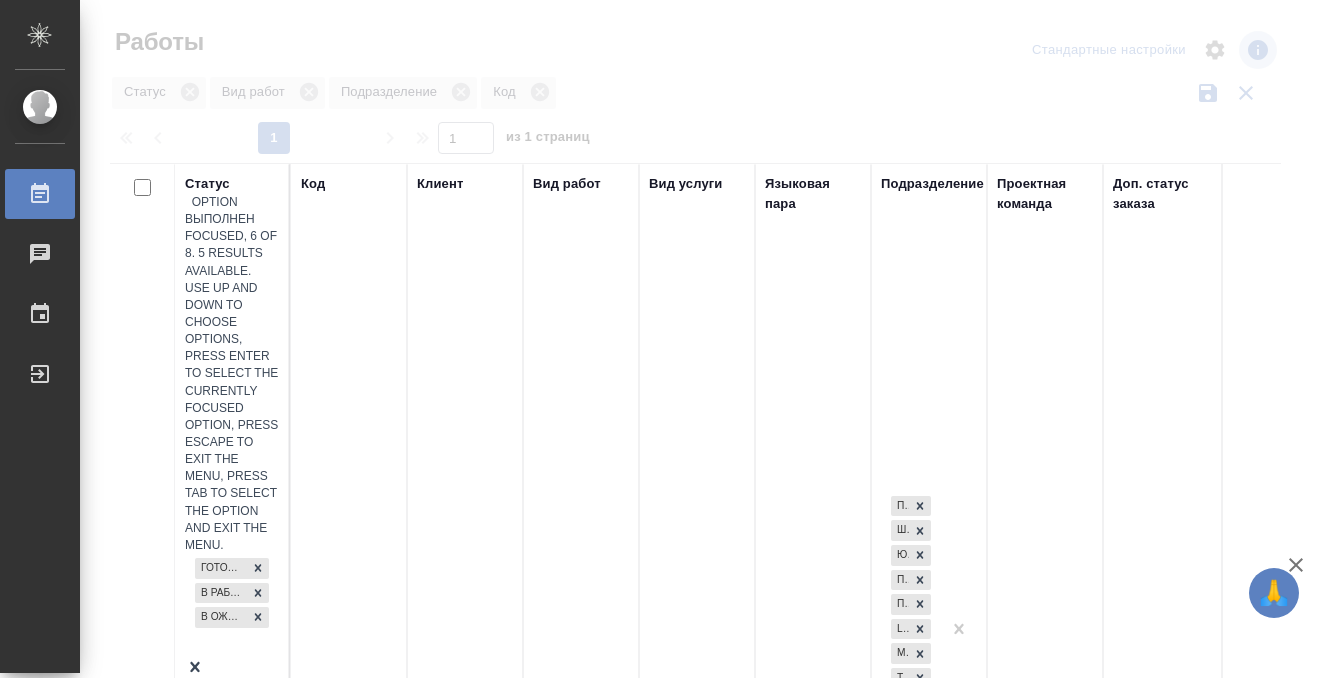 scroll, scrollTop: 7, scrollLeft: 0, axis: vertical 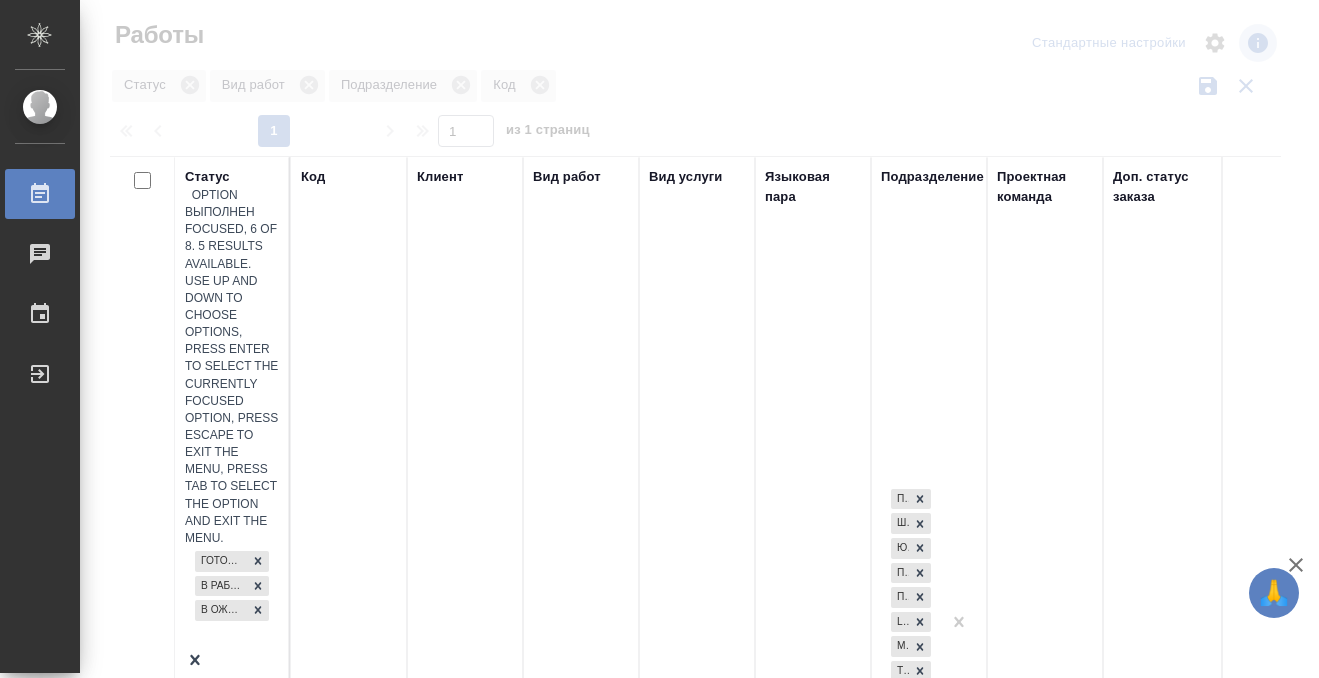 click on "Выполнен" at bounding box center (232, 717) 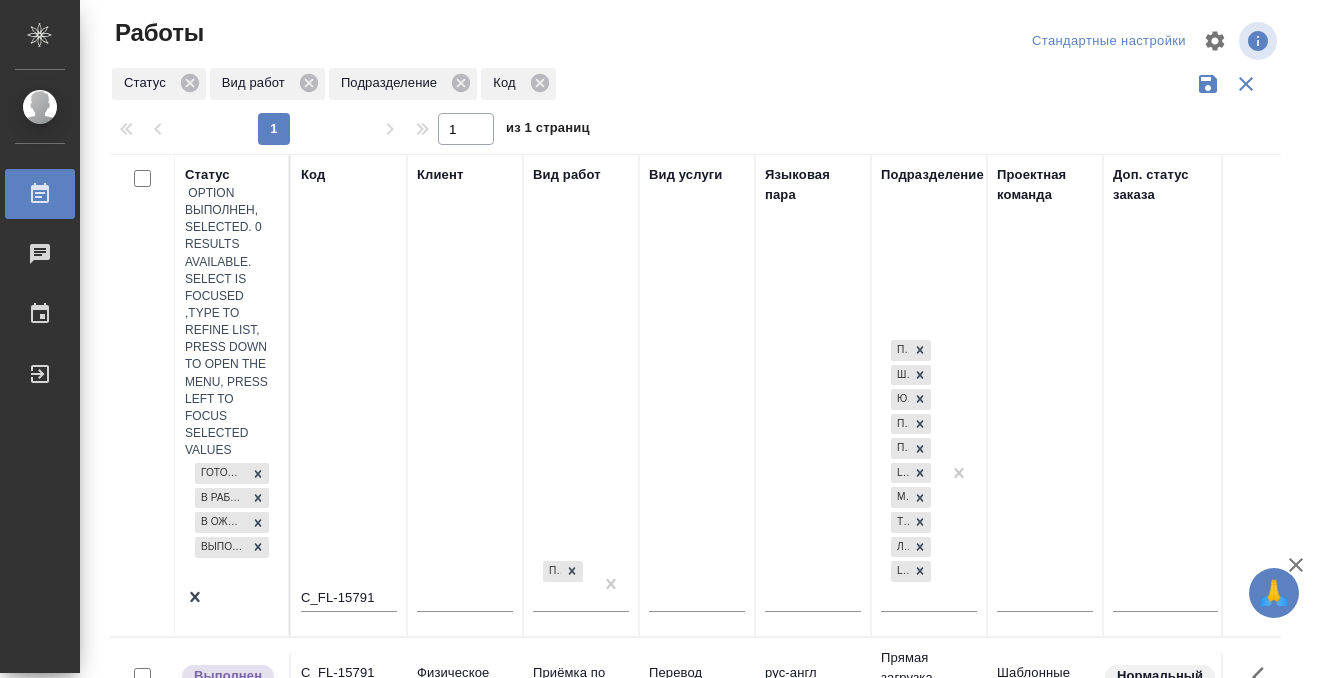 scroll, scrollTop: 10, scrollLeft: 0, axis: vertical 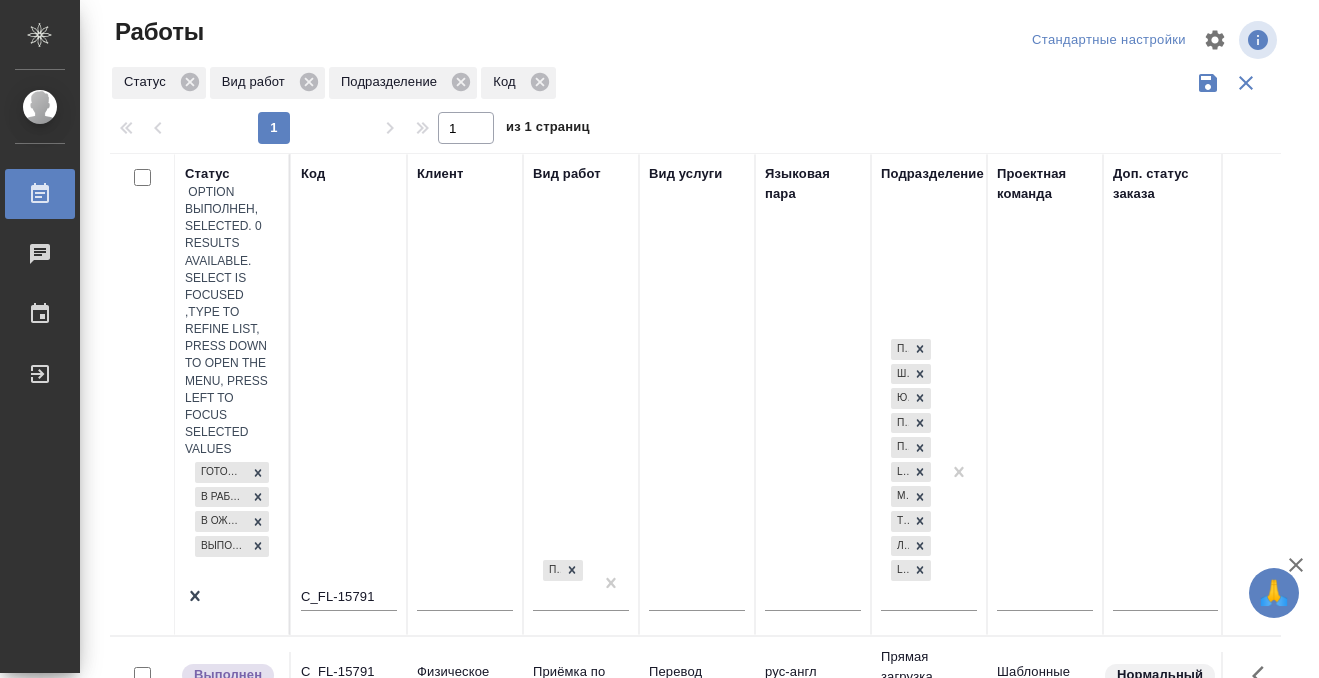 click on "C_FL-15791" at bounding box center [349, 672] 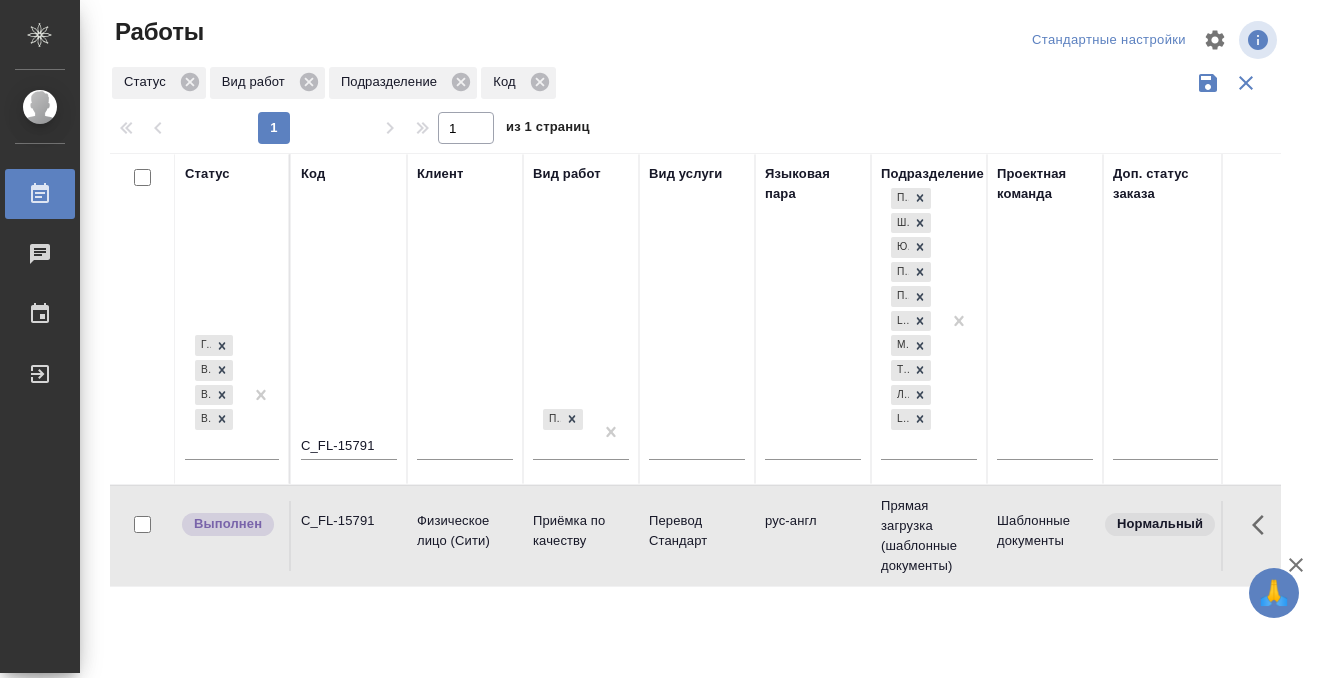 click on "C_FL-15791" at bounding box center [349, 521] 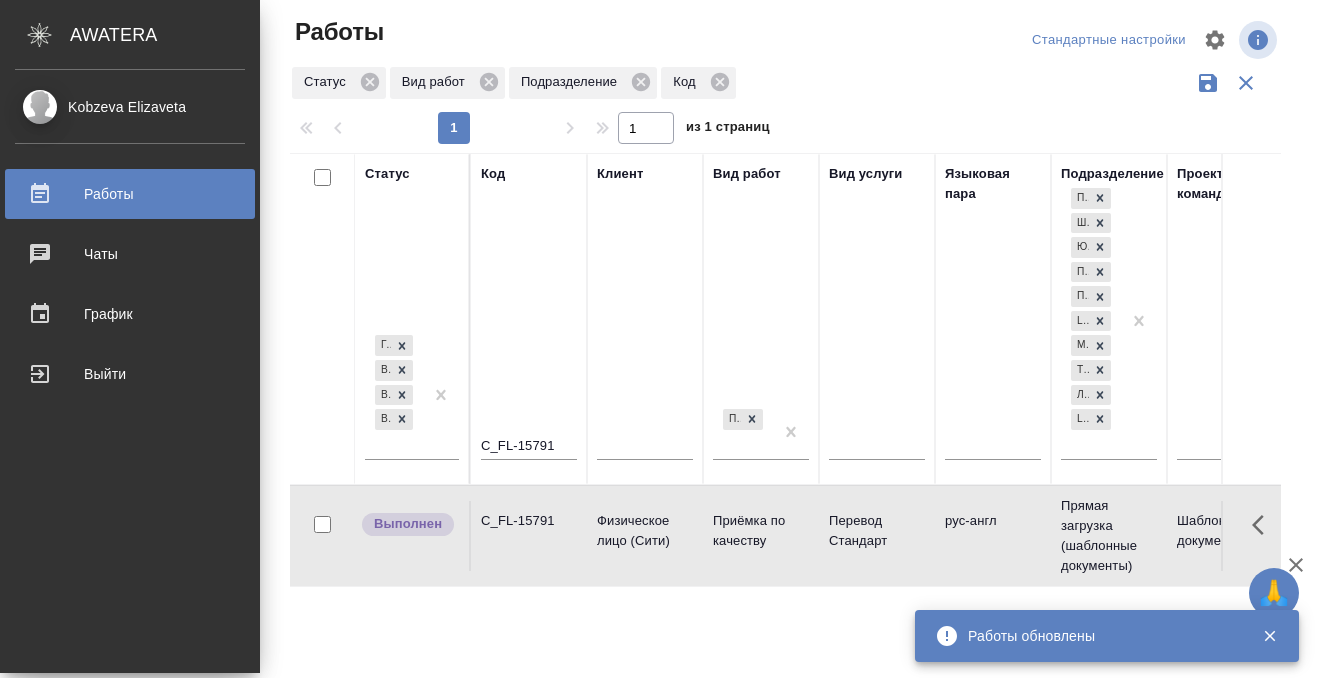 click on "Работы" at bounding box center [130, 194] 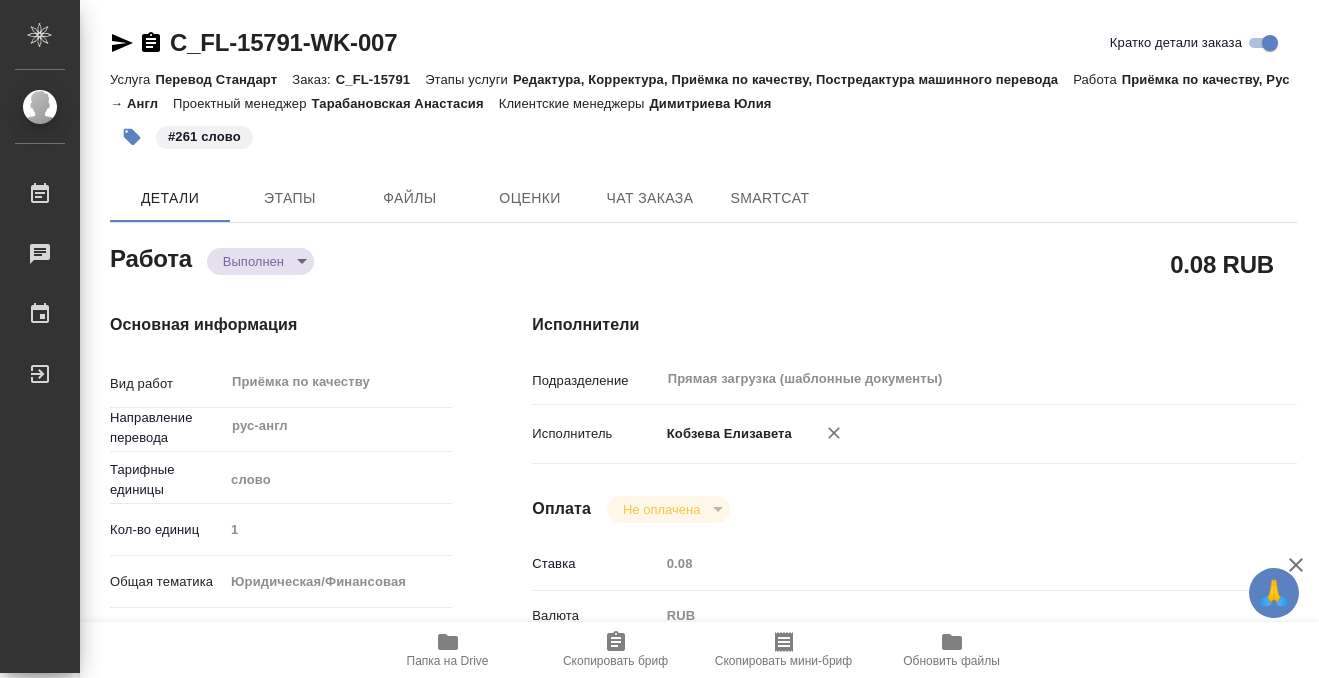 scroll, scrollTop: 0, scrollLeft: 0, axis: both 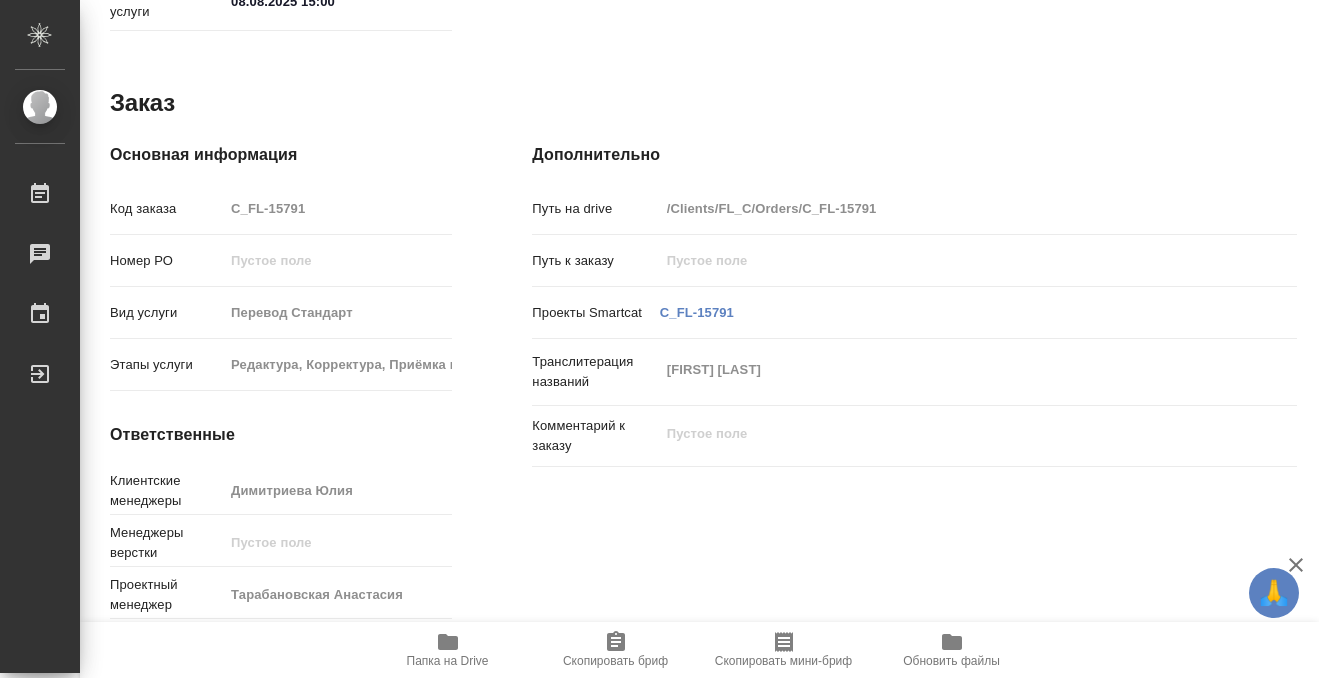 click on "Папка на Drive" at bounding box center [448, 649] 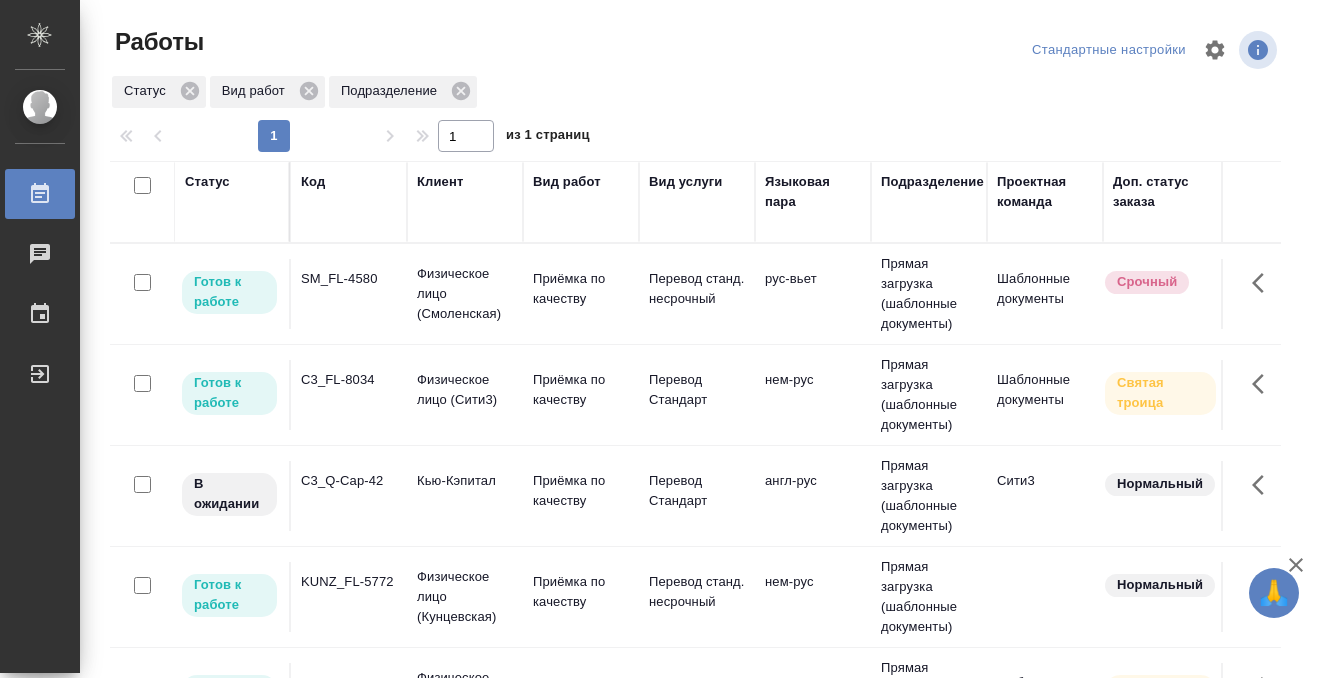 scroll, scrollTop: 0, scrollLeft: 0, axis: both 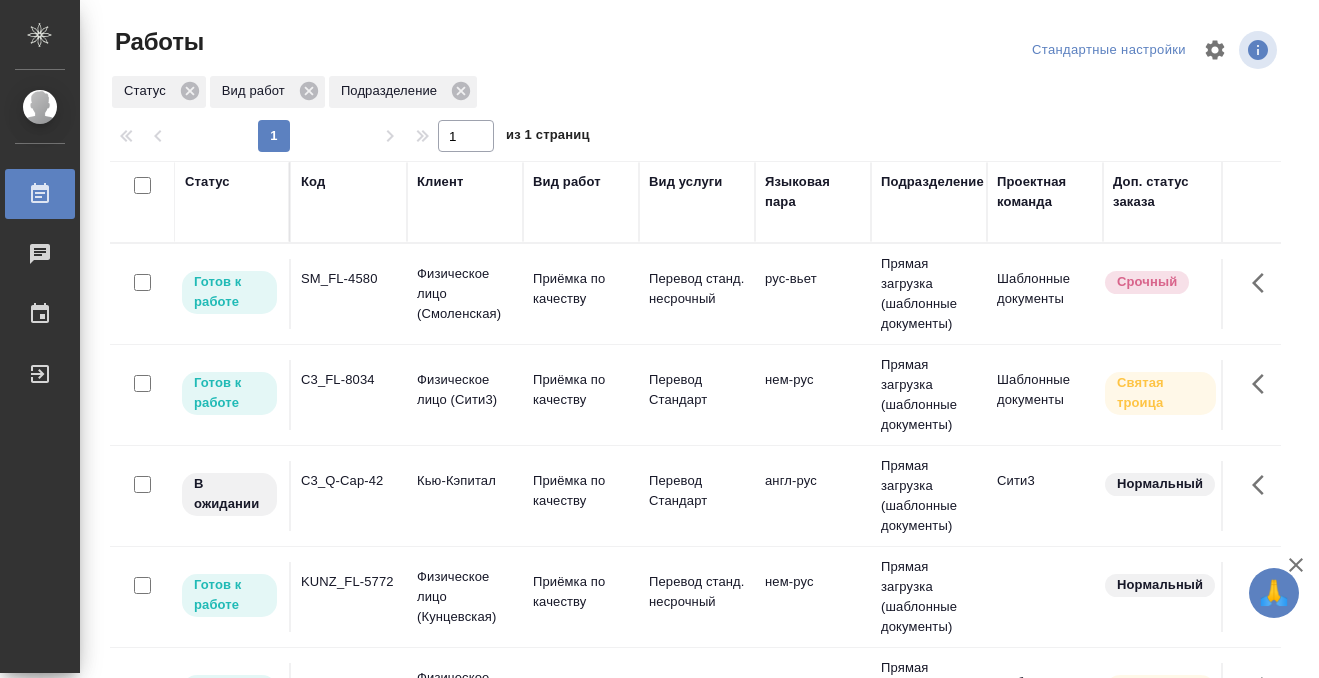 click on "C3_FL-8034" at bounding box center [349, 294] 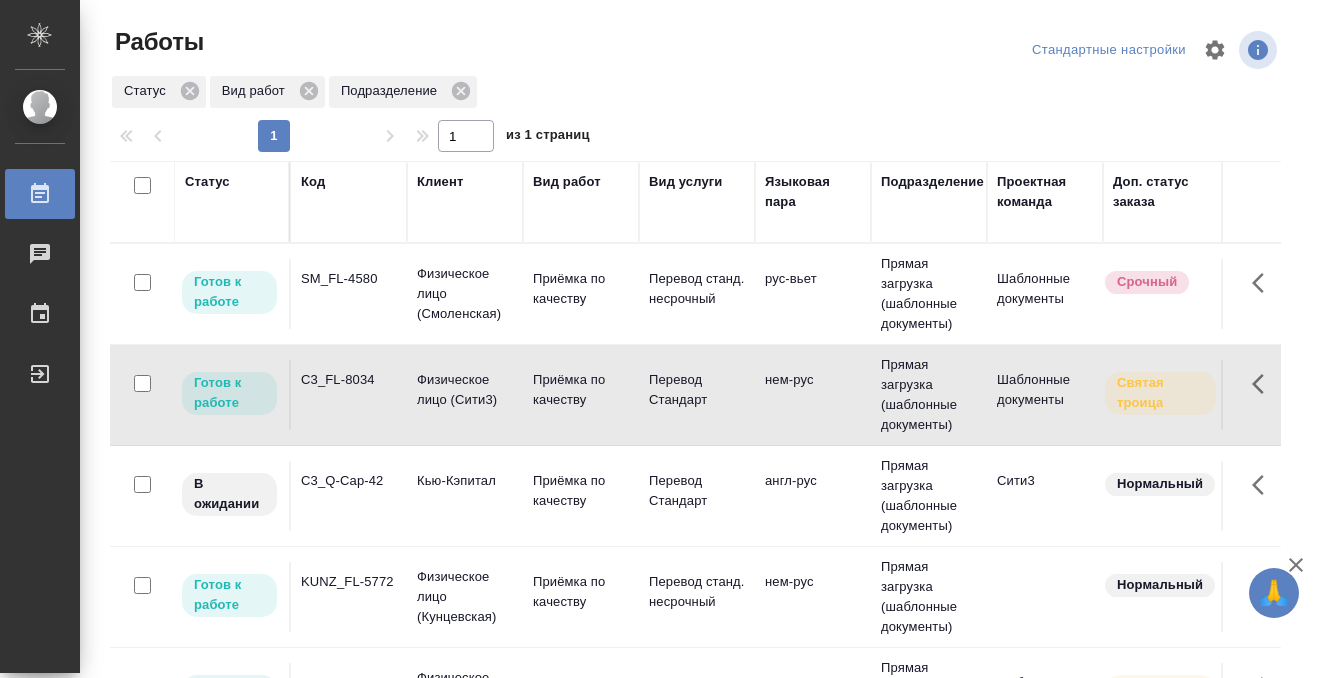 click on "C3_FL-8034" at bounding box center [349, 294] 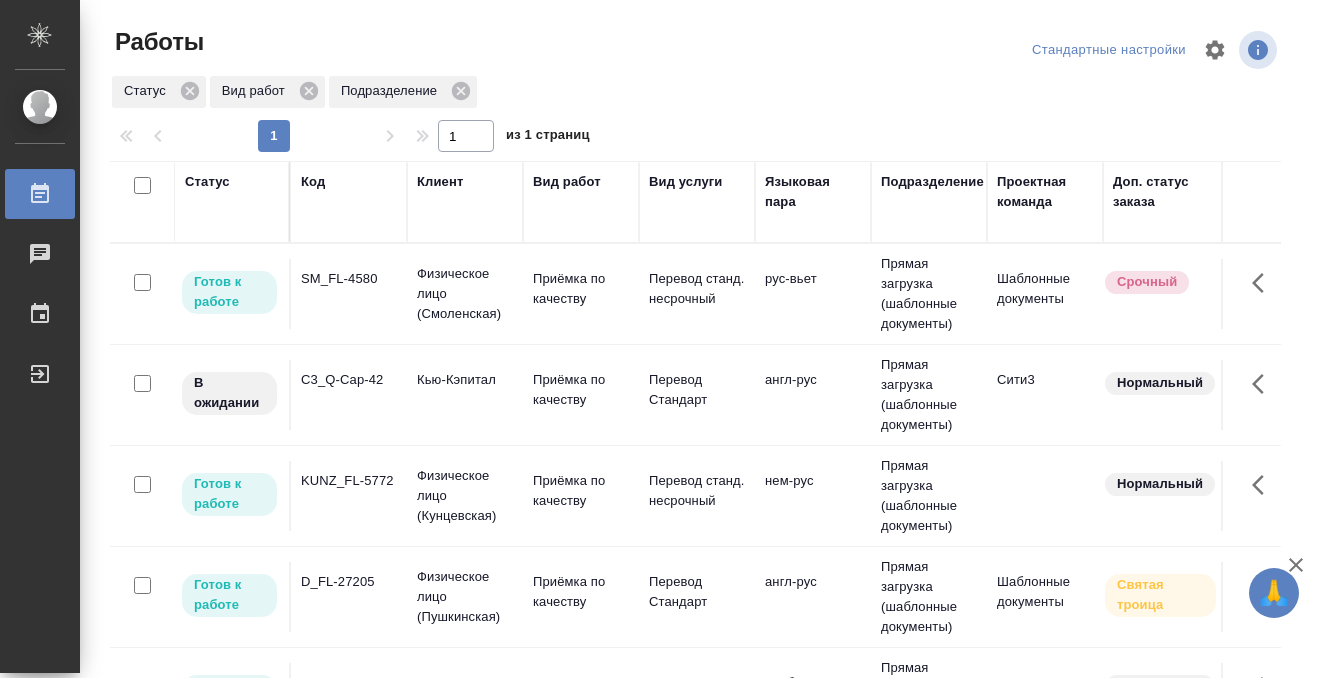 click on "C3_Q-Cap-42" at bounding box center [349, 294] 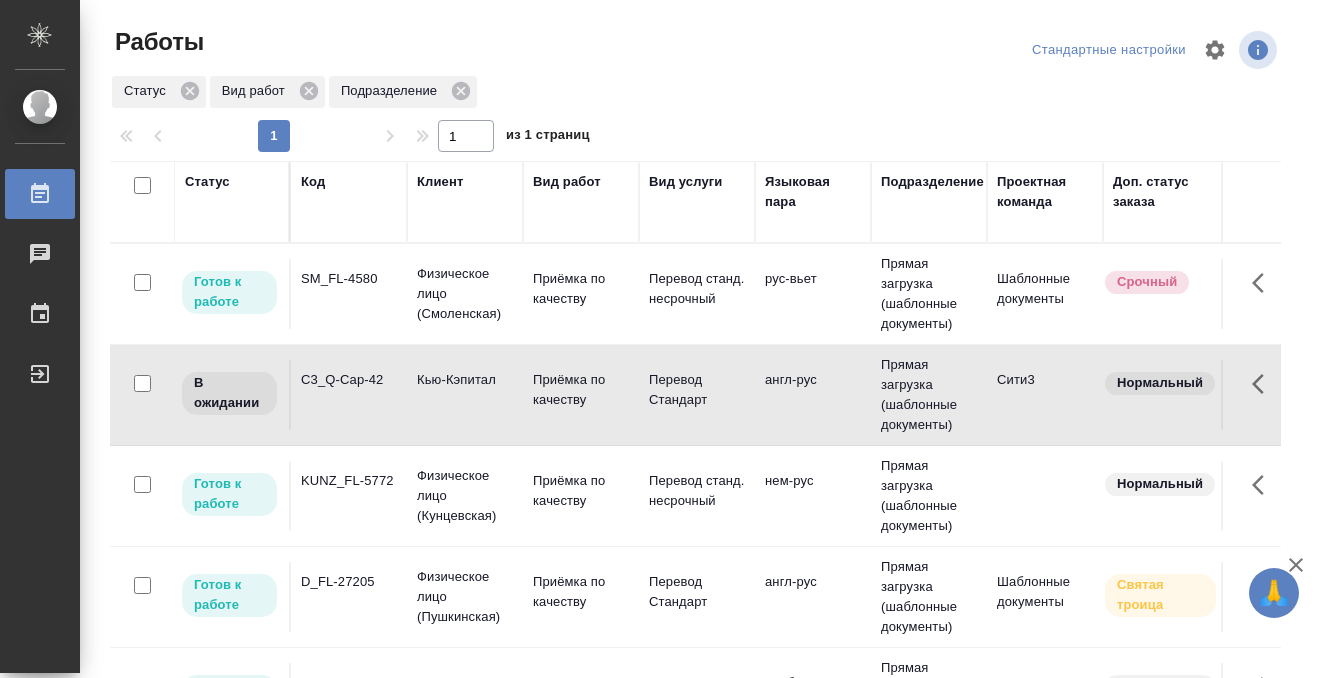 click on "C3_Q-Cap-42" at bounding box center [349, 294] 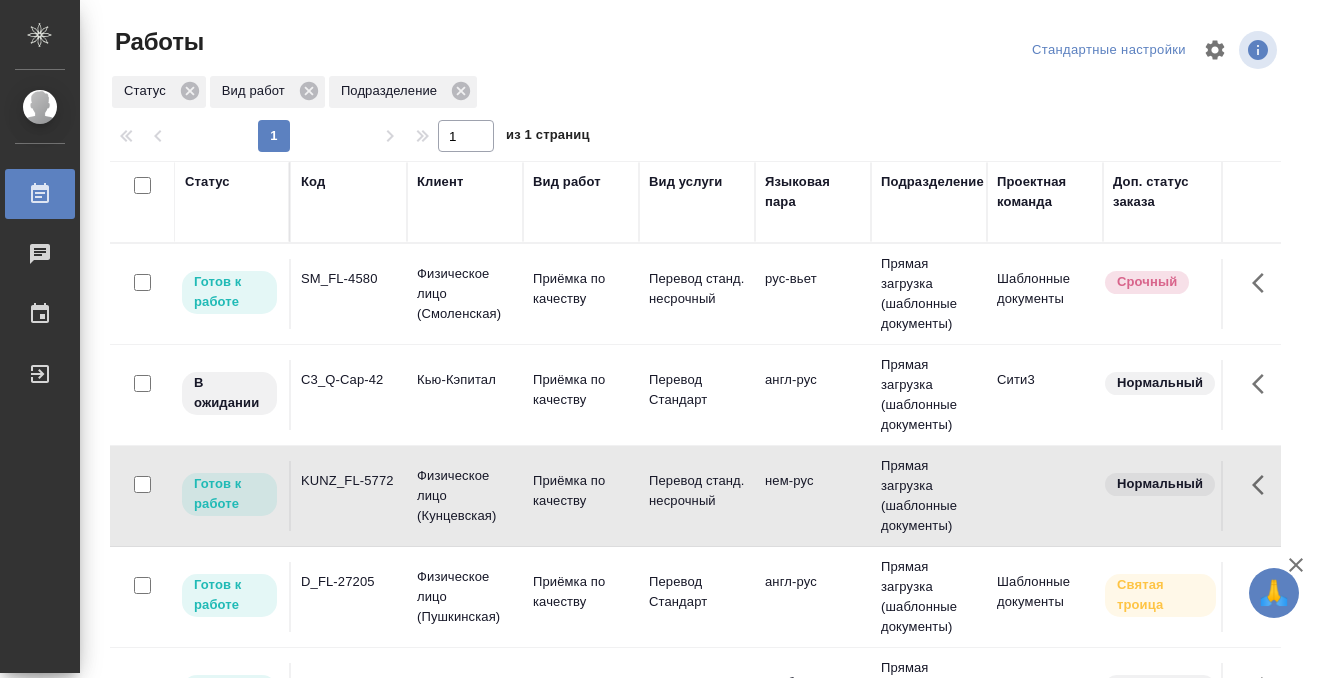 click on "KUNZ_FL-5772" at bounding box center [349, 279] 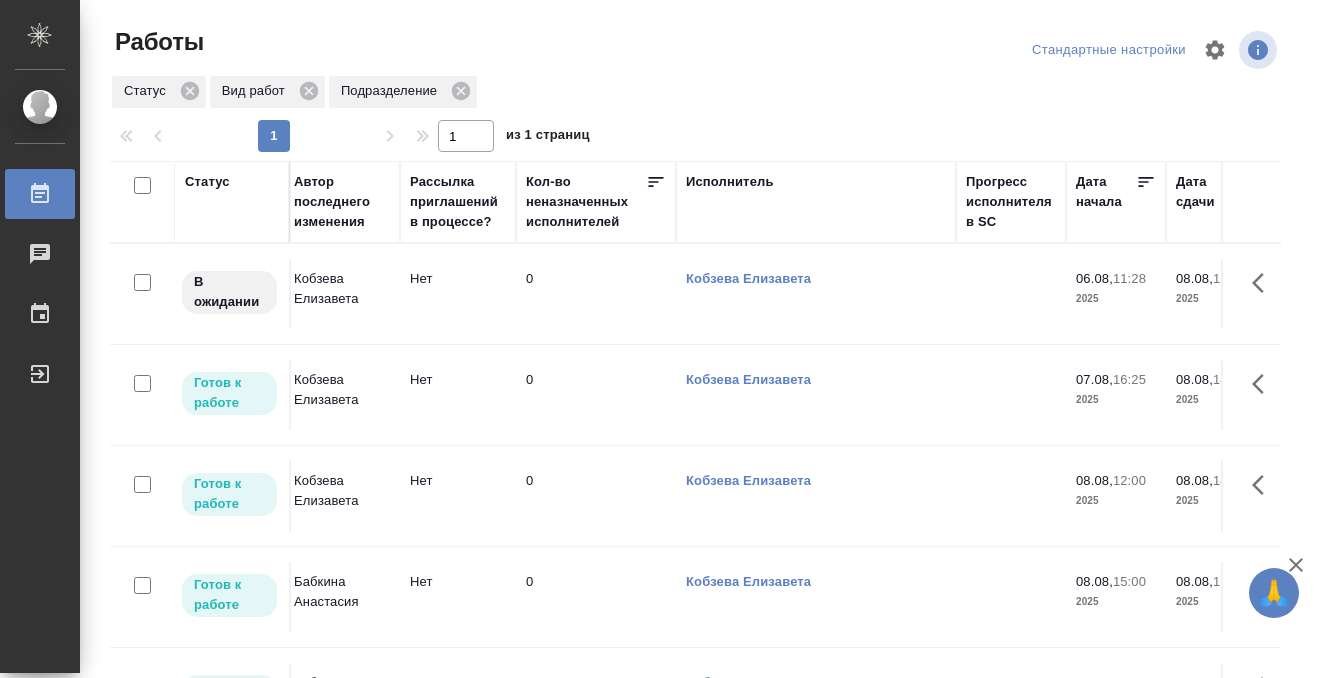 scroll, scrollTop: 0, scrollLeft: 0, axis: both 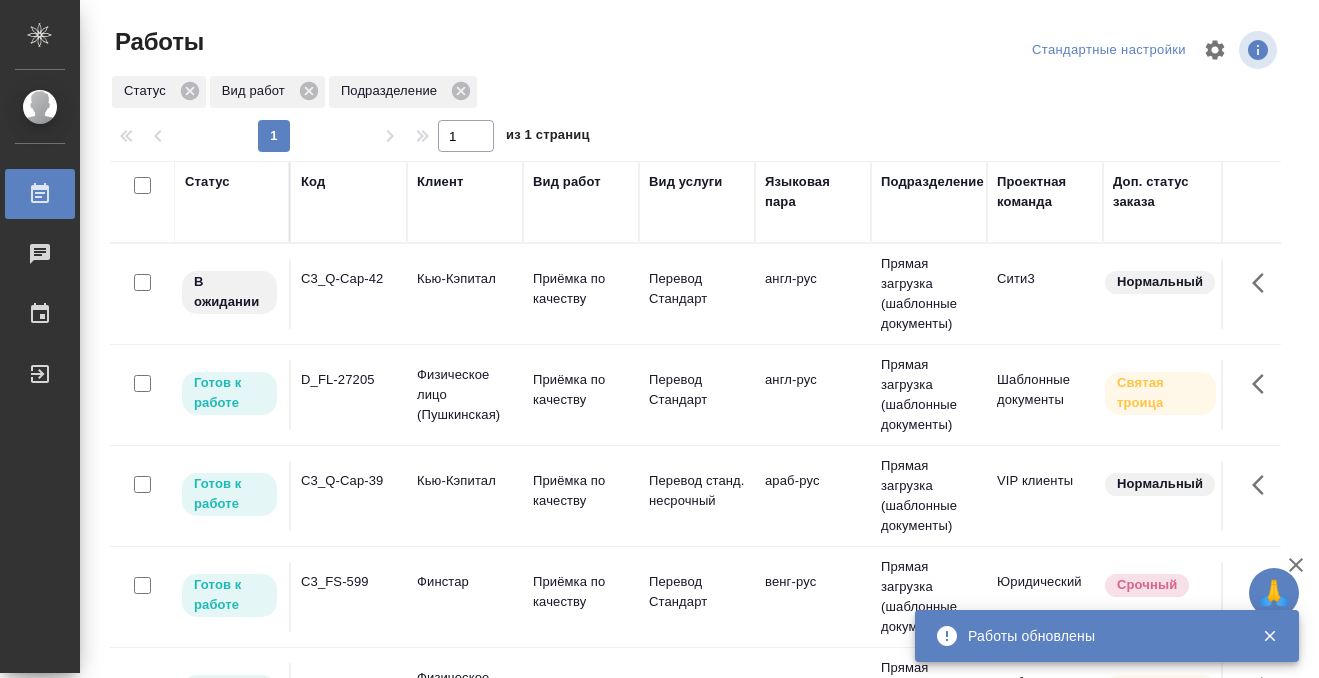 click on "Статус" at bounding box center [207, 182] 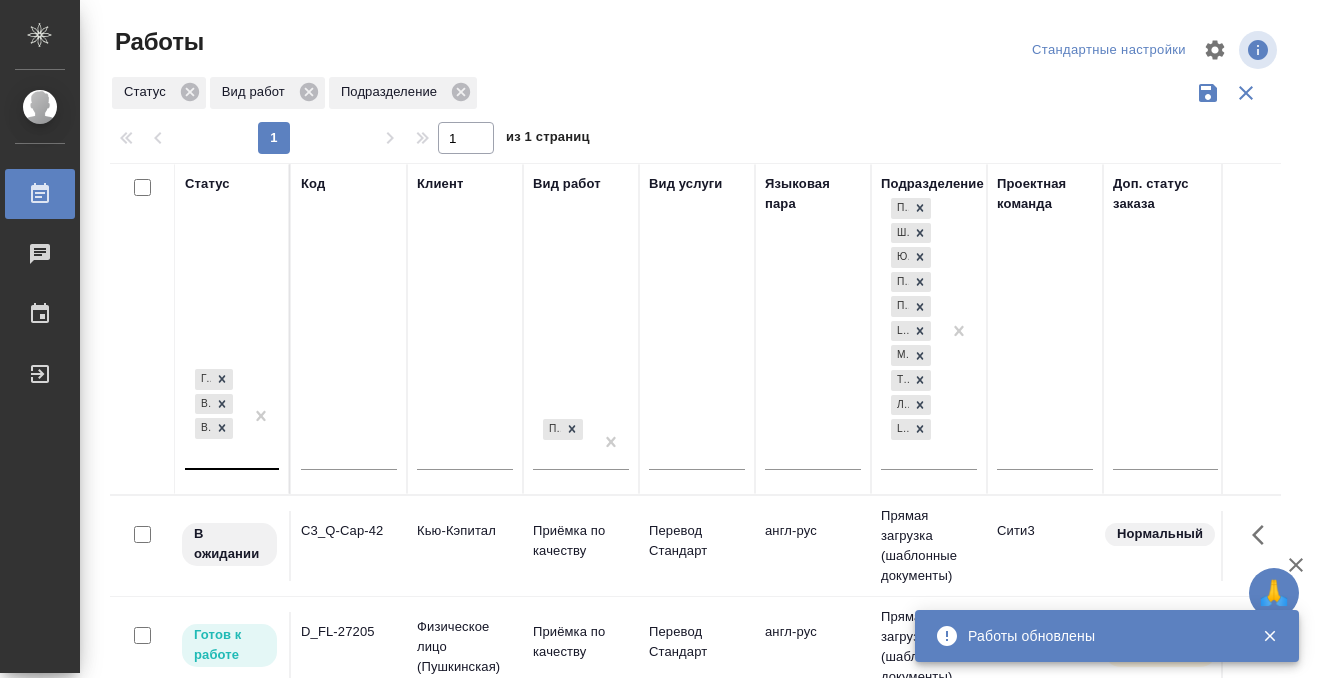 click on "Готов к работе В работе В ожидании" at bounding box center [214, 416] 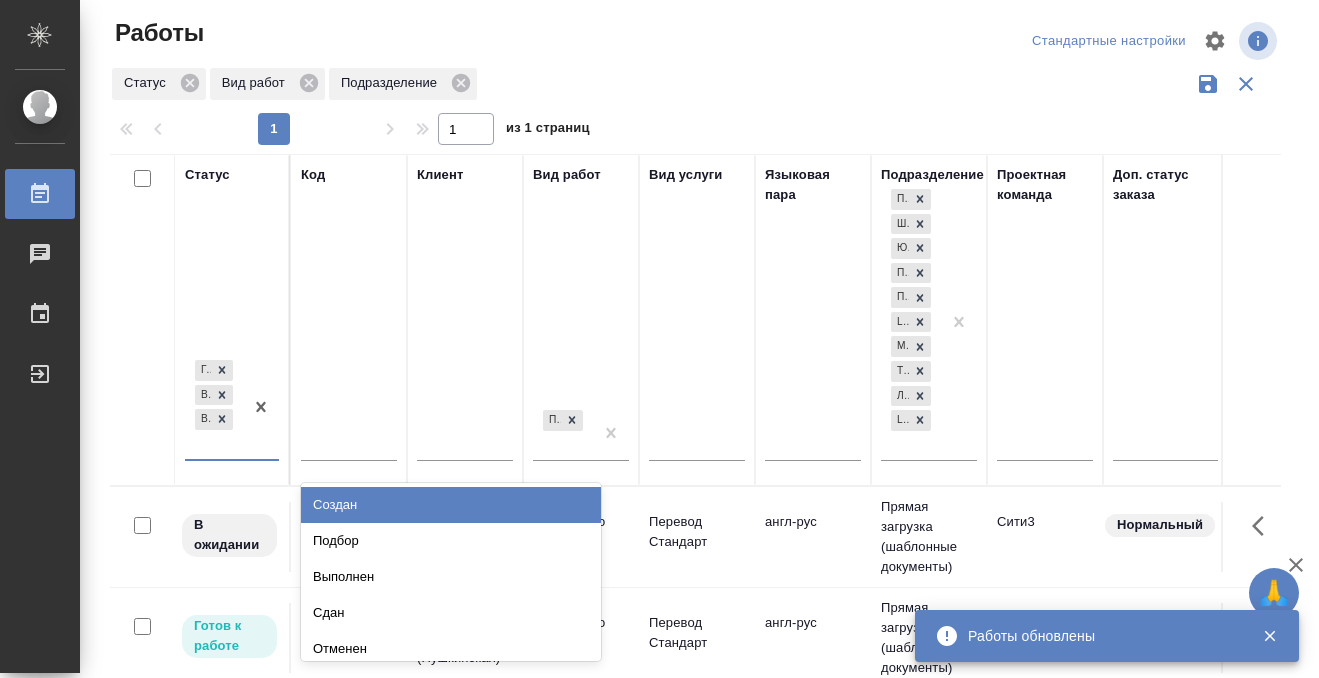 scroll, scrollTop: 10, scrollLeft: 0, axis: vertical 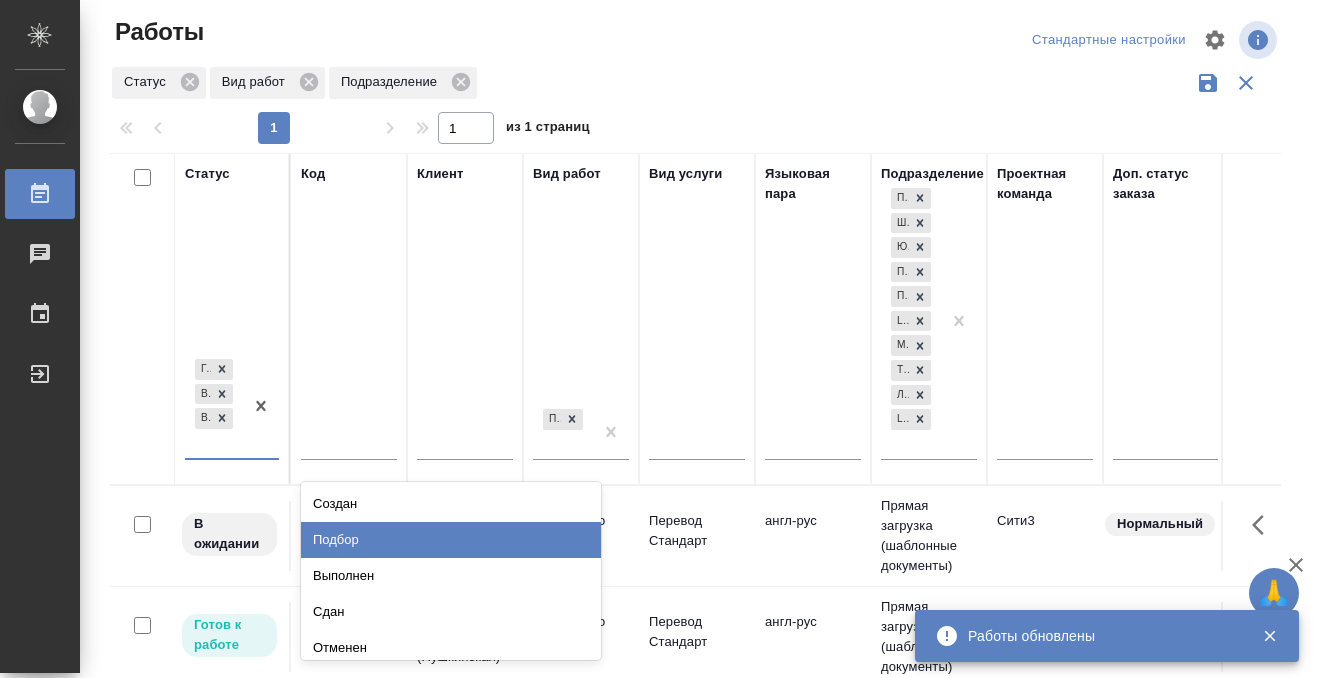 click on "Подбор" at bounding box center [451, 540] 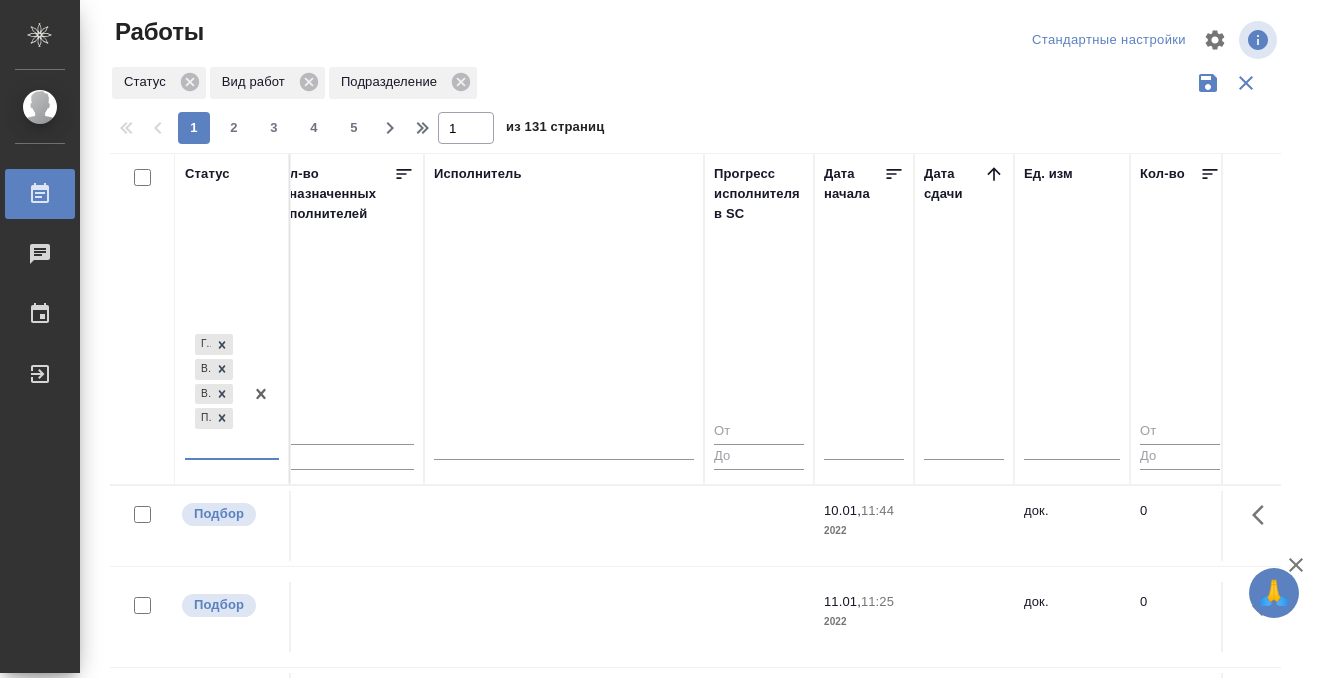 scroll, scrollTop: 0, scrollLeft: 1198, axis: horizontal 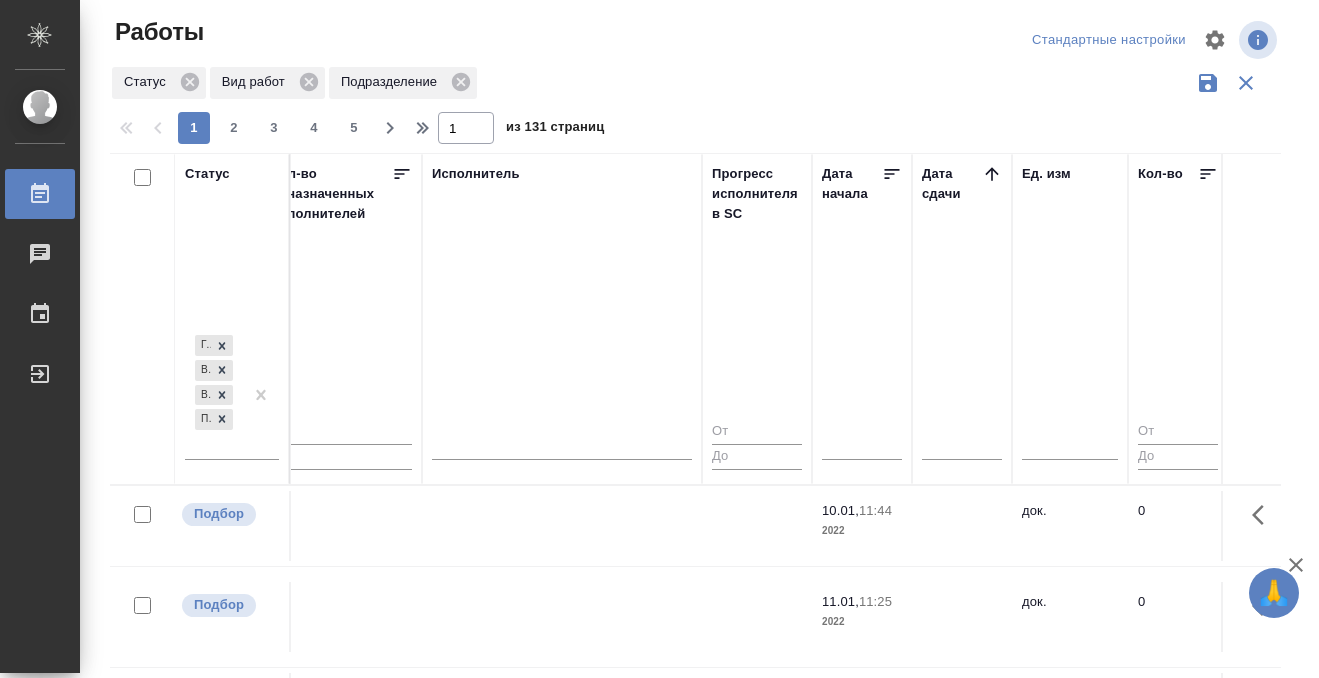 click 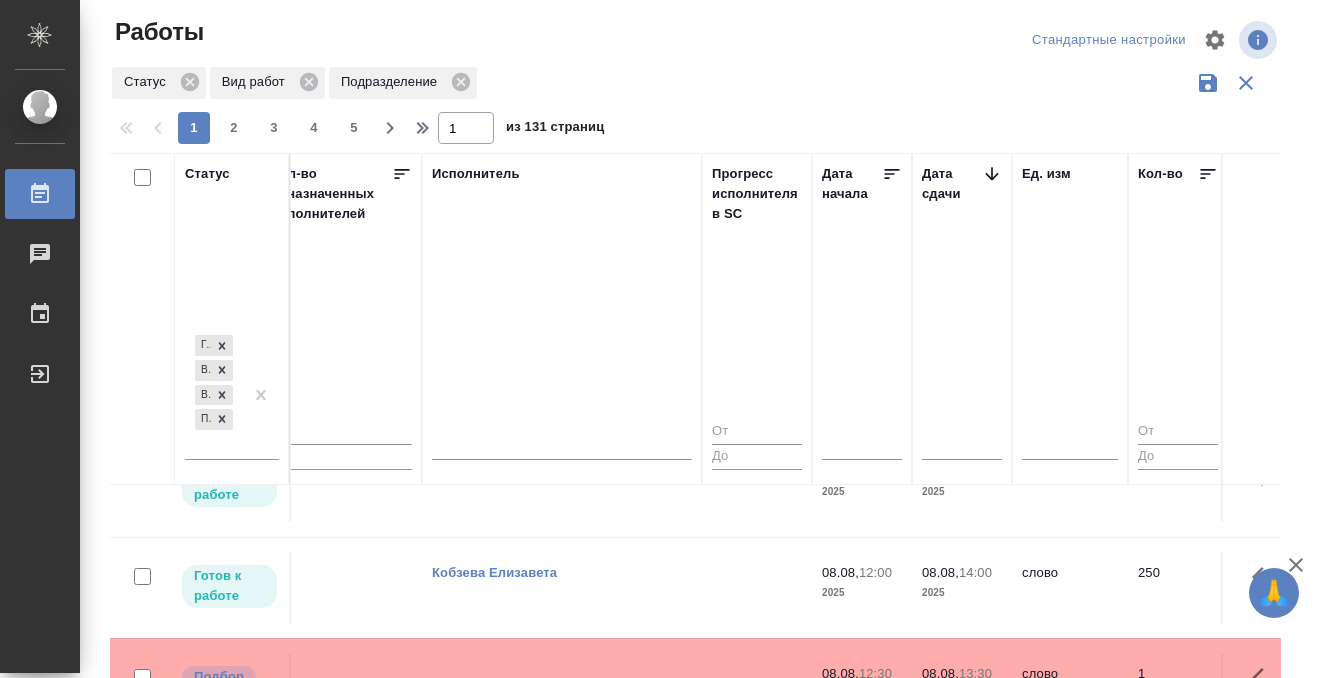 scroll, scrollTop: 802, scrollLeft: 1198, axis: both 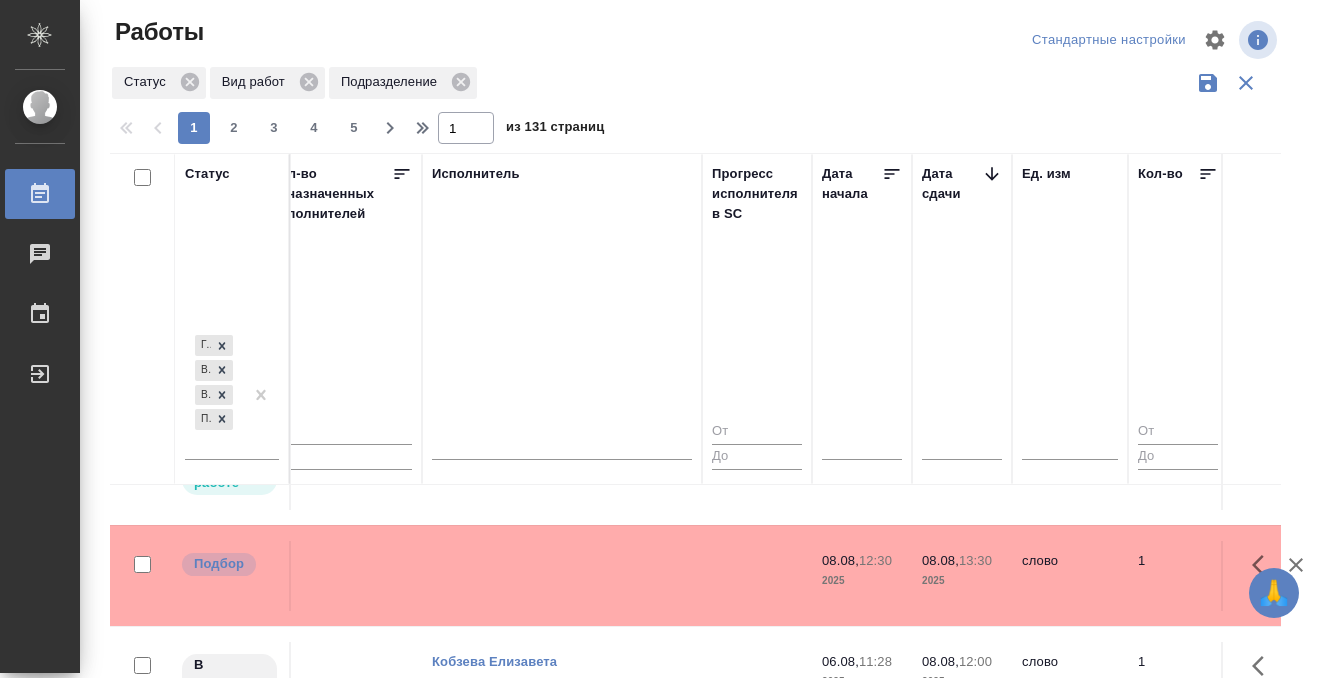 click at bounding box center [562, -249] 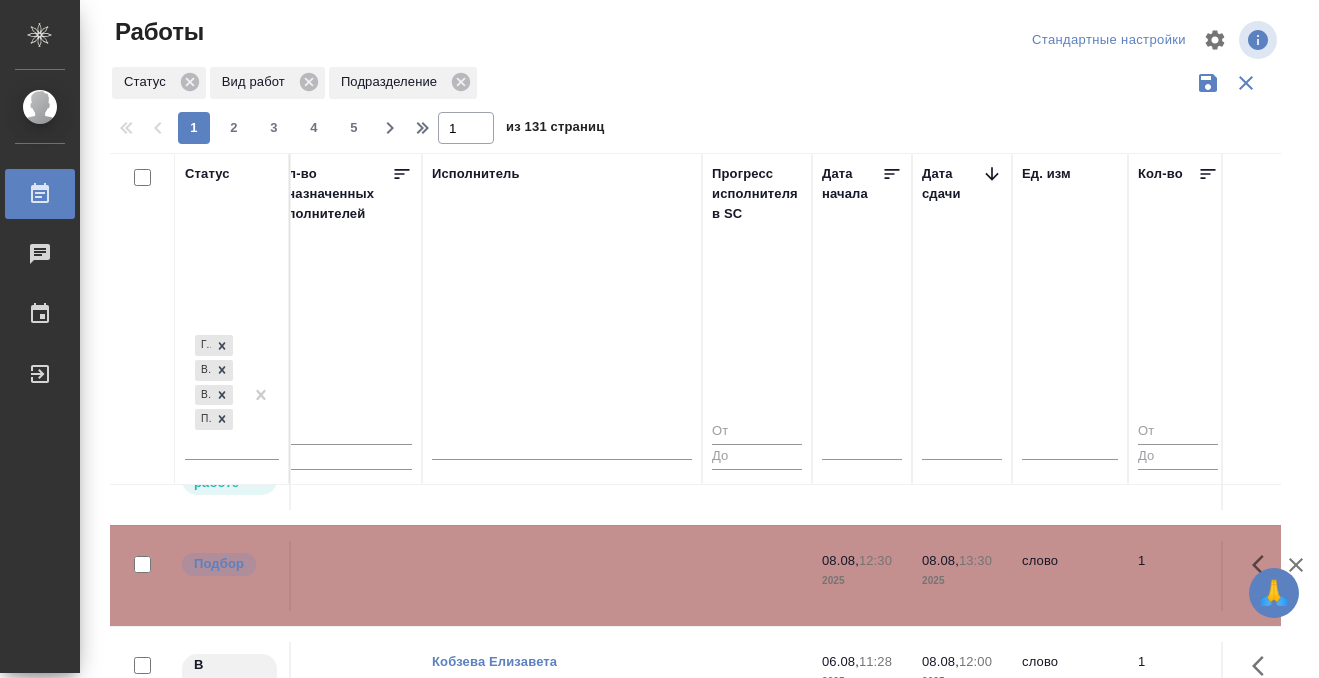 click 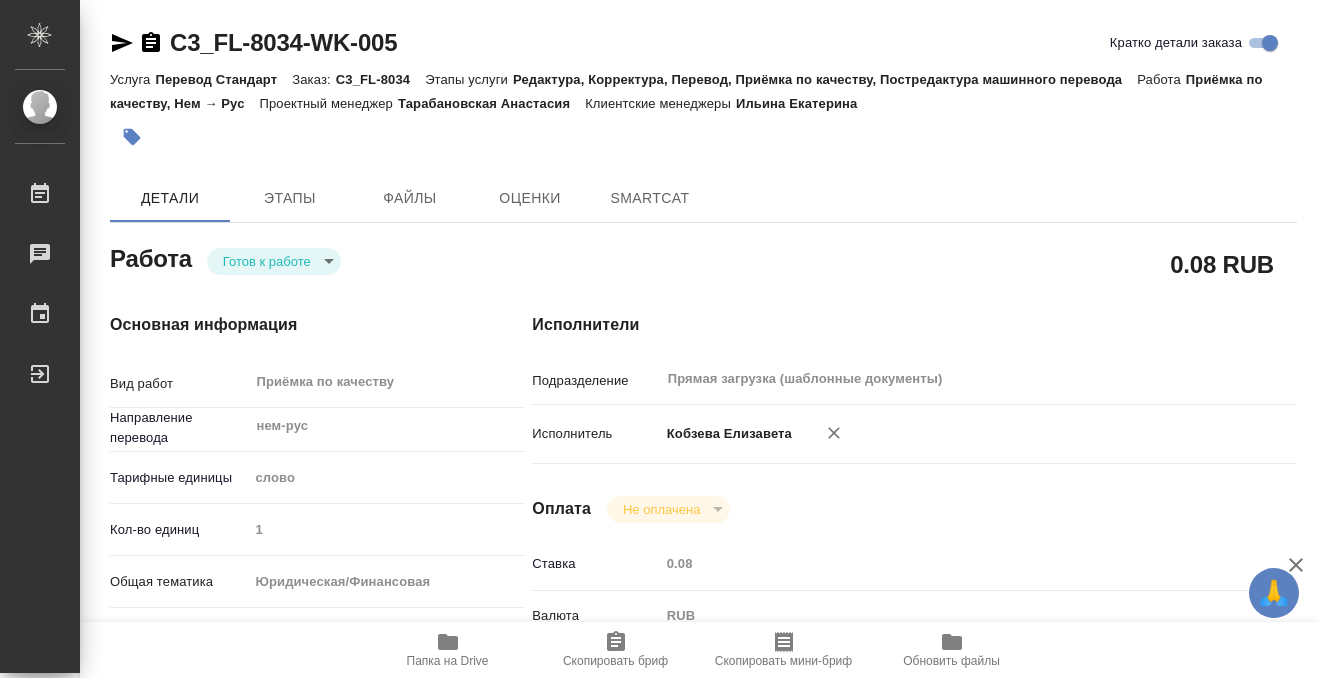 scroll, scrollTop: 0, scrollLeft: 0, axis: both 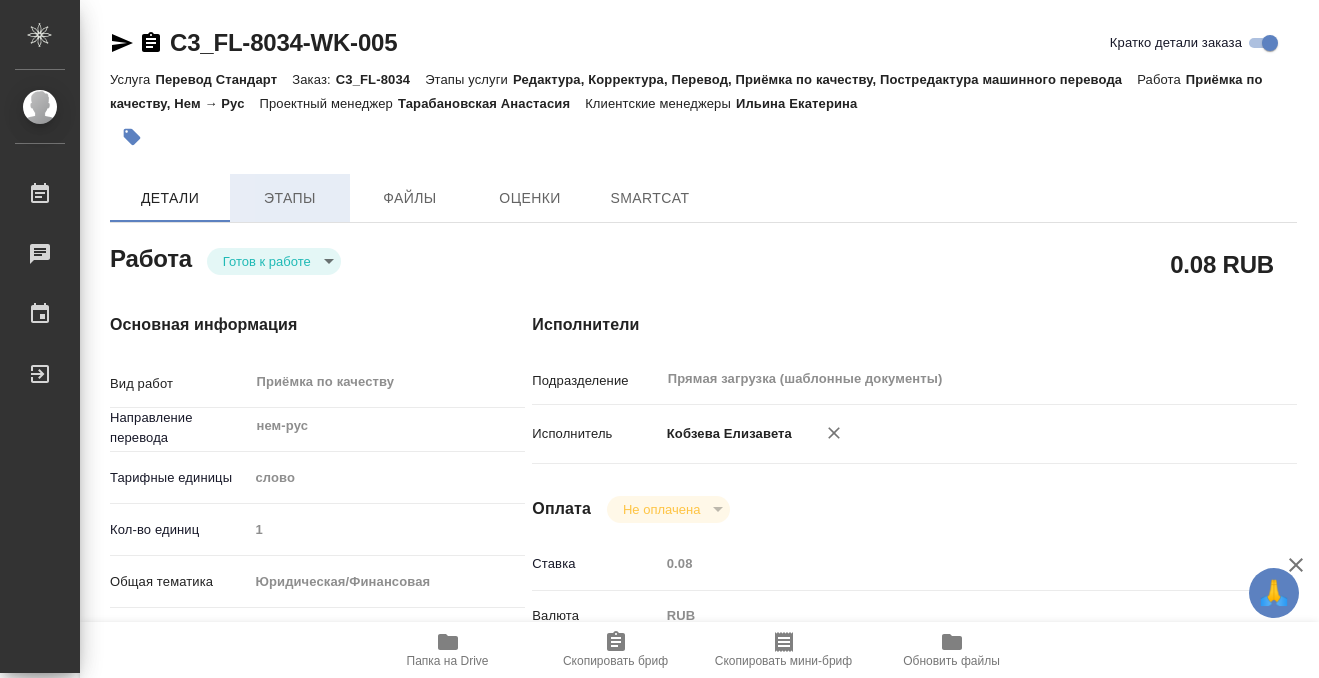 click on "Этапы" at bounding box center (290, 198) 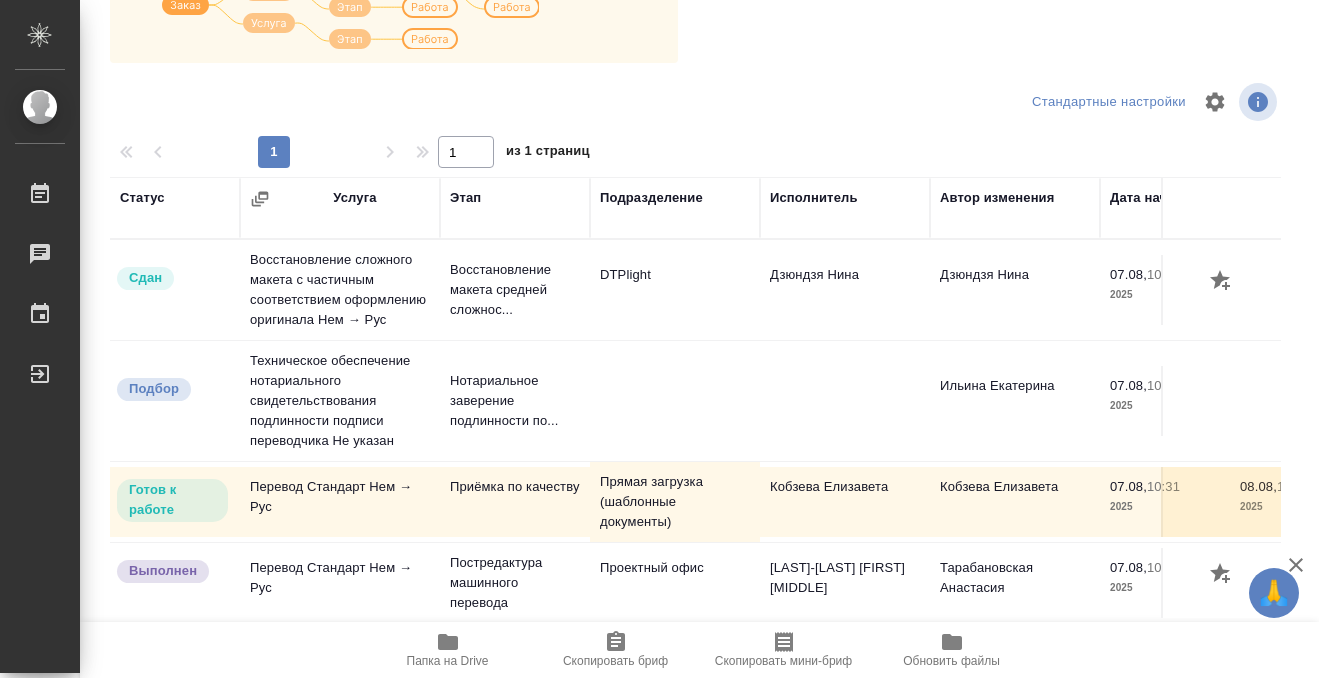 scroll, scrollTop: 0, scrollLeft: 0, axis: both 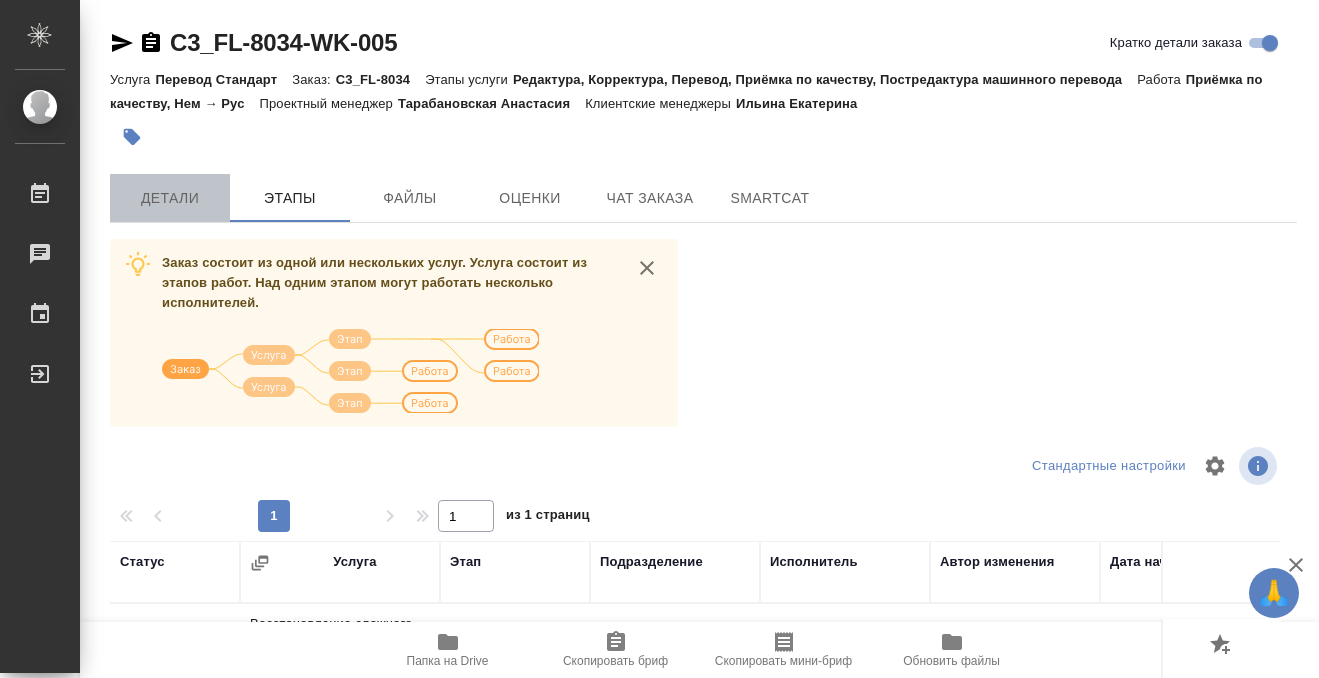 click on "Детали" at bounding box center (170, 198) 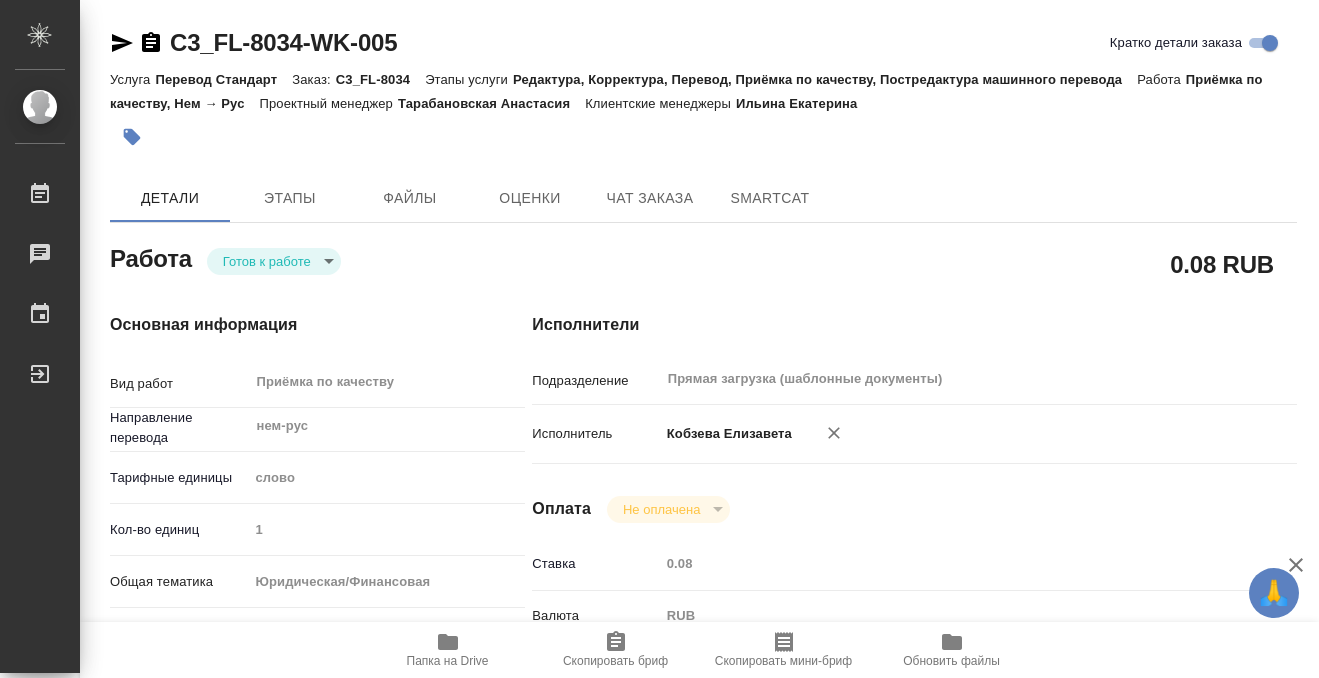 type on "x" 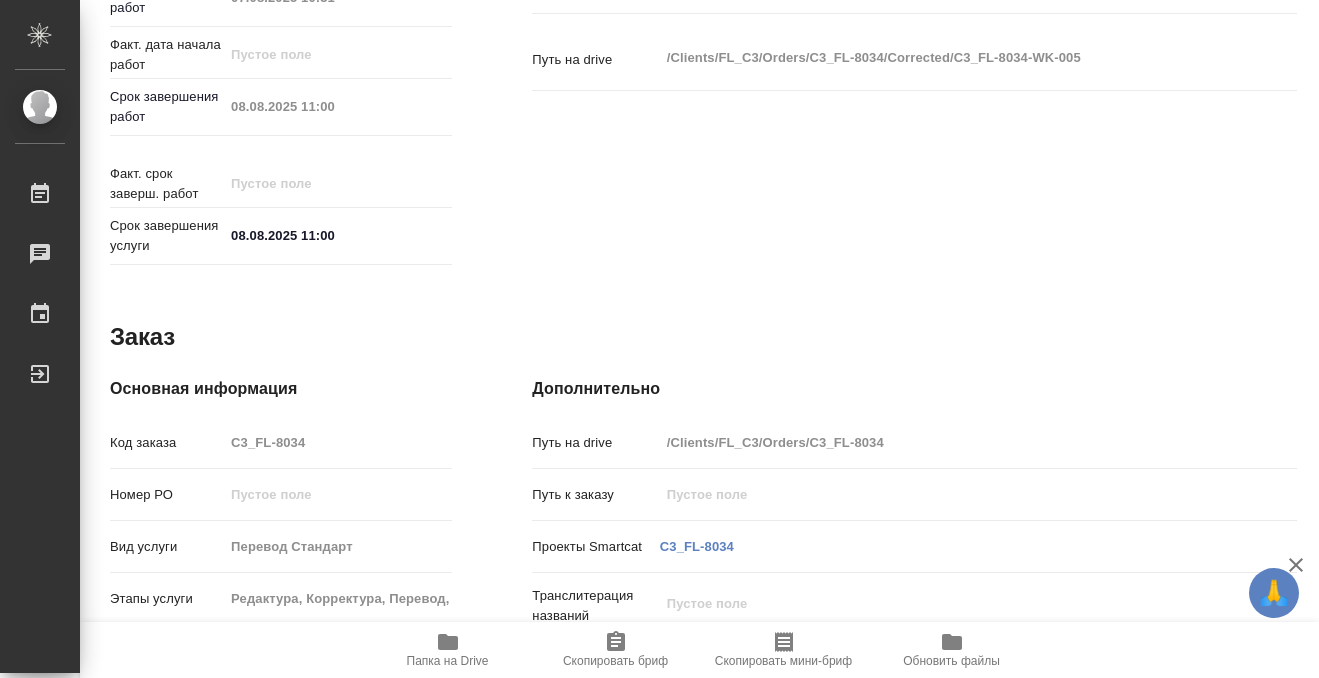 type on "x" 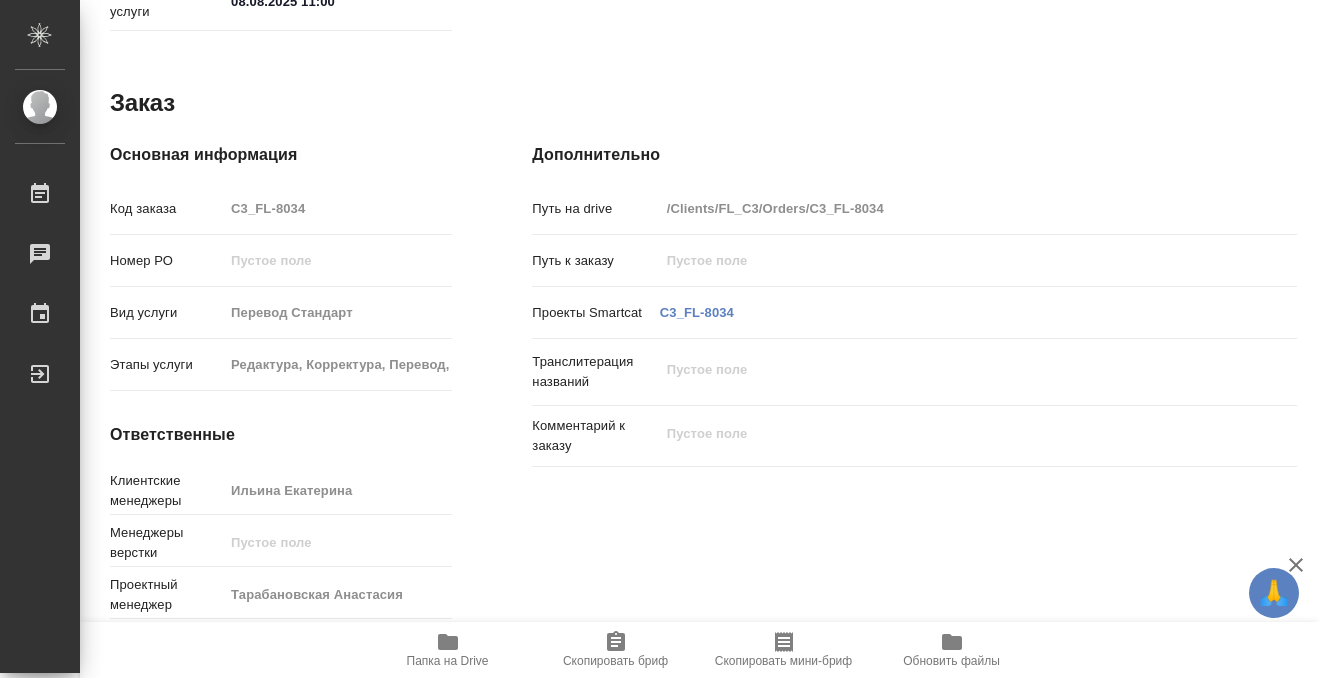 scroll, scrollTop: 1068, scrollLeft: 0, axis: vertical 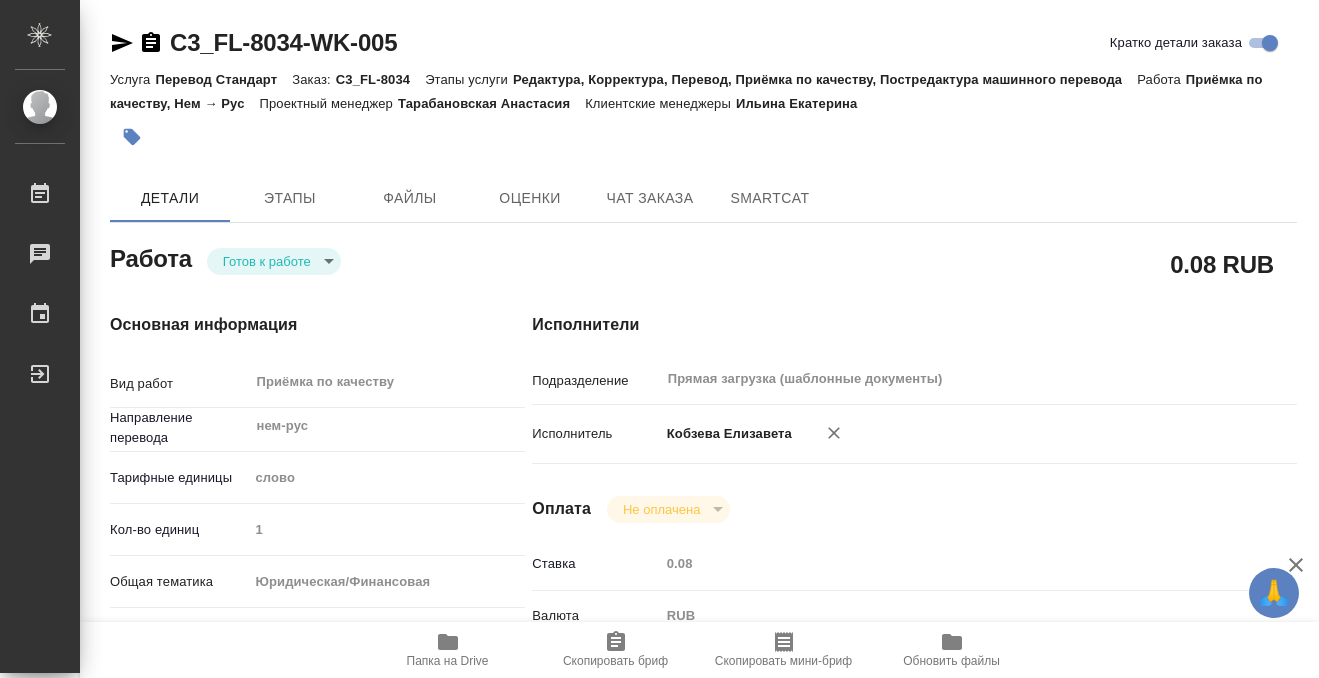 click 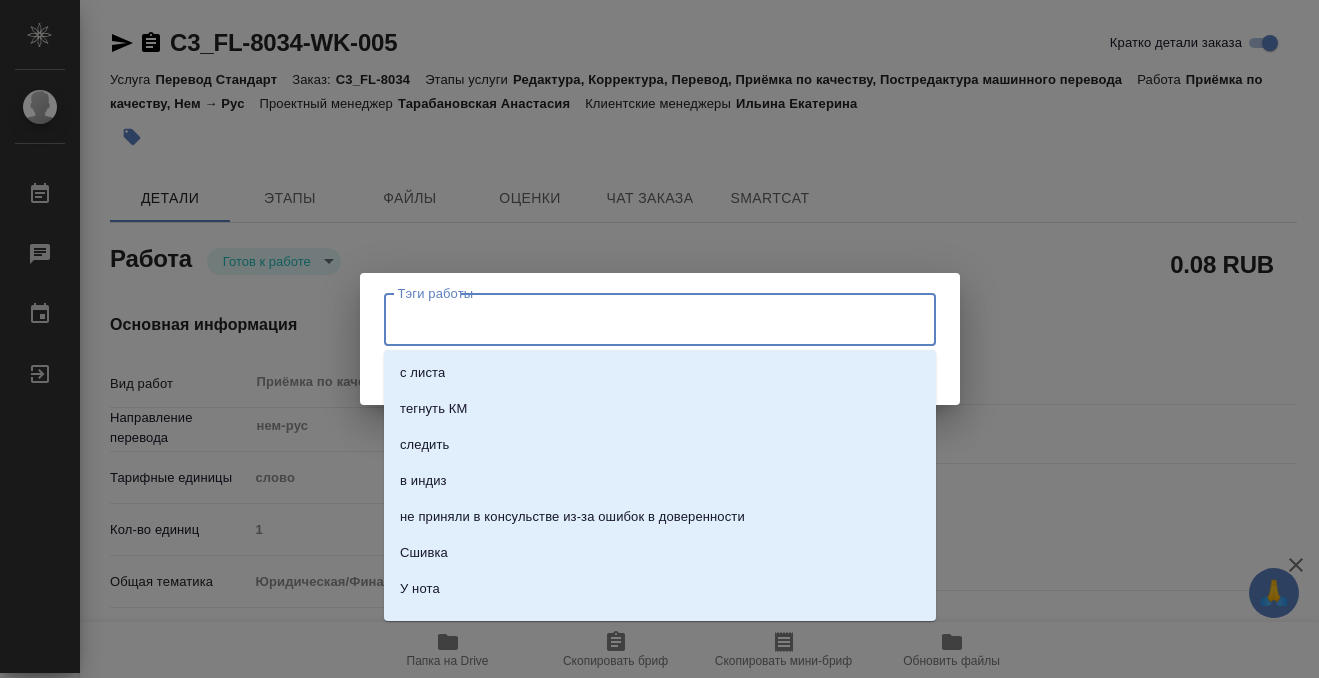 click on "Тэги работы" at bounding box center [641, 319] 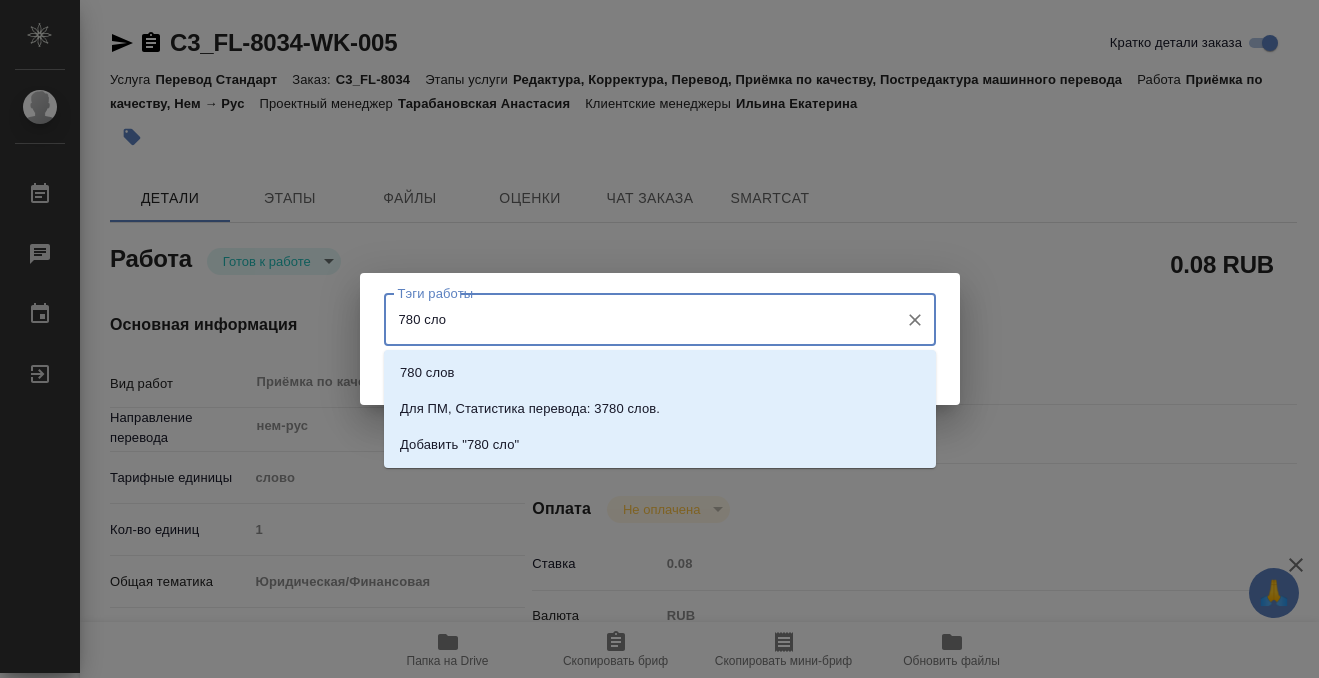 type on "780 слов" 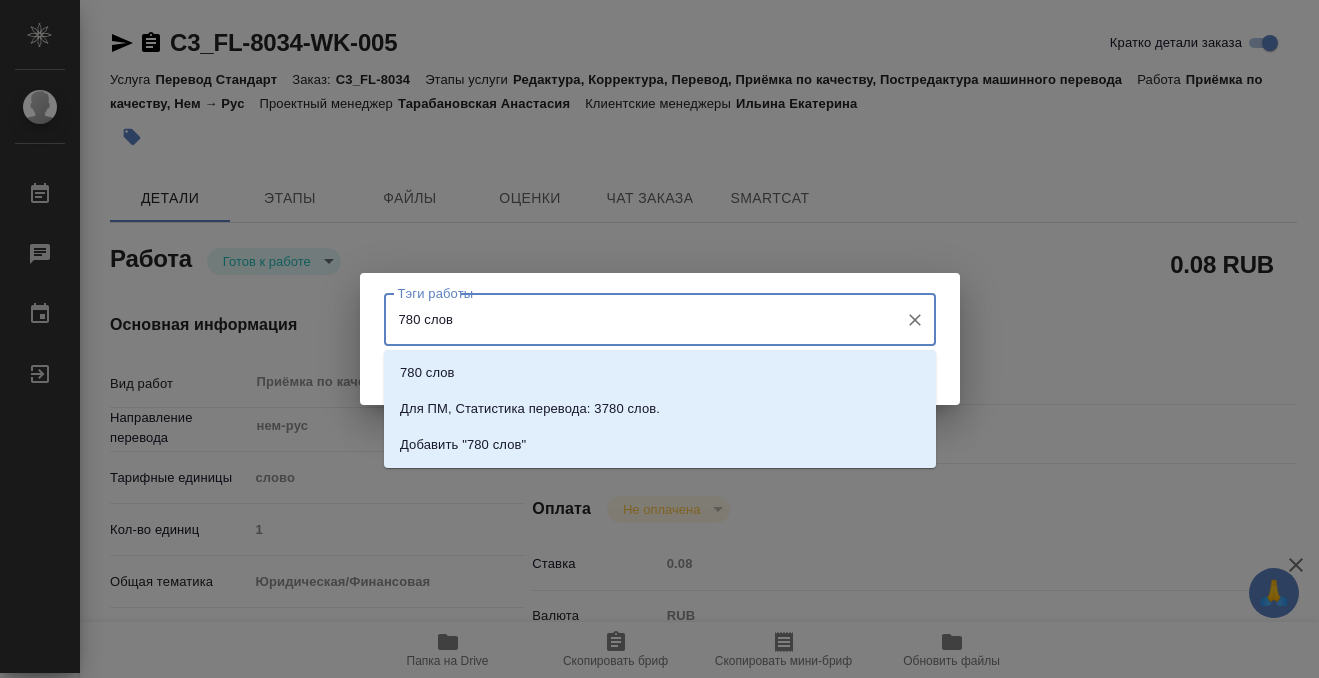 type 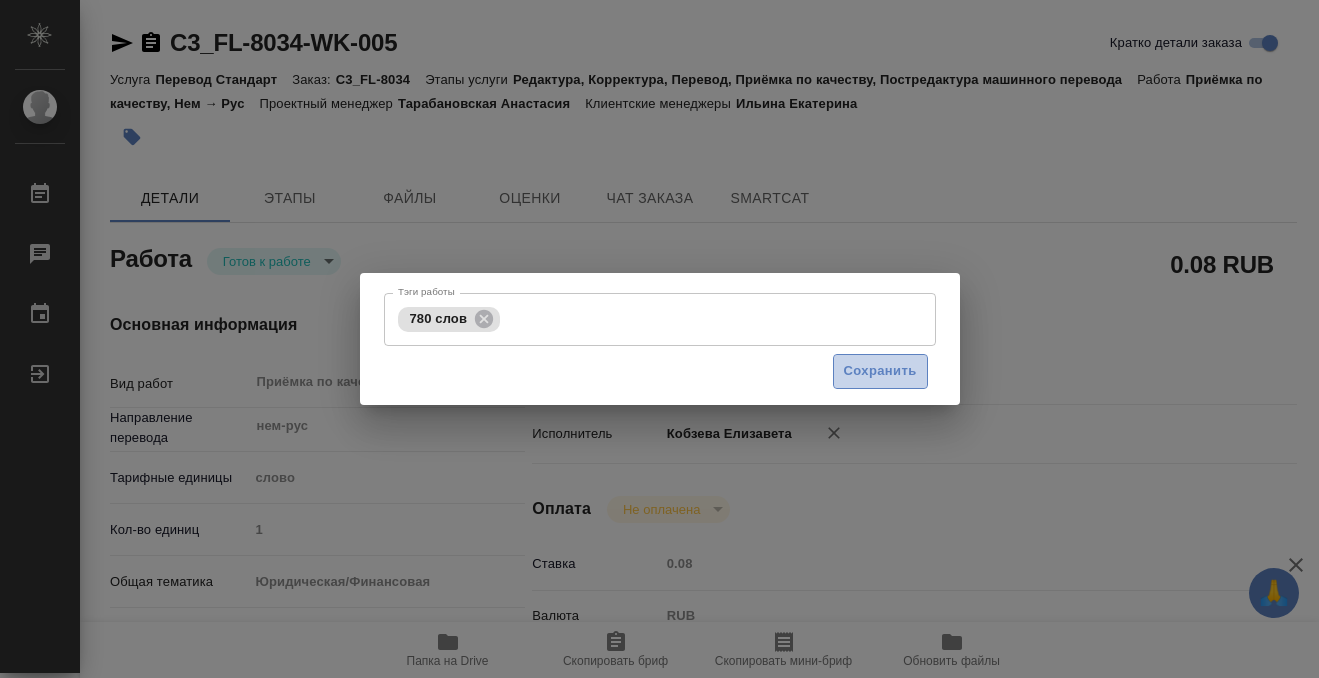 click on "Сохранить" at bounding box center [880, 371] 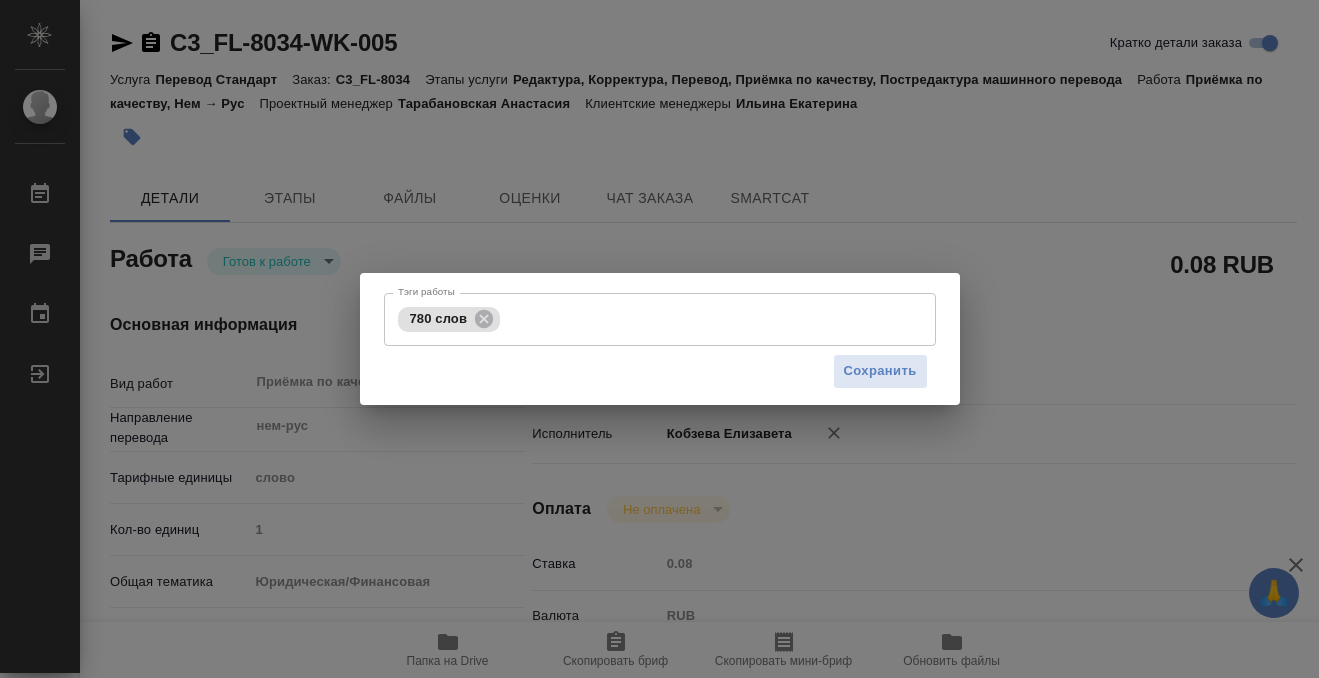 type on "readyForWork" 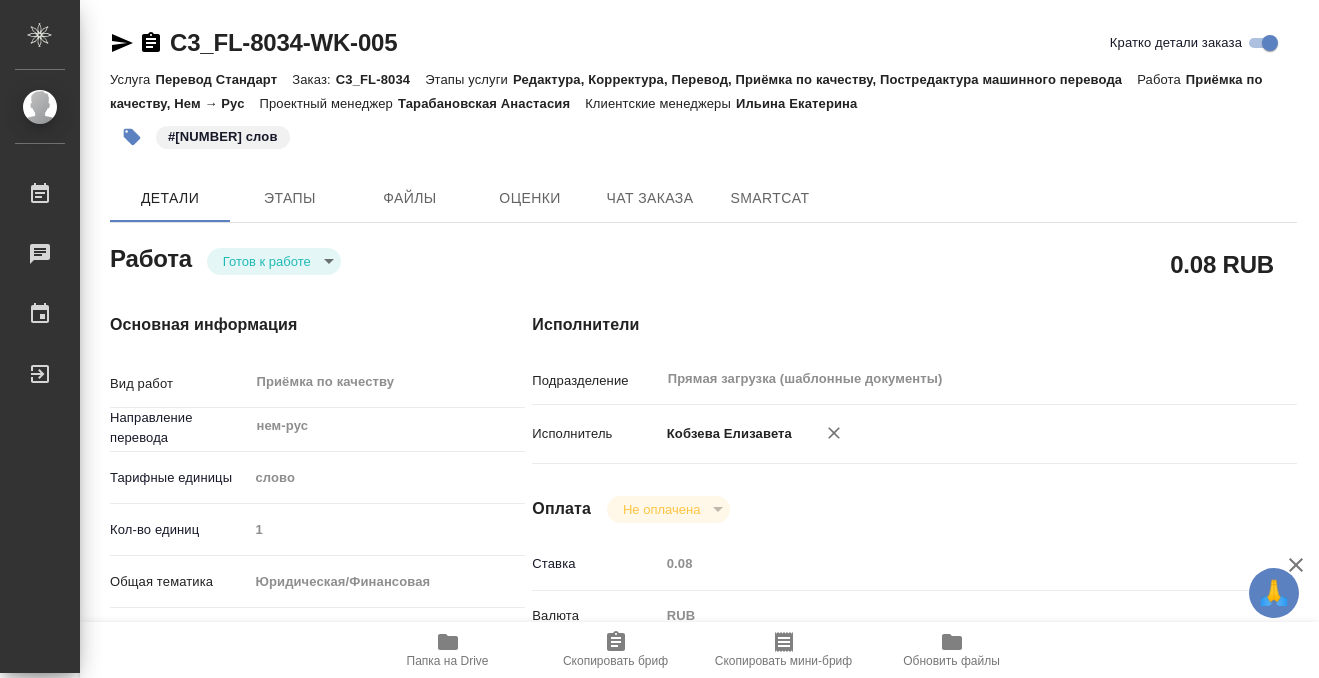 type on "x" 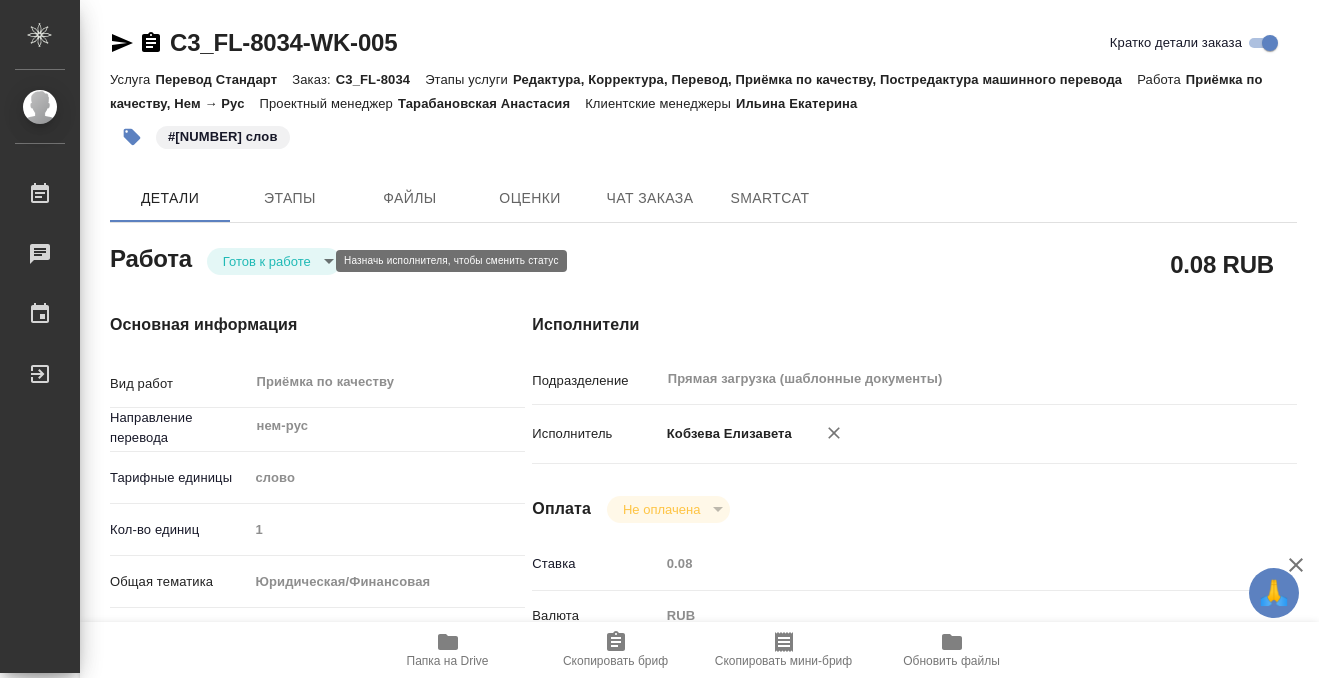 click on "🙏 .cls-1
fill:#fff;
AWATERA Kobzeva Elizaveta Работы 0 Чаты График Выйти C3_FL-8034-WK-005 Кратко детали заказа Услуга Перевод Стандарт Заказ: C3_FL-8034 Этапы услуги Редактура, Корректура, Перевод, Приёмка по качеству, Постредактура машинного перевода Работа Приёмка по качеству, Нем → Рус Проектный менеджер Тарабановская Анастасия Клиентские менеджеры Ильина Екатерина #780 слов Детали Этапы Файлы Оценки Чат заказа SmartCat Работа Готов к работе readyForWork 0.08 RUB Основная информация Вид работ Приёмка по качеству x ​ Направление перевода нем-рус ​ Тарифные единицы слово 1 yr-fn ​ x" at bounding box center (659, 339) 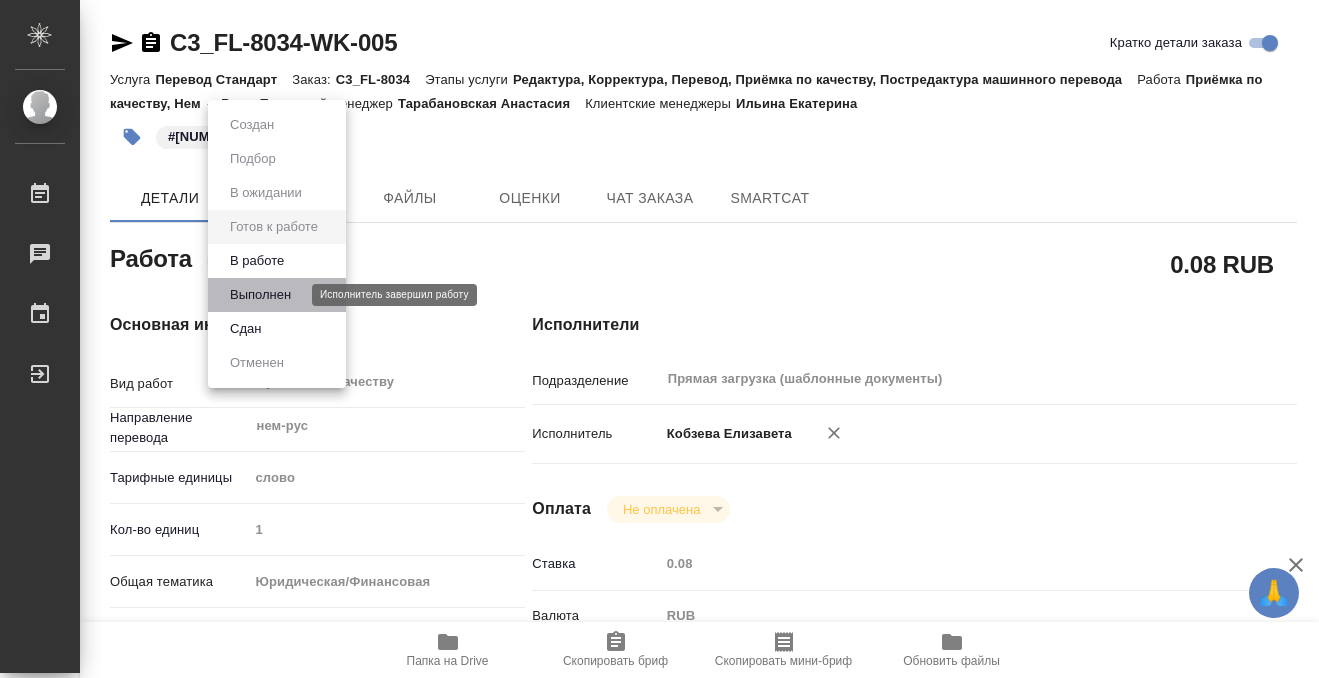 click on "Выполнен" at bounding box center [260, 295] 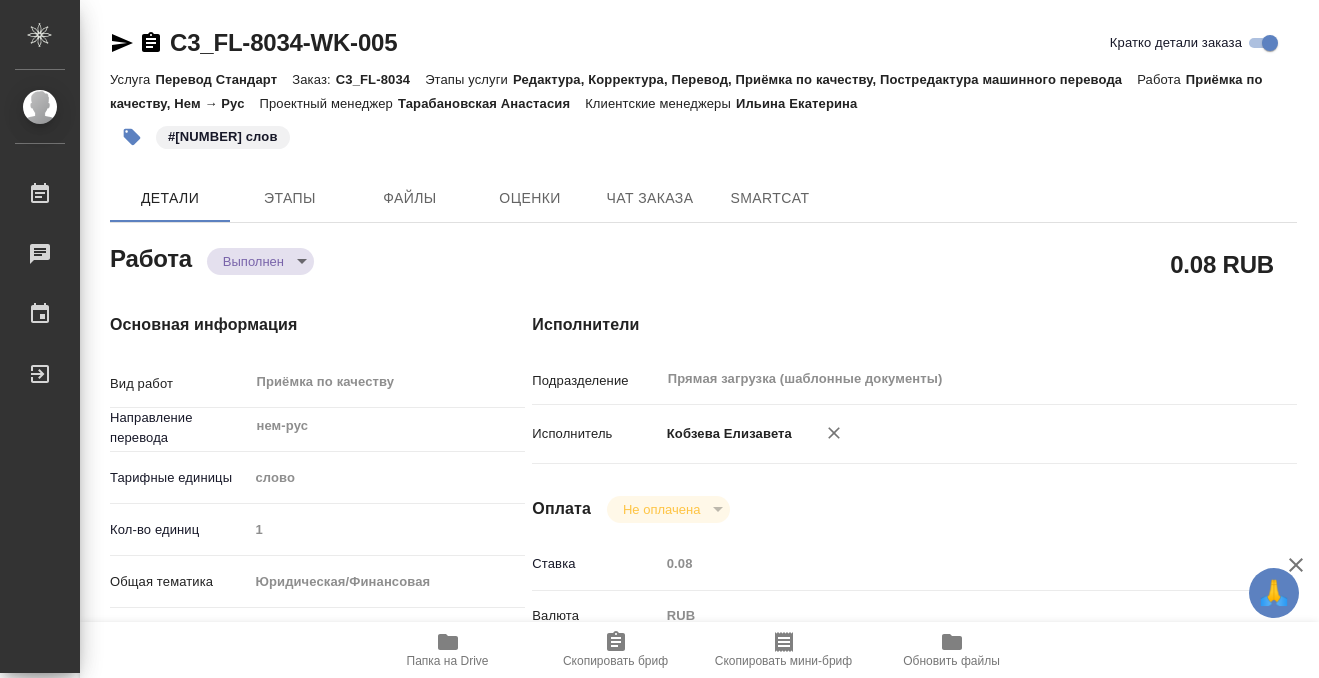type on "x" 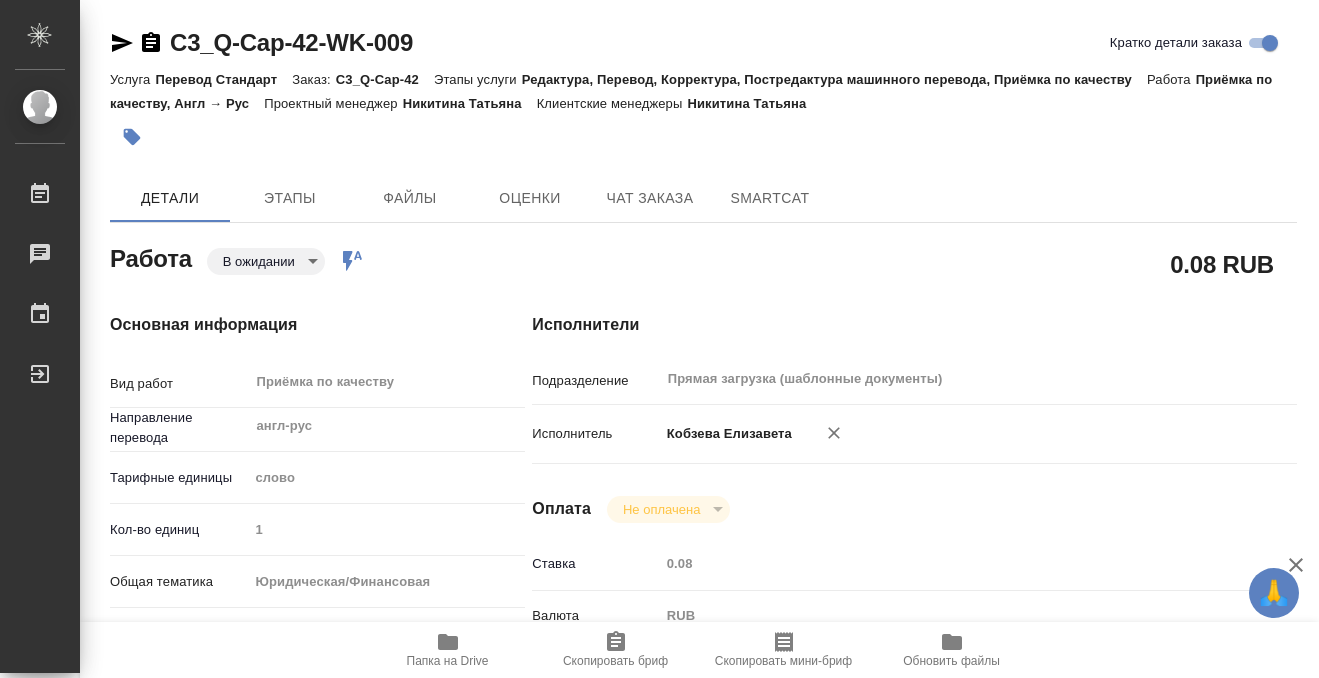 scroll, scrollTop: 0, scrollLeft: 0, axis: both 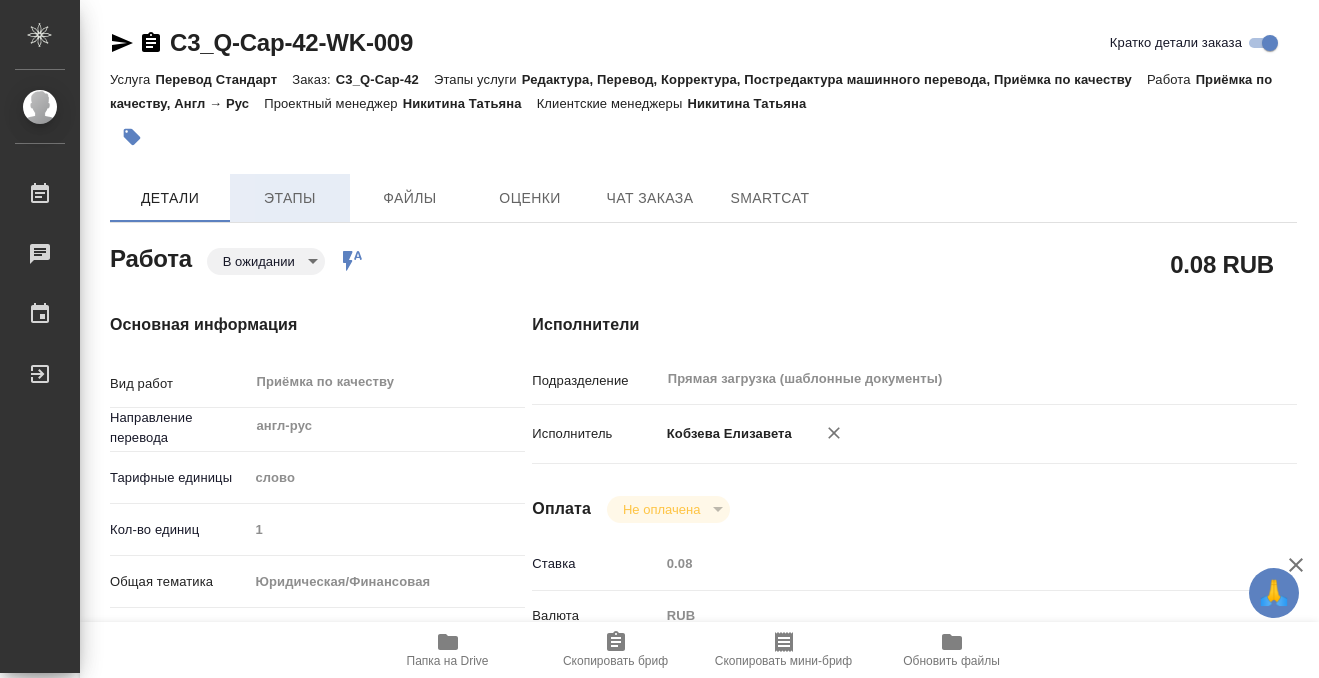 click on "Этапы" at bounding box center [290, 198] 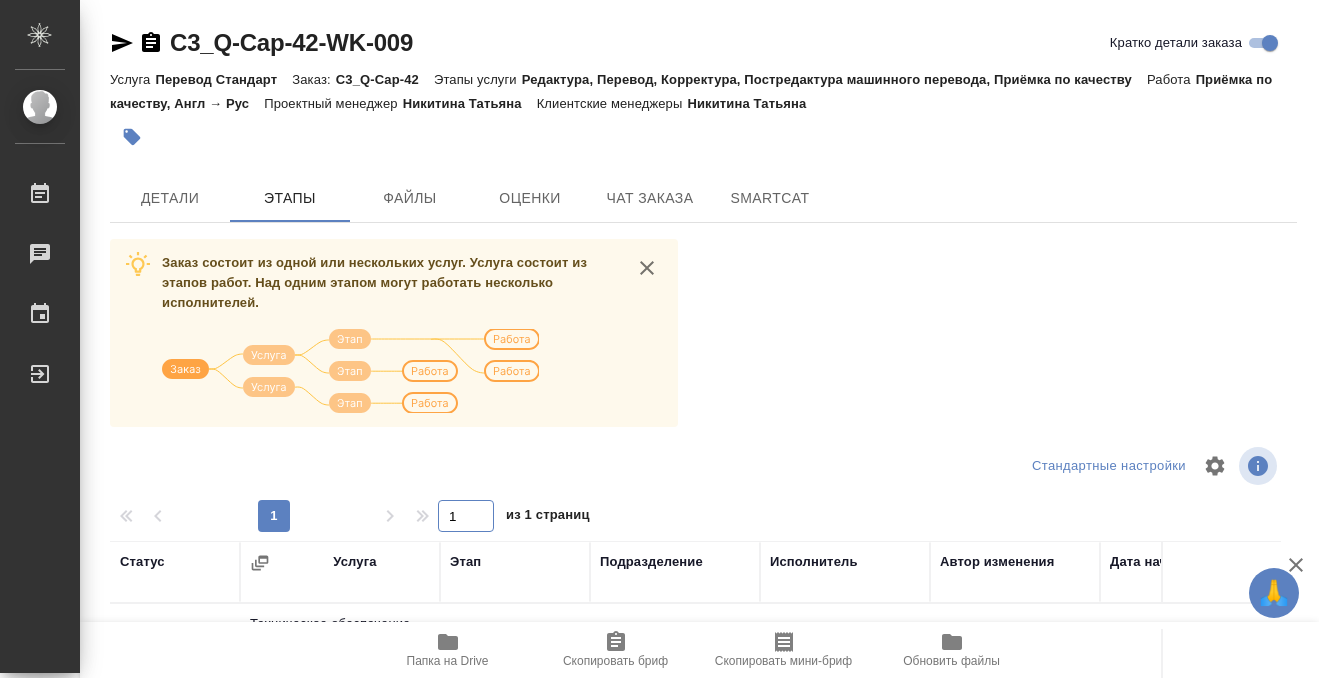 scroll, scrollTop: 364, scrollLeft: 0, axis: vertical 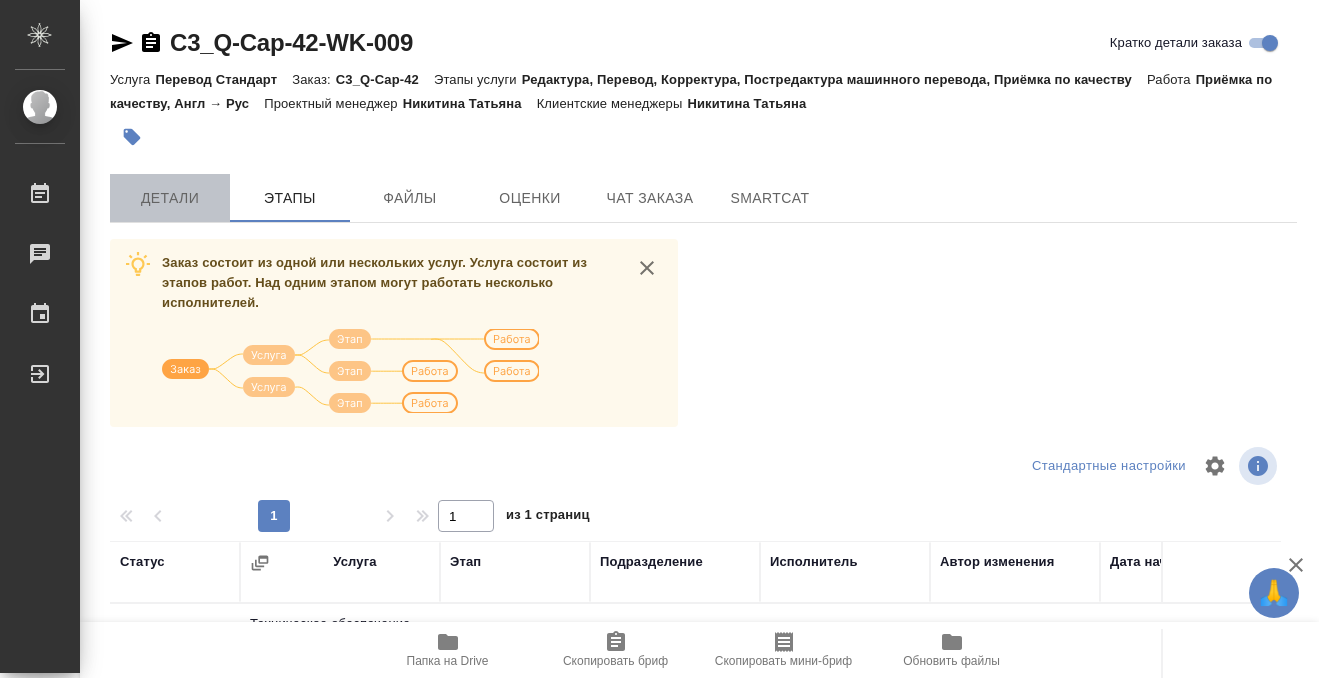 click on "Детали" at bounding box center [170, 198] 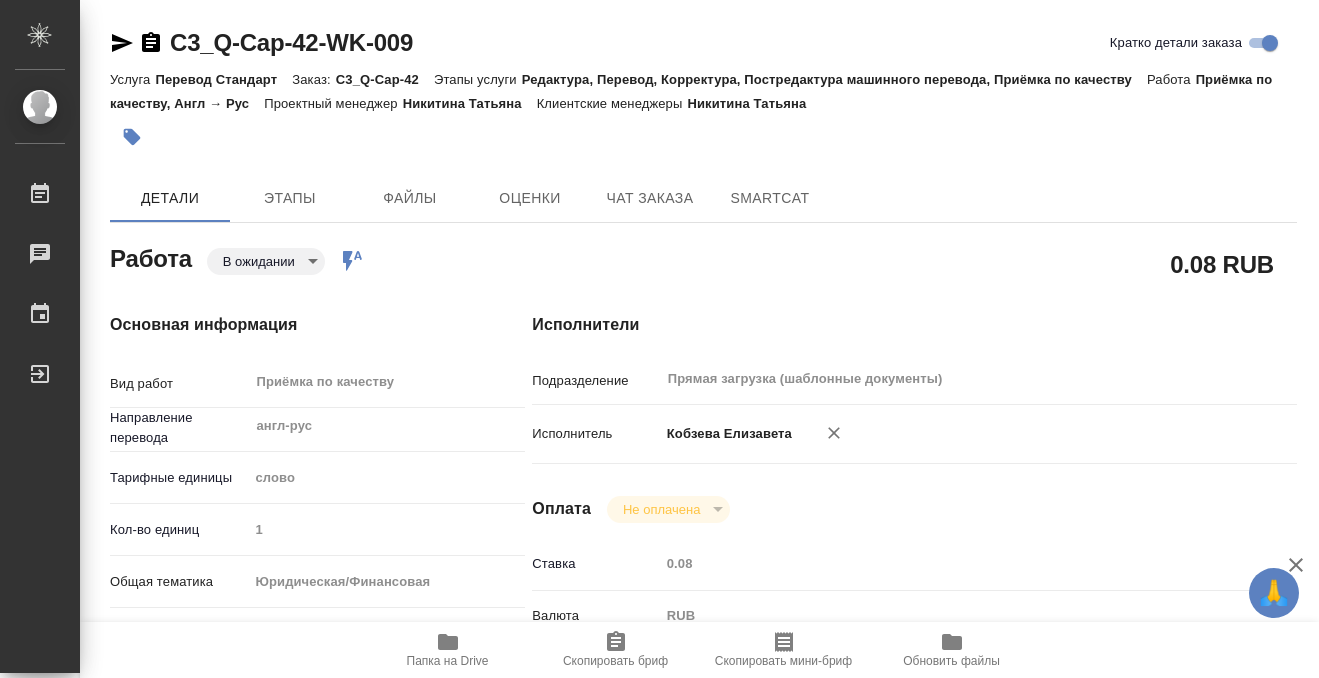 type on "x" 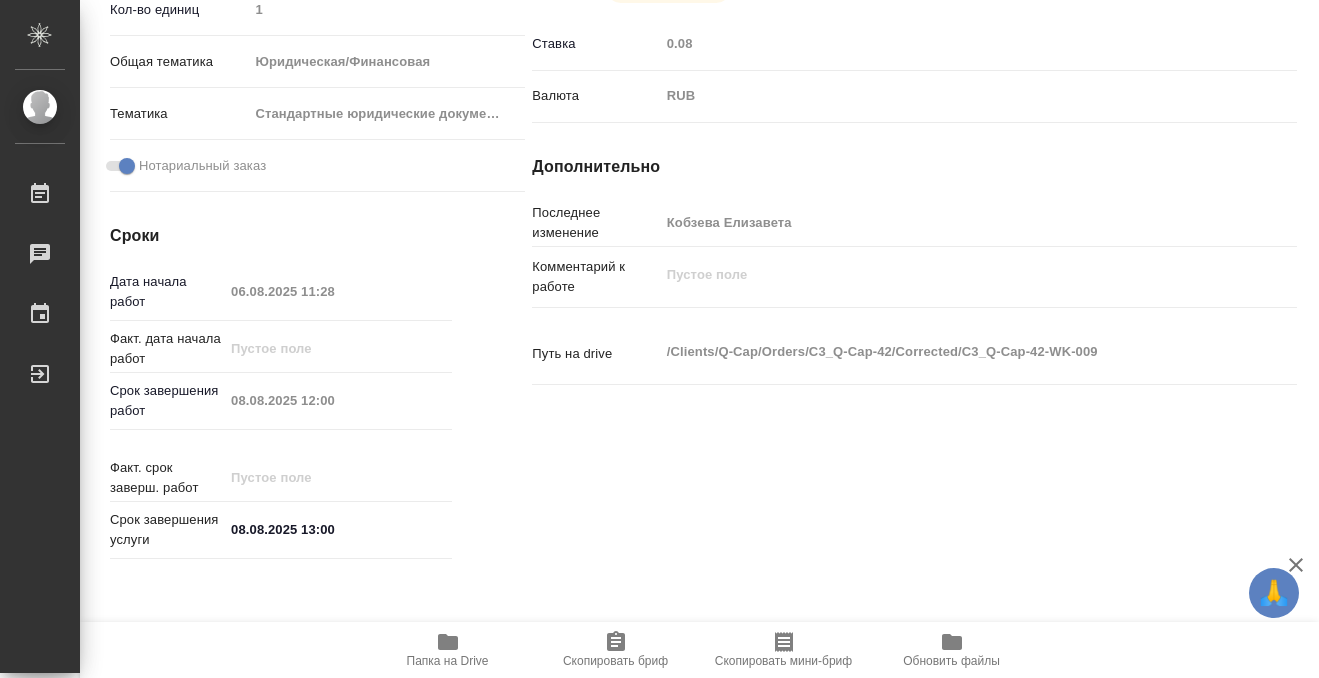 type on "x" 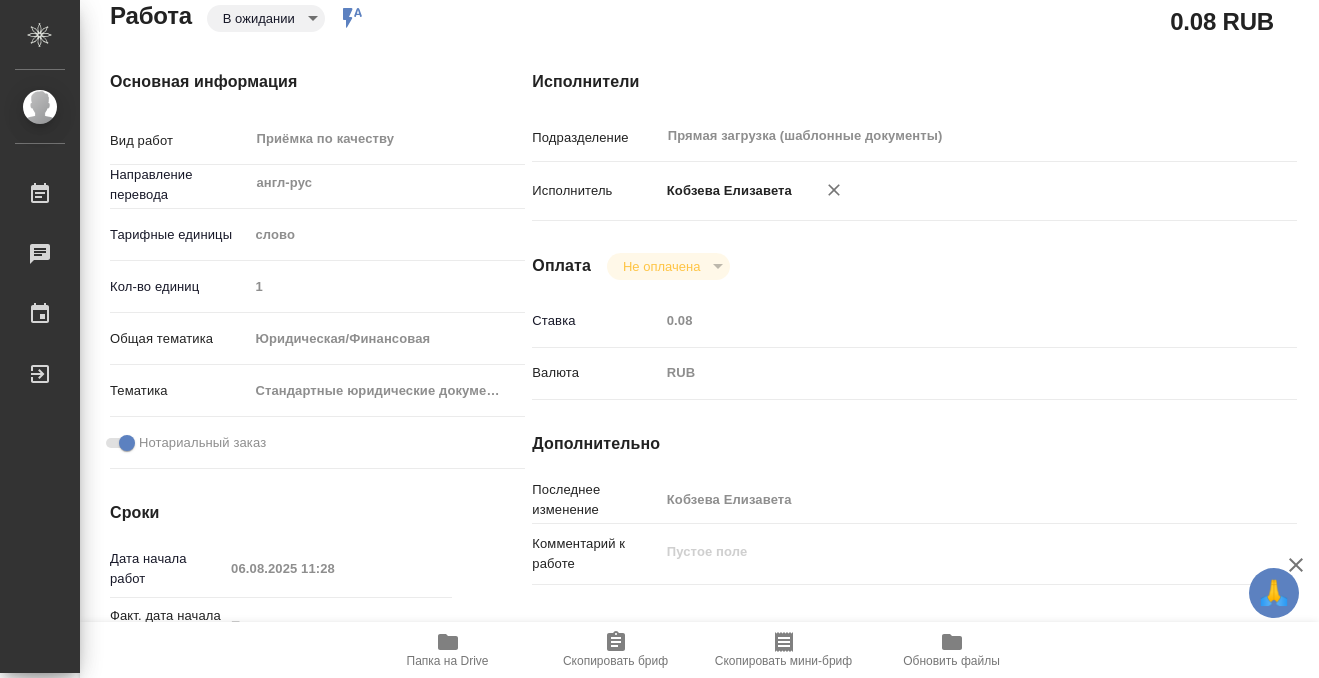 scroll, scrollTop: 0, scrollLeft: 0, axis: both 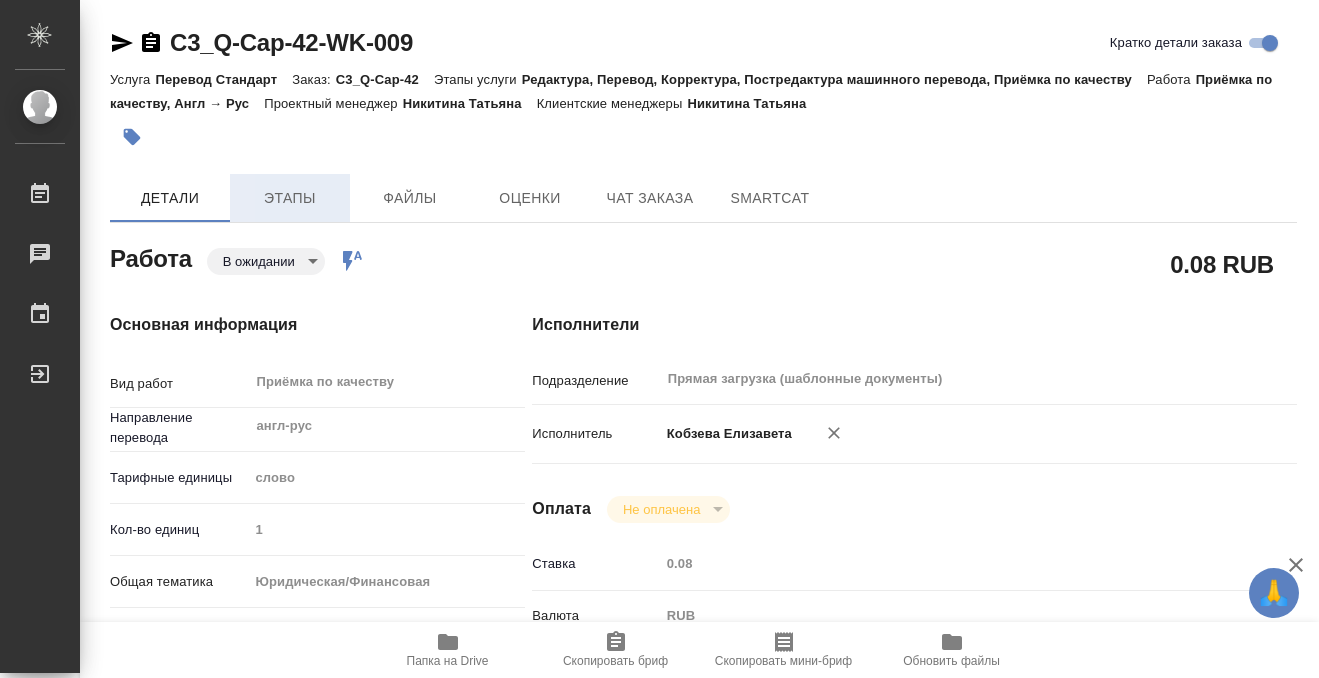 click on "Этапы" at bounding box center (290, 198) 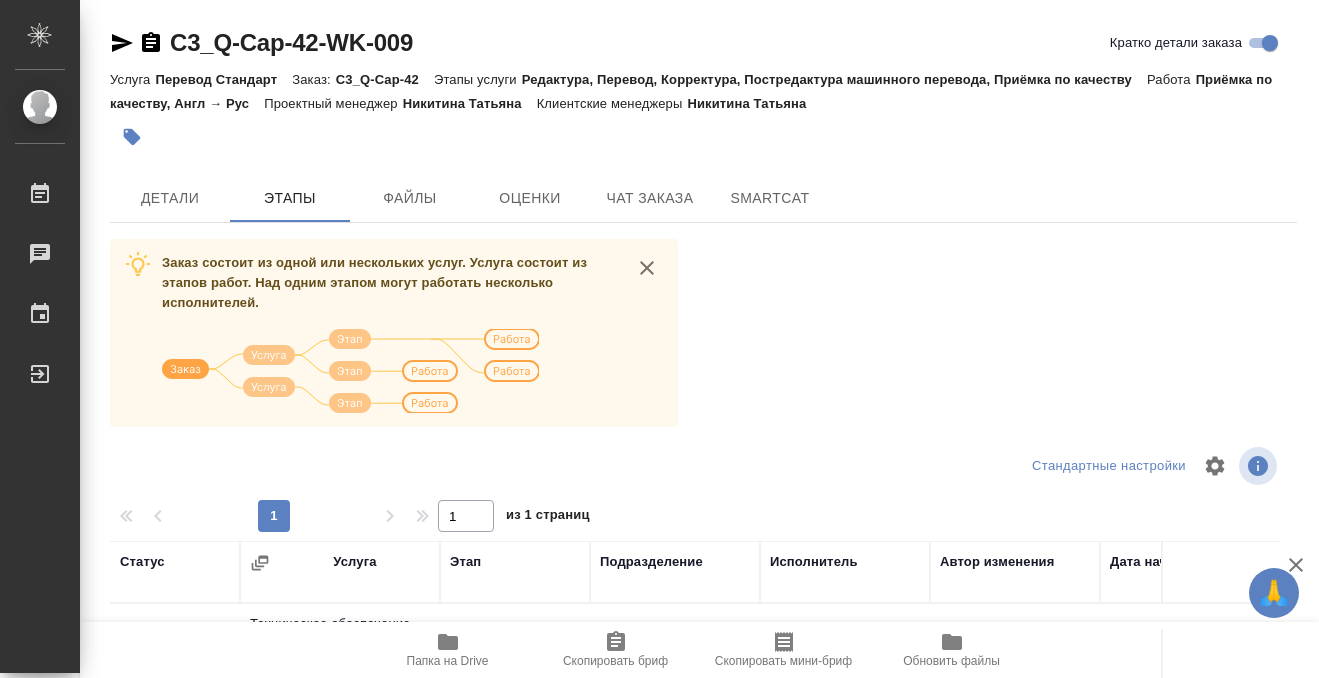 scroll, scrollTop: 364, scrollLeft: 0, axis: vertical 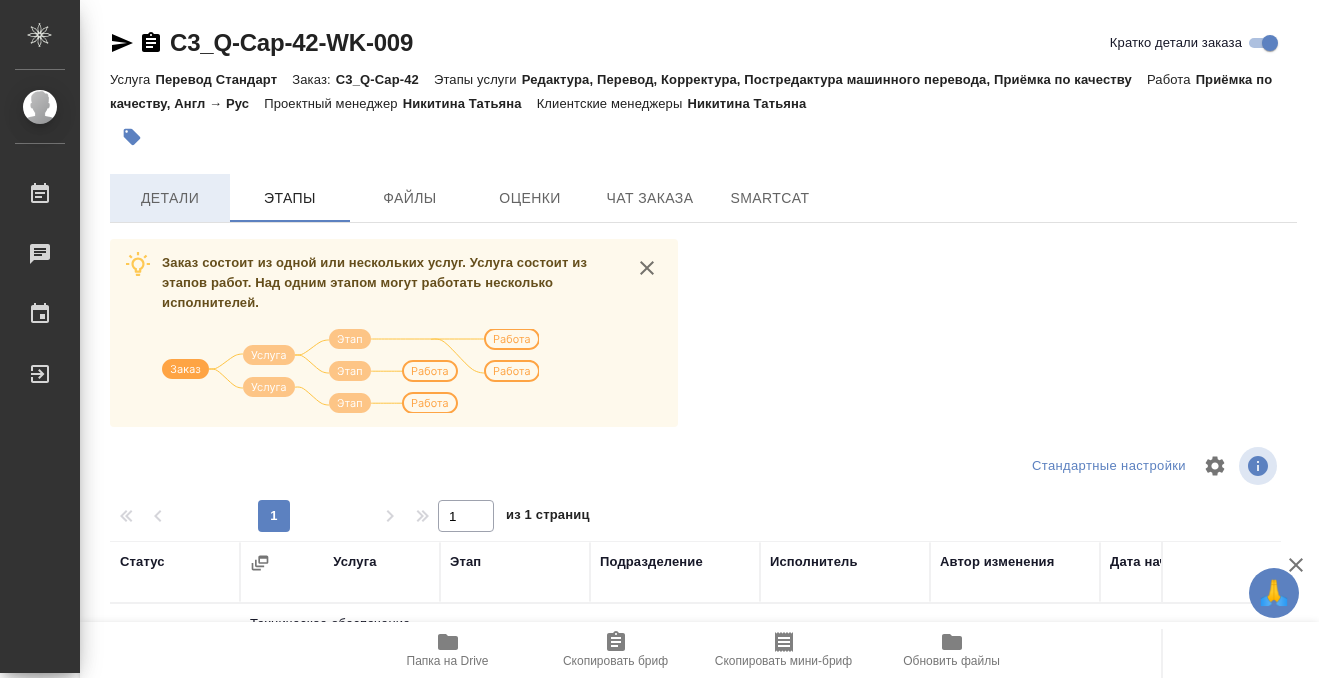 click on "Детали" at bounding box center (170, 198) 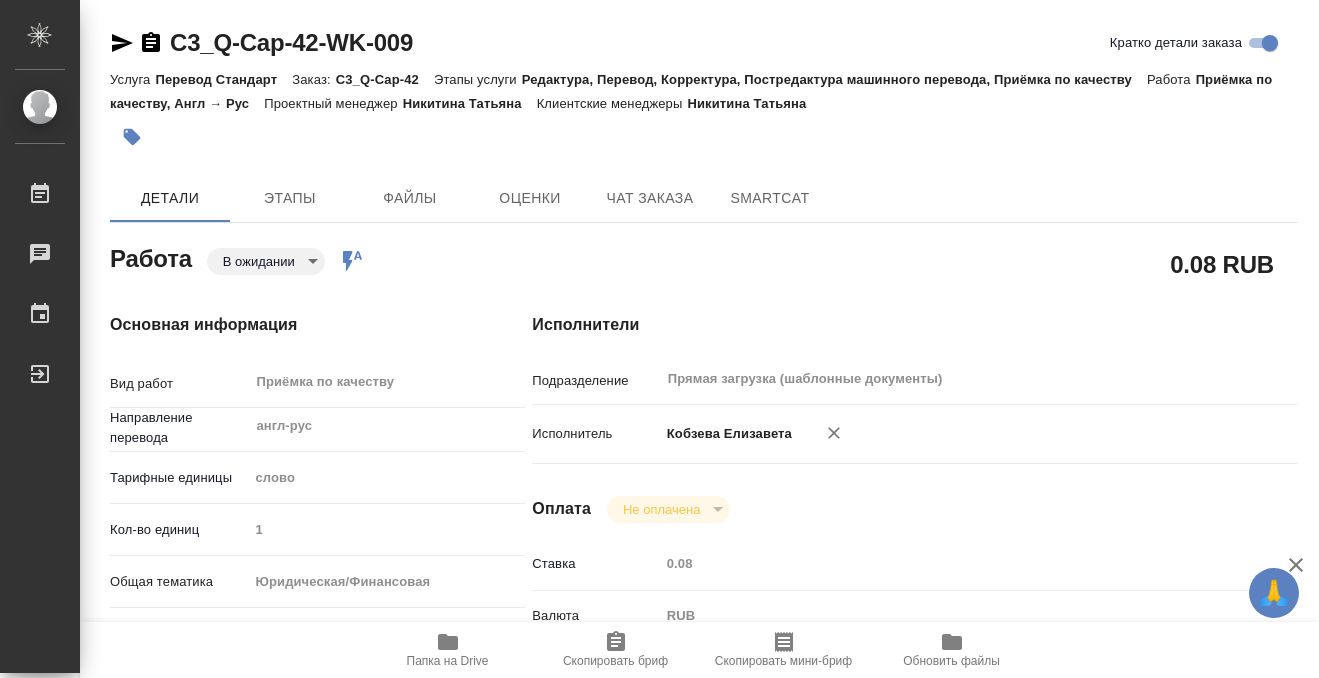 type on "x" 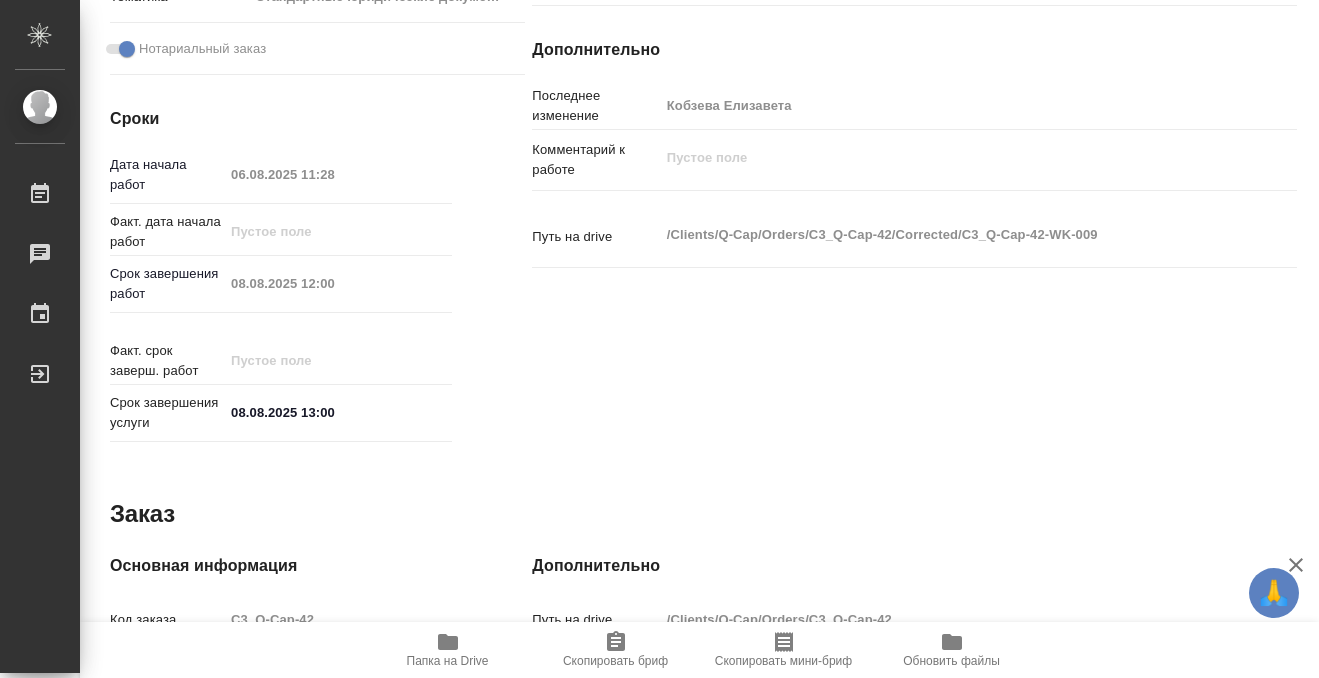 type on "x" 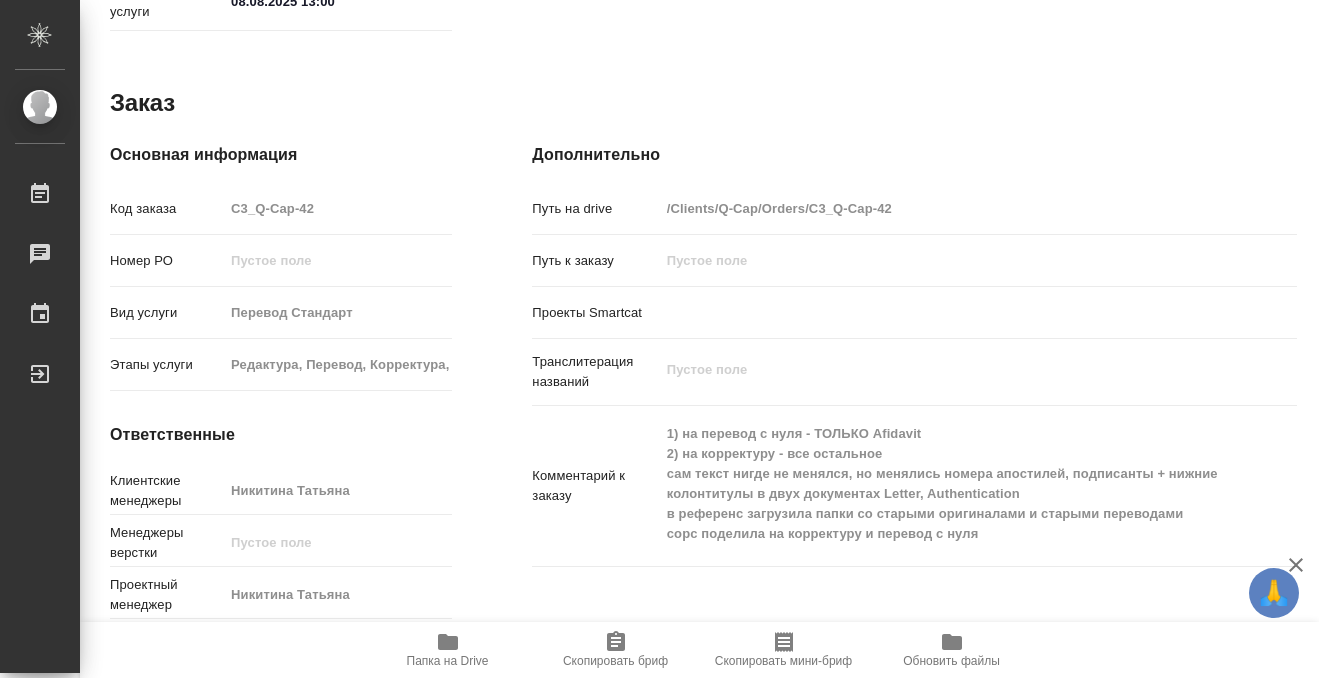click 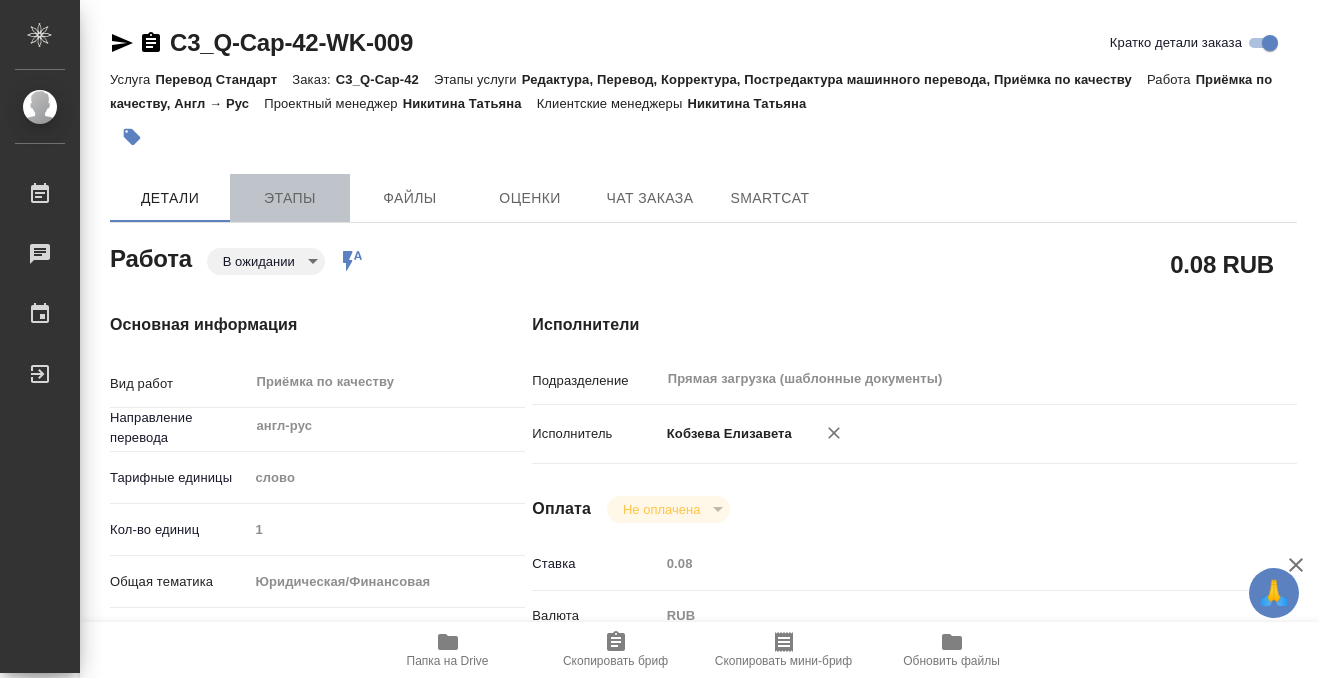 click on "Этапы" at bounding box center (290, 198) 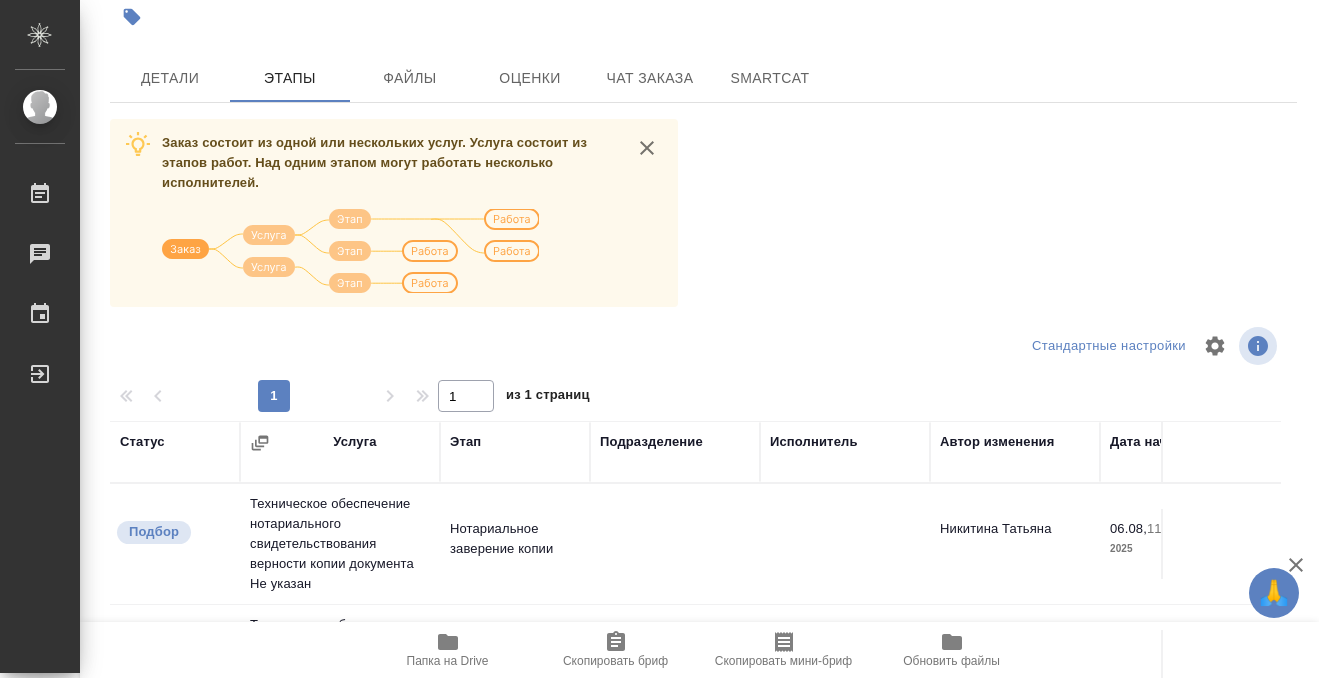 scroll, scrollTop: 364, scrollLeft: 0, axis: vertical 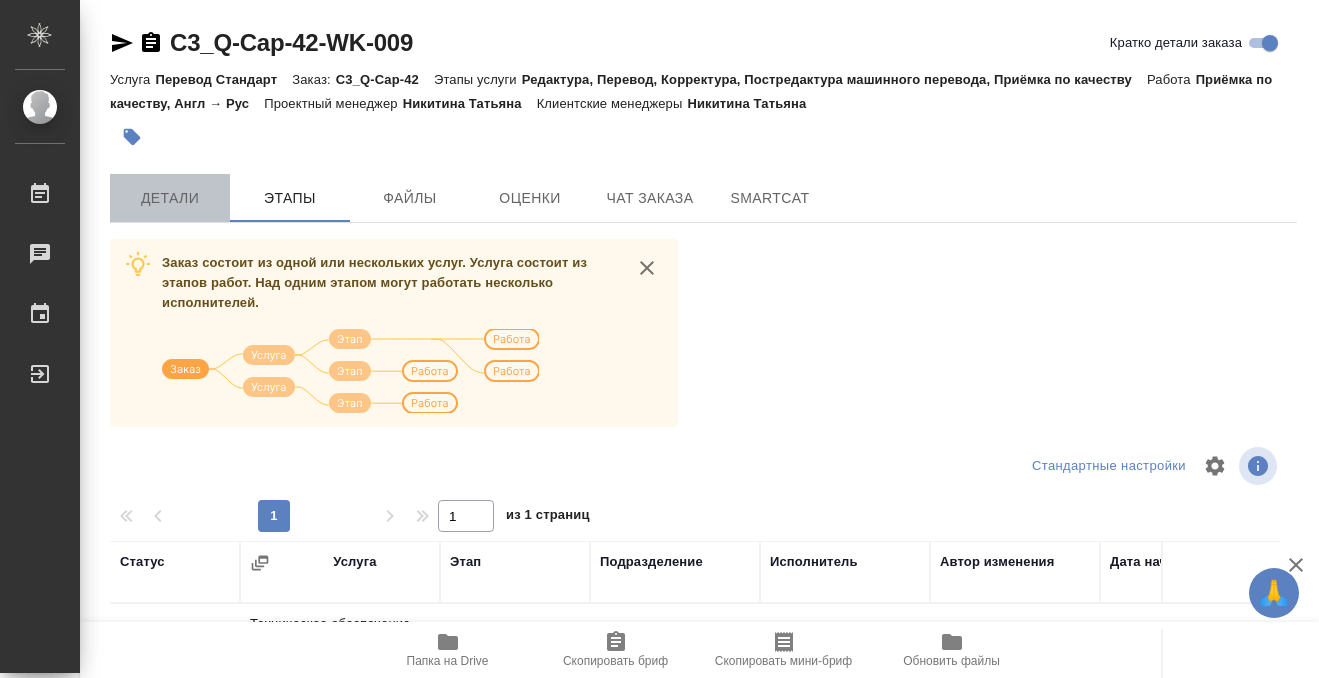 click on "Детали" at bounding box center (170, 198) 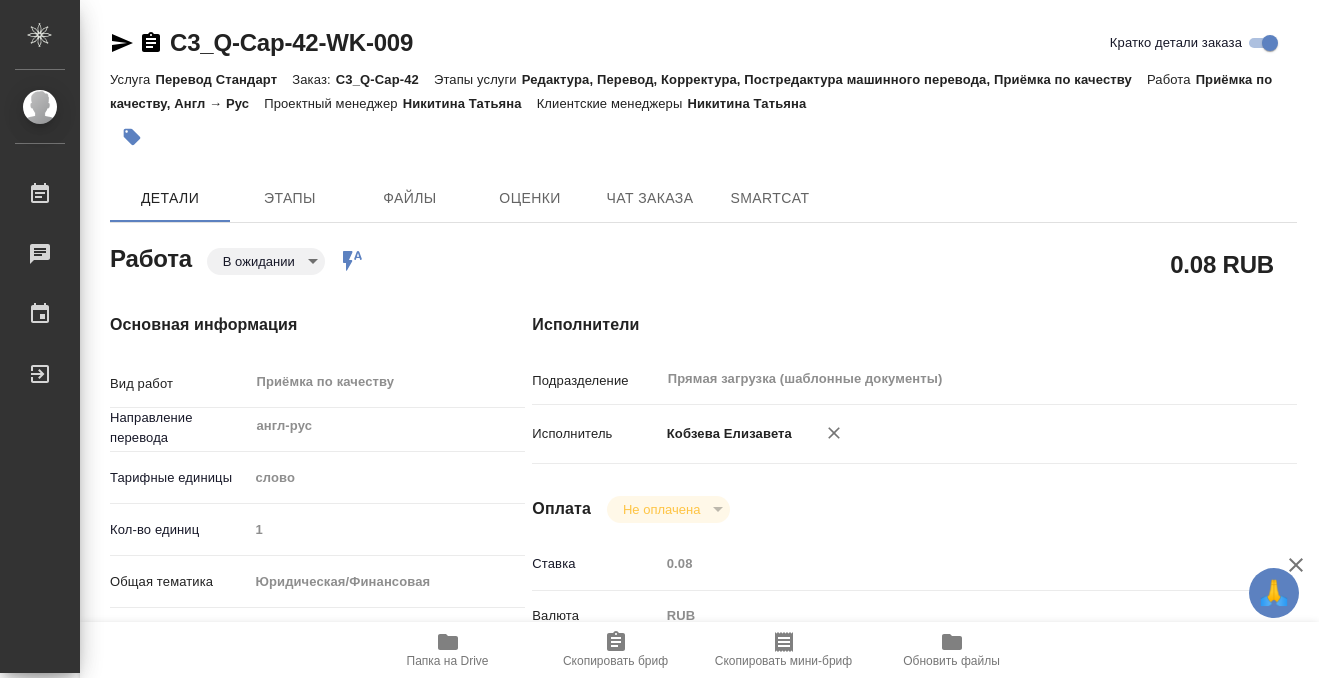 type on "x" 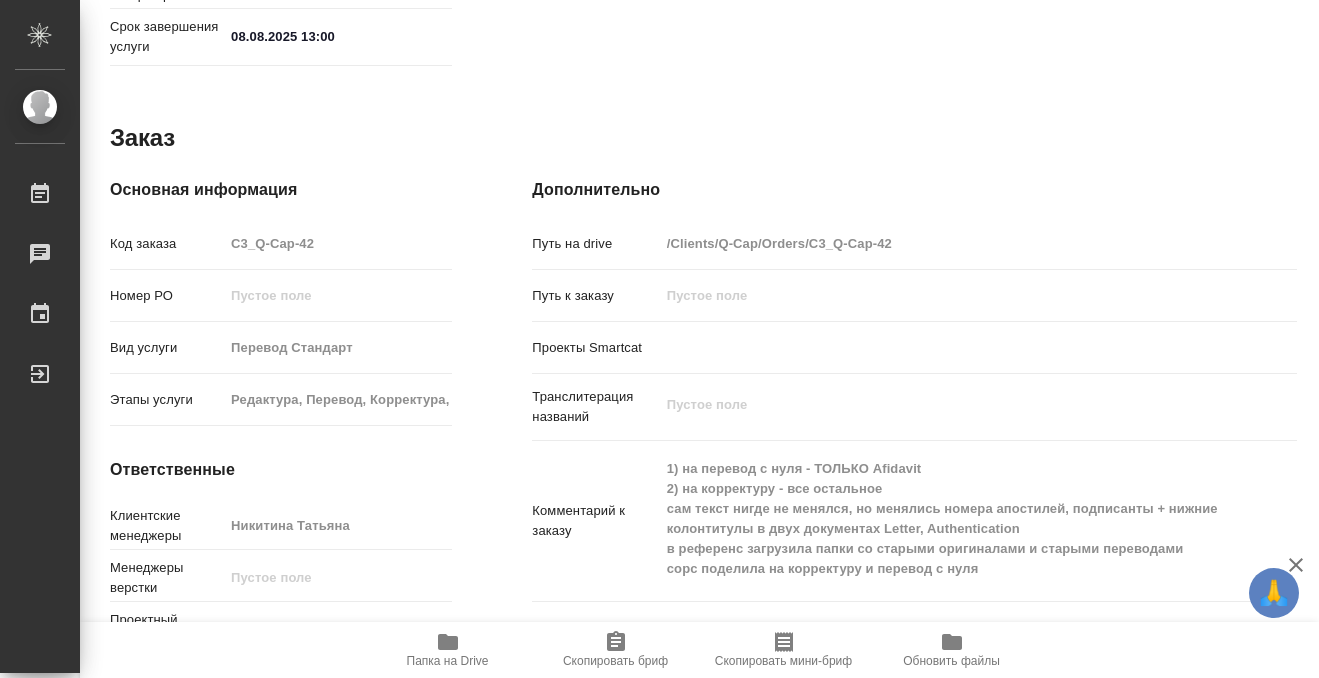 scroll, scrollTop: 1068, scrollLeft: 0, axis: vertical 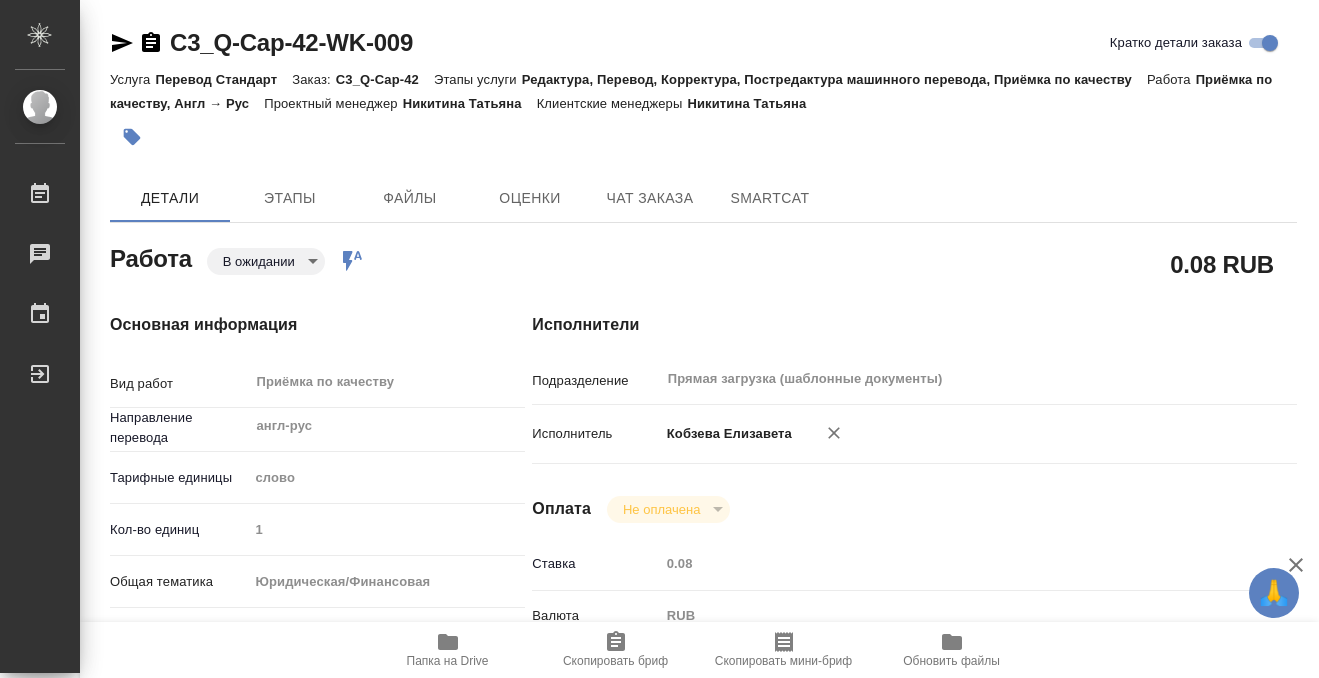click 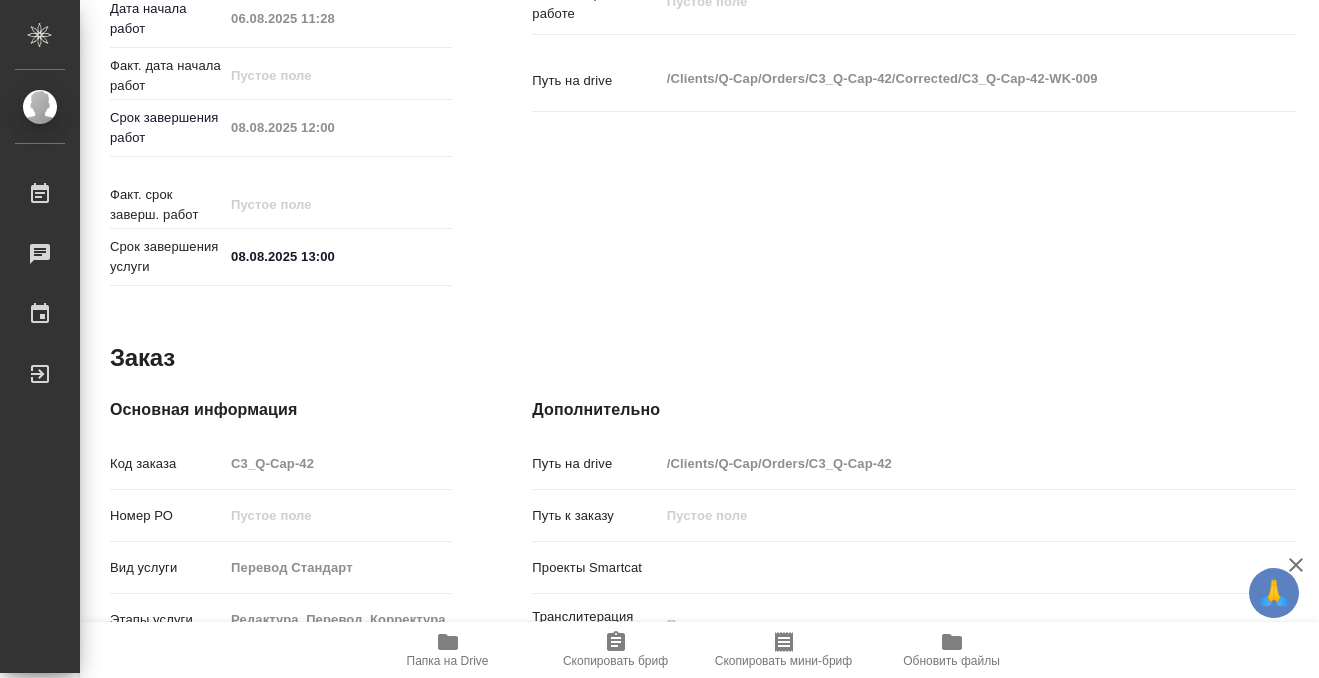 scroll, scrollTop: 1068, scrollLeft: 0, axis: vertical 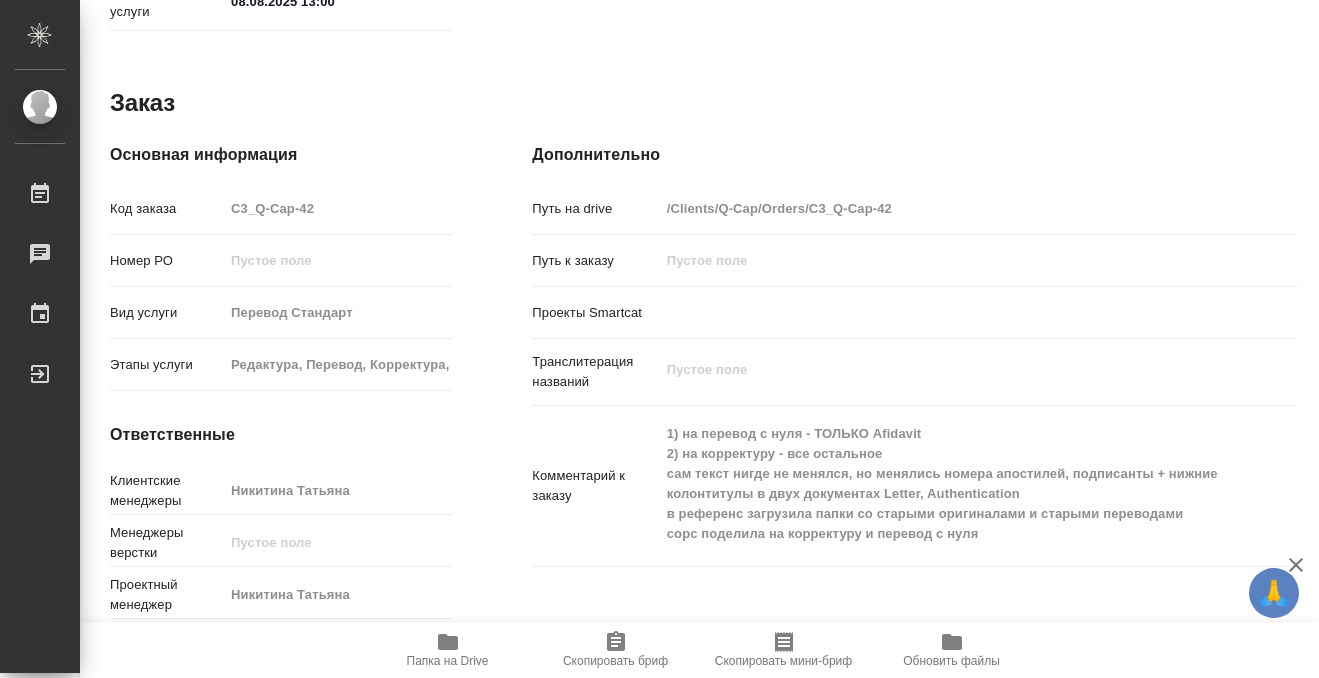 click 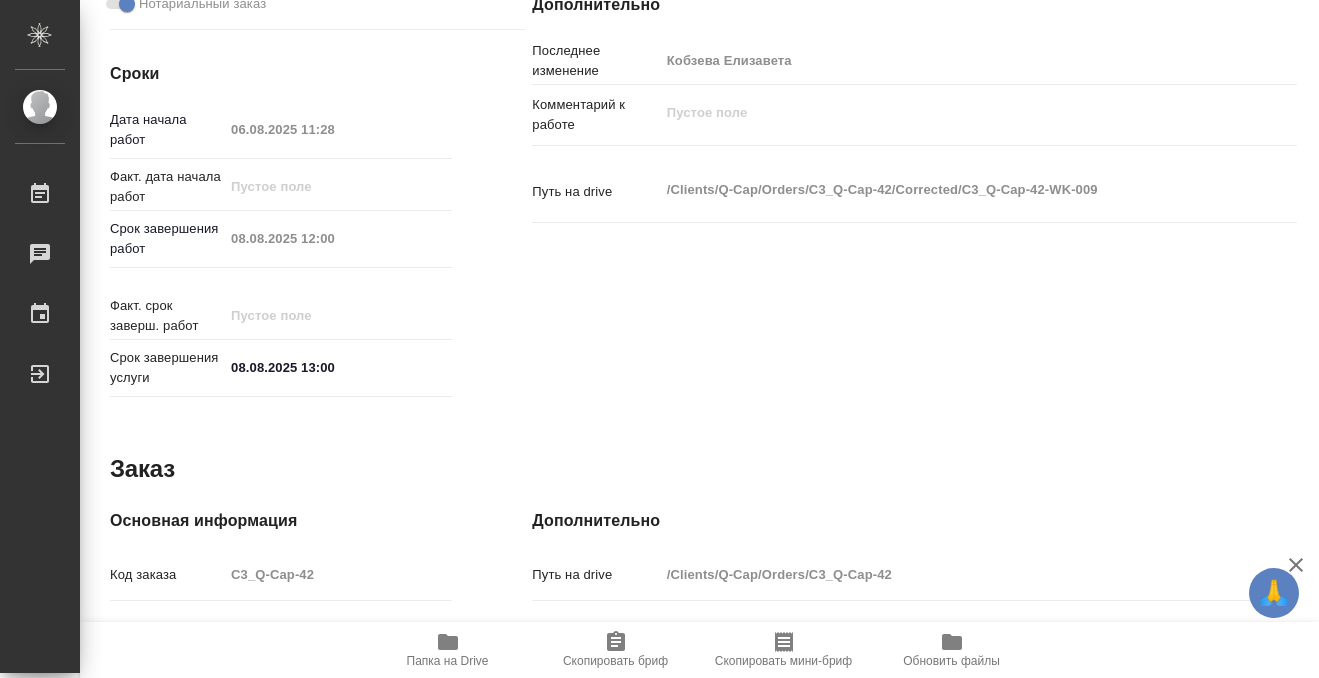 scroll, scrollTop: 0, scrollLeft: 0, axis: both 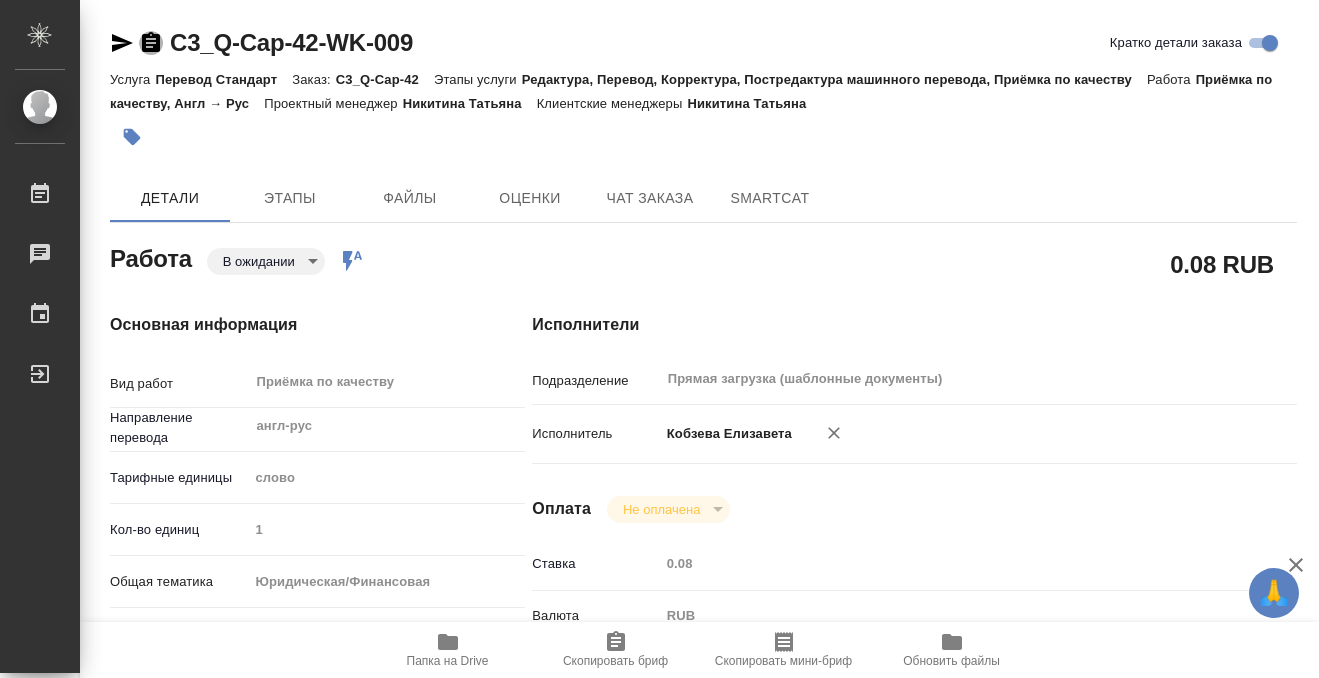click 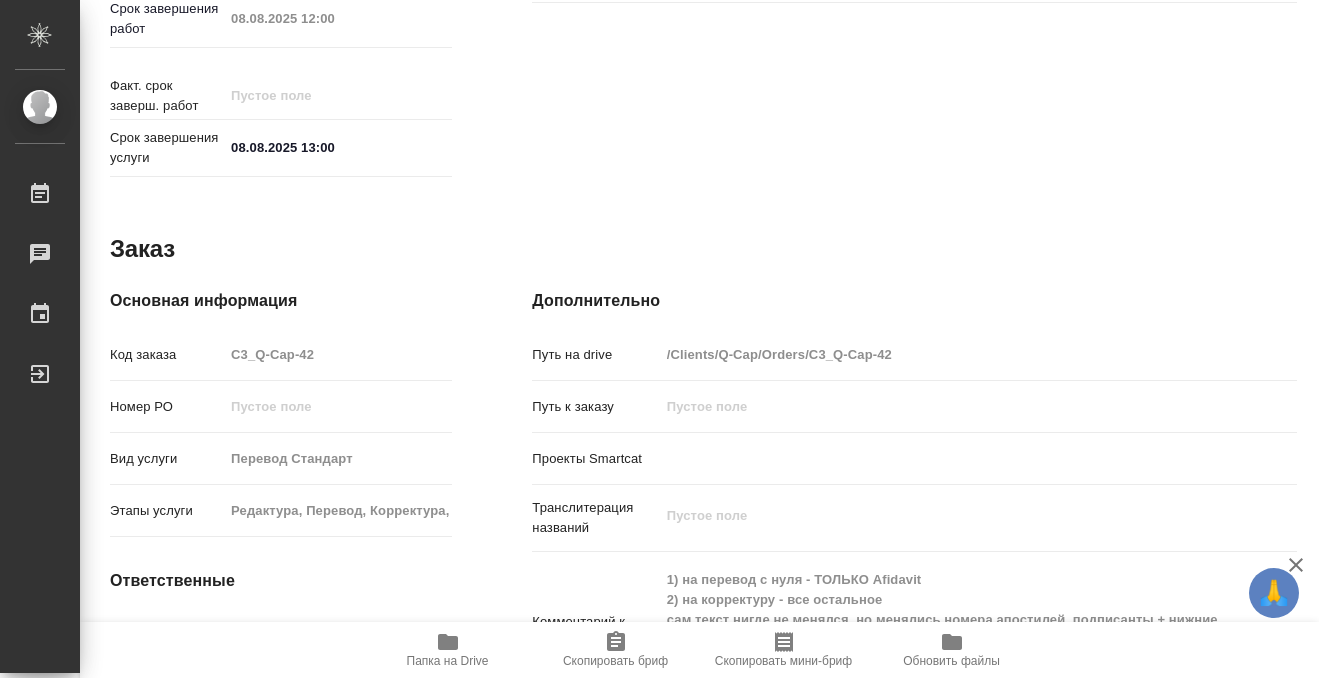 scroll, scrollTop: 1068, scrollLeft: 0, axis: vertical 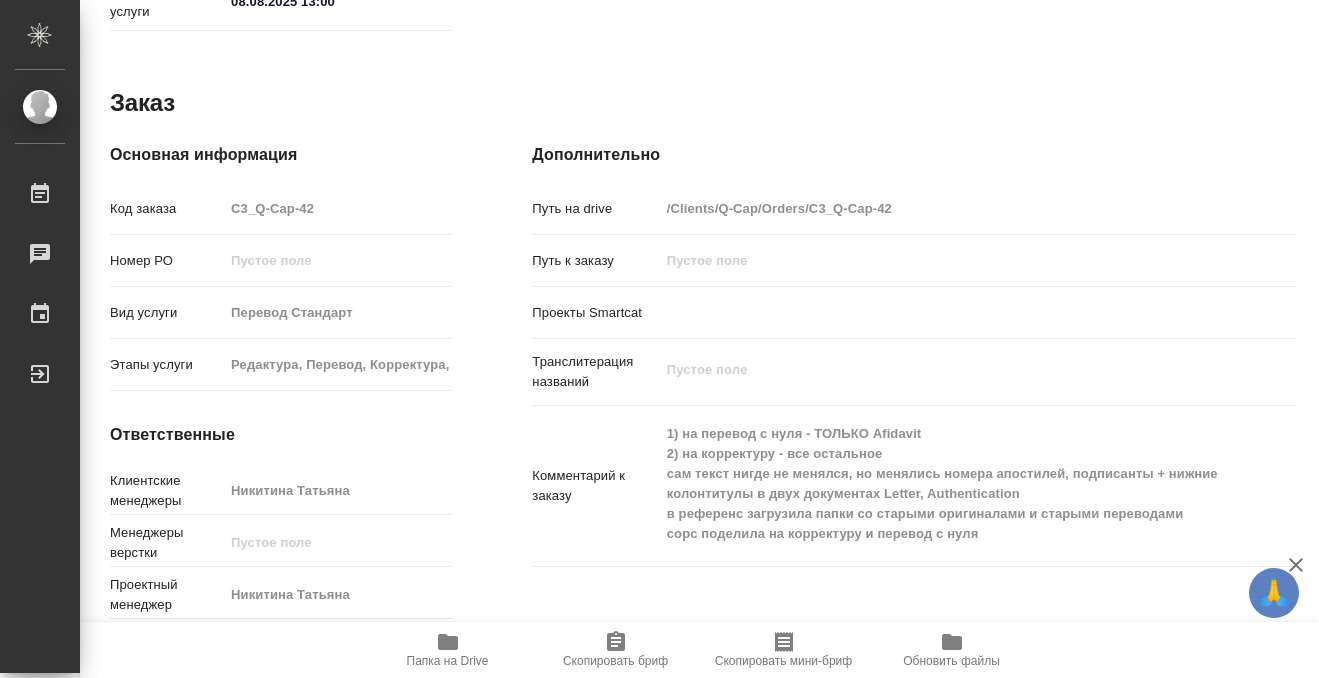click on "Папка на Drive" at bounding box center (448, 661) 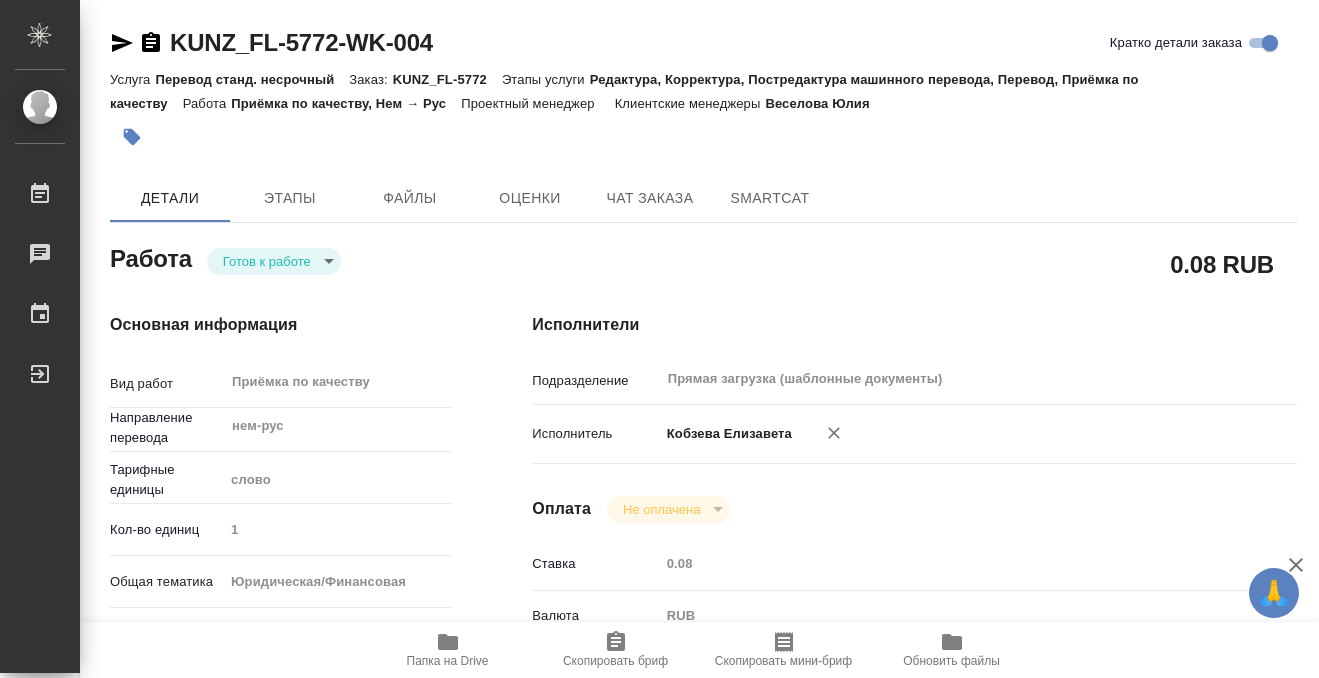 scroll, scrollTop: 0, scrollLeft: 0, axis: both 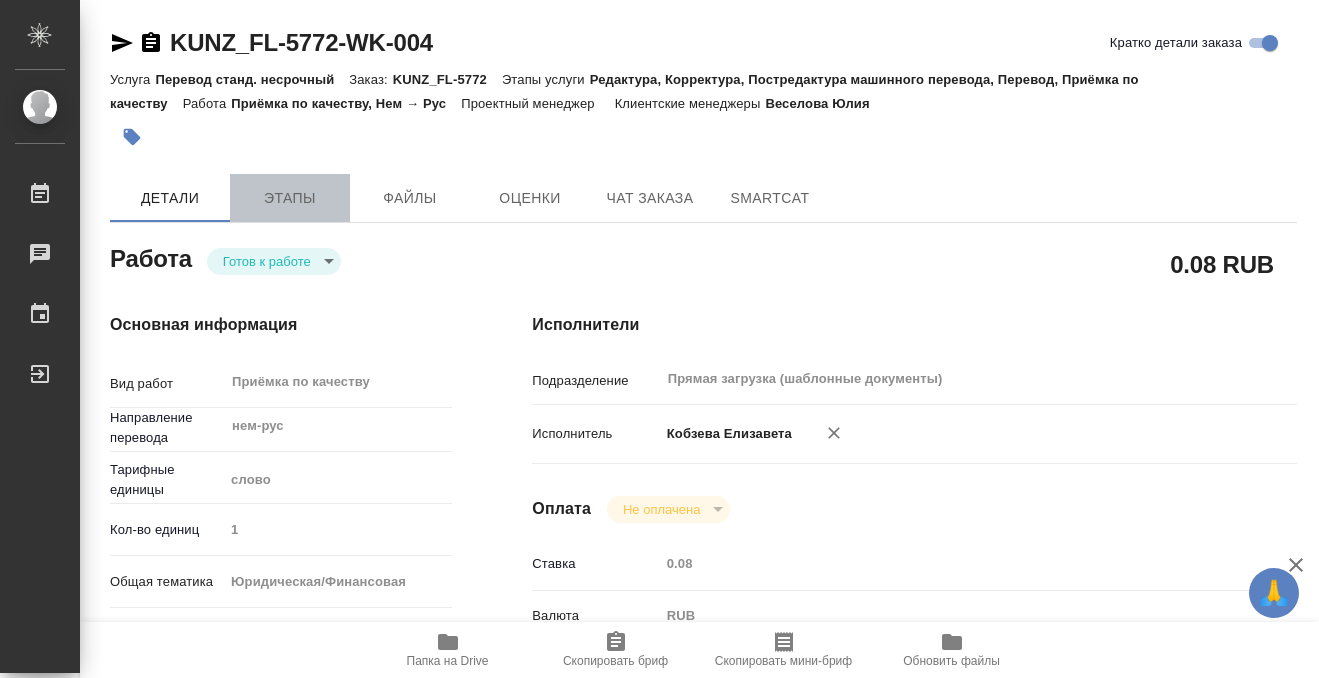 click on "Этапы" at bounding box center (290, 198) 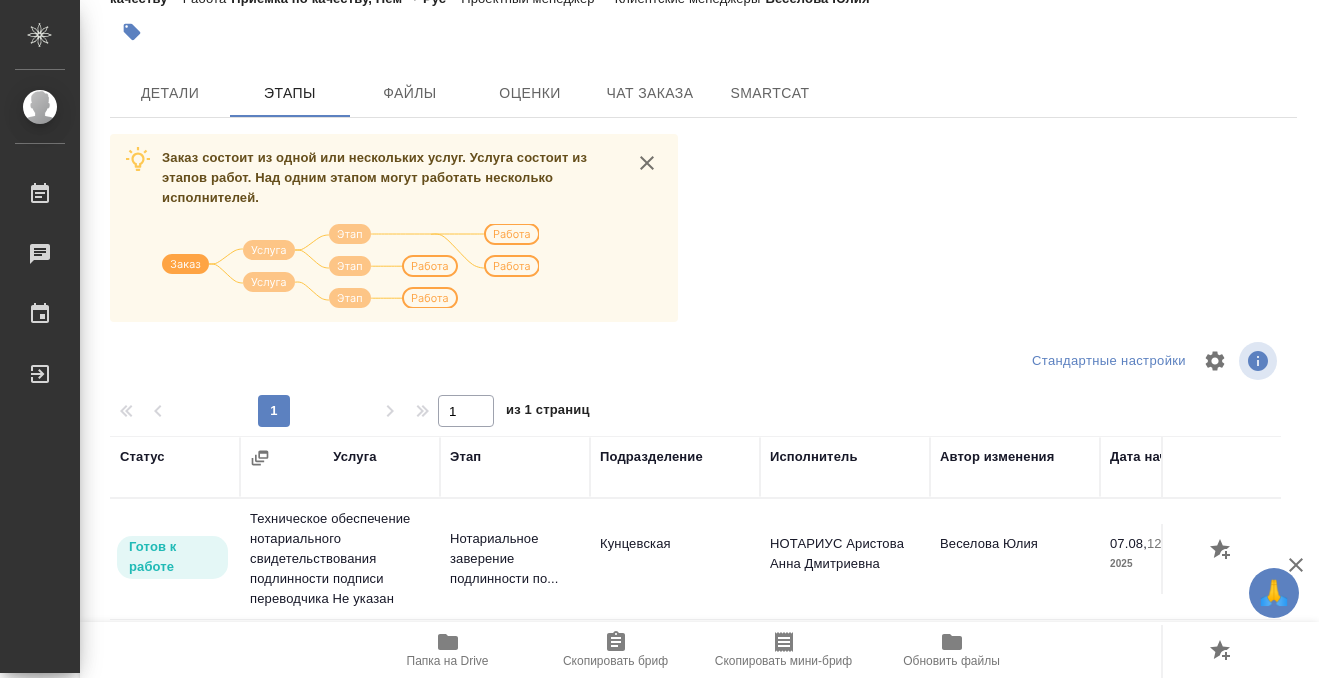 scroll, scrollTop: 0, scrollLeft: 0, axis: both 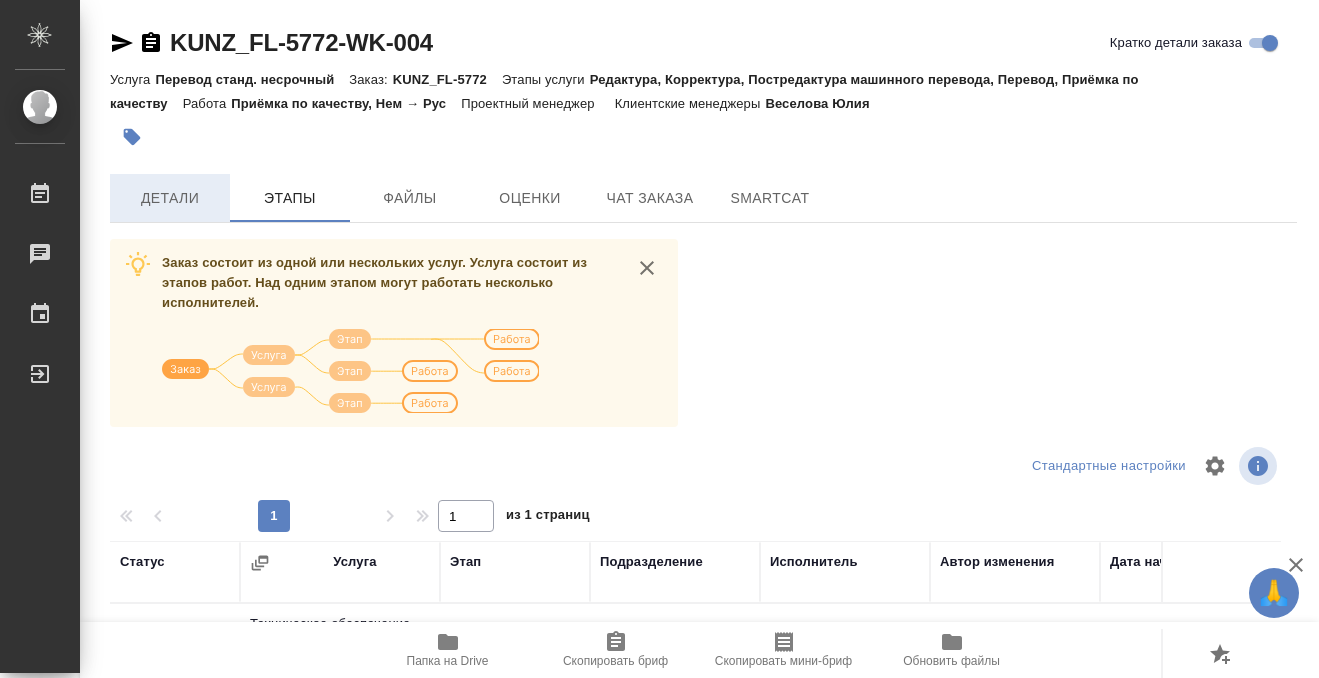 click on "Детали" at bounding box center (170, 198) 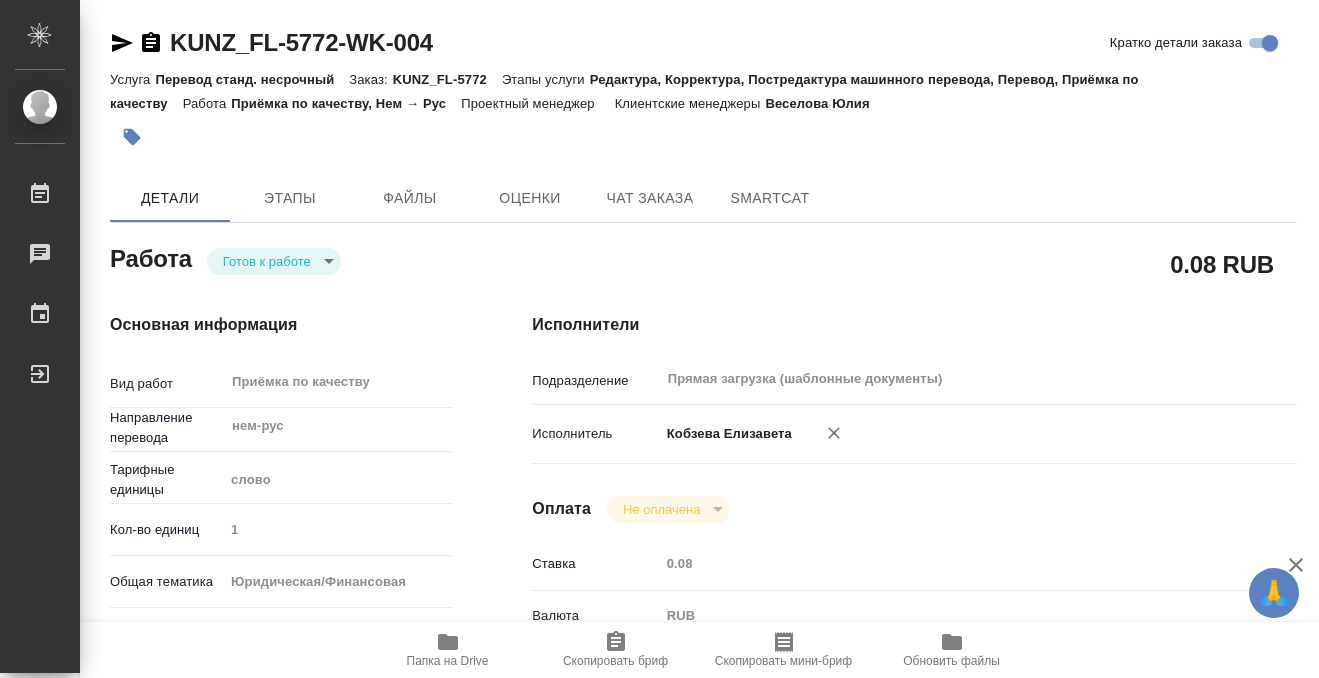type on "x" 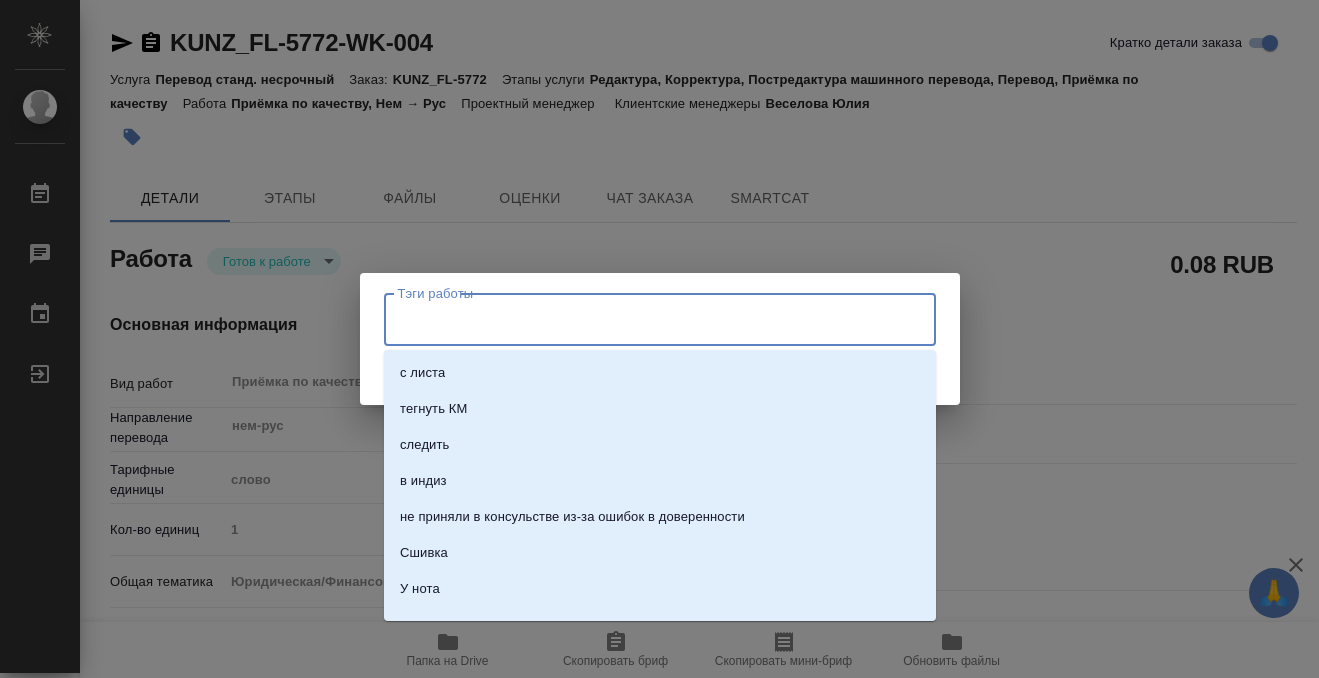 click on "Тэги работы" at bounding box center [641, 319] 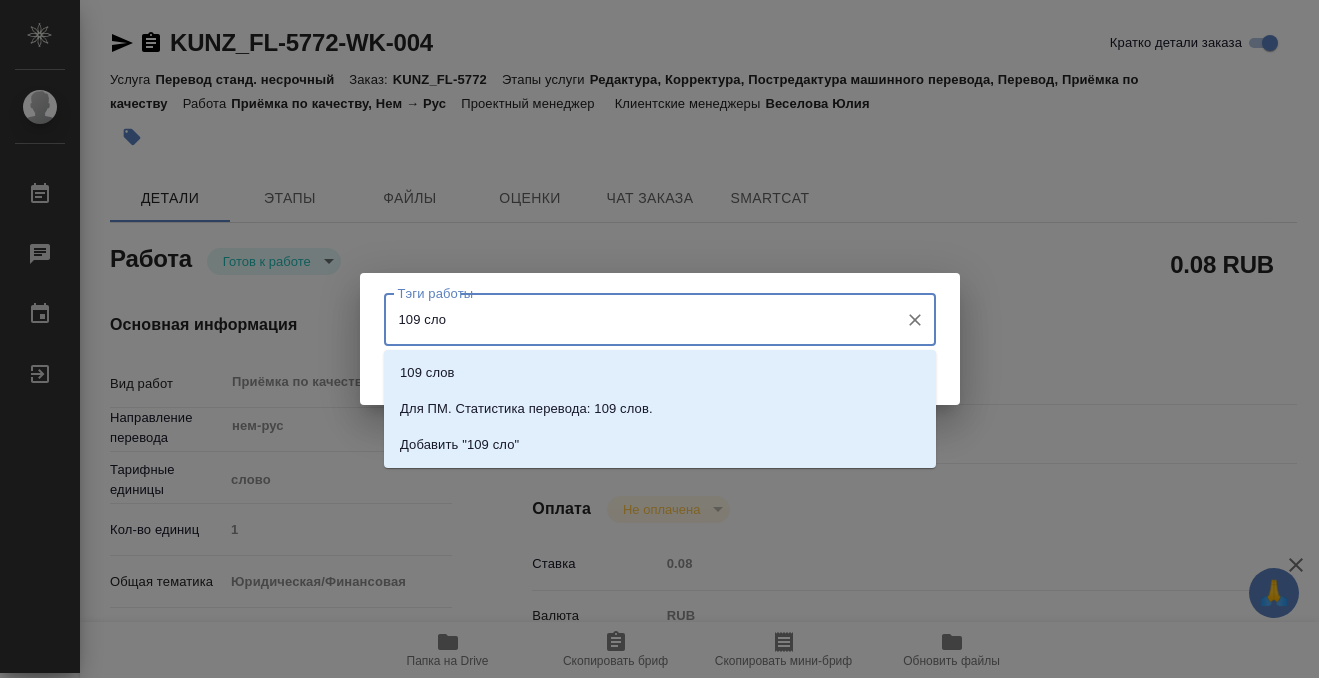 type on "109 слов" 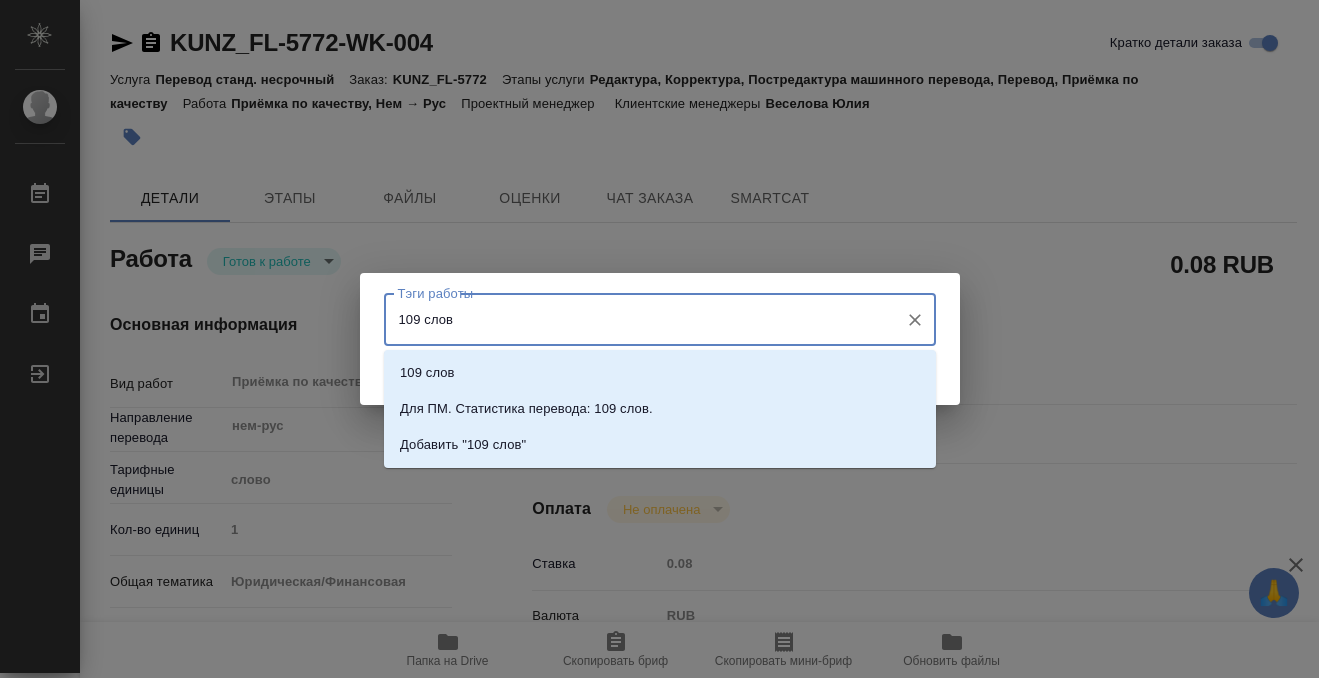 type 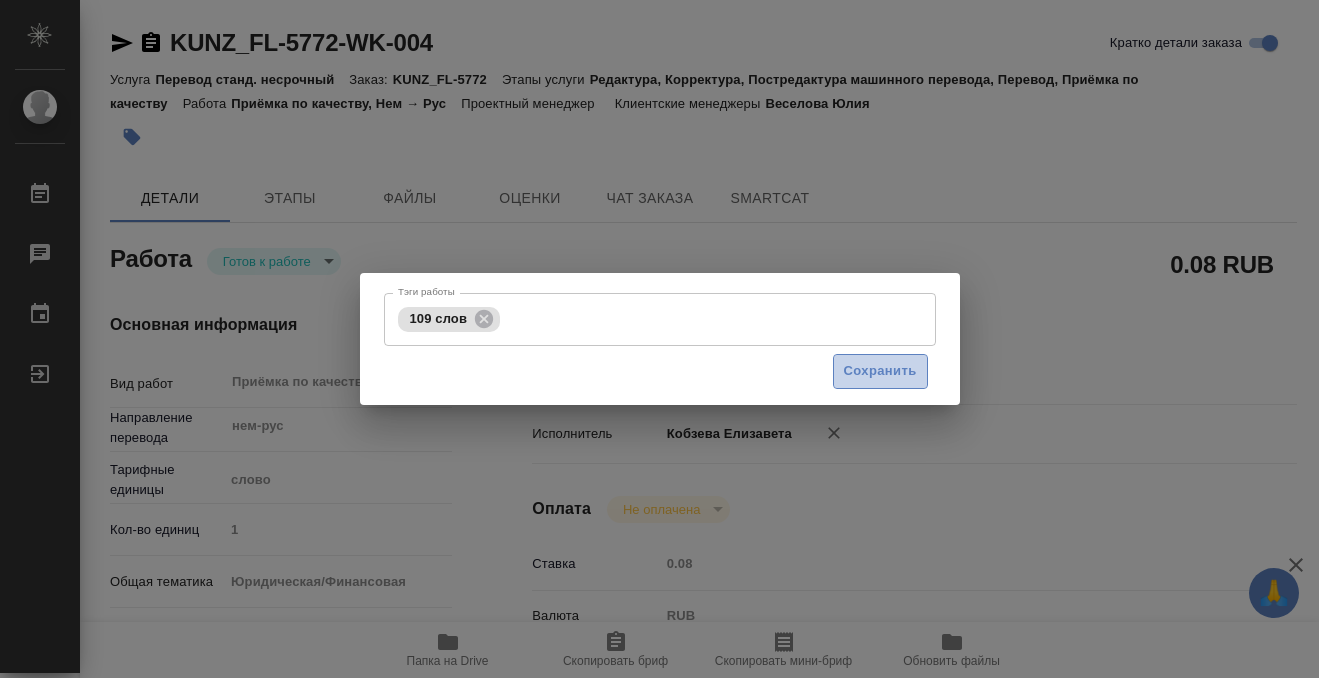 click on "Сохранить" at bounding box center (880, 371) 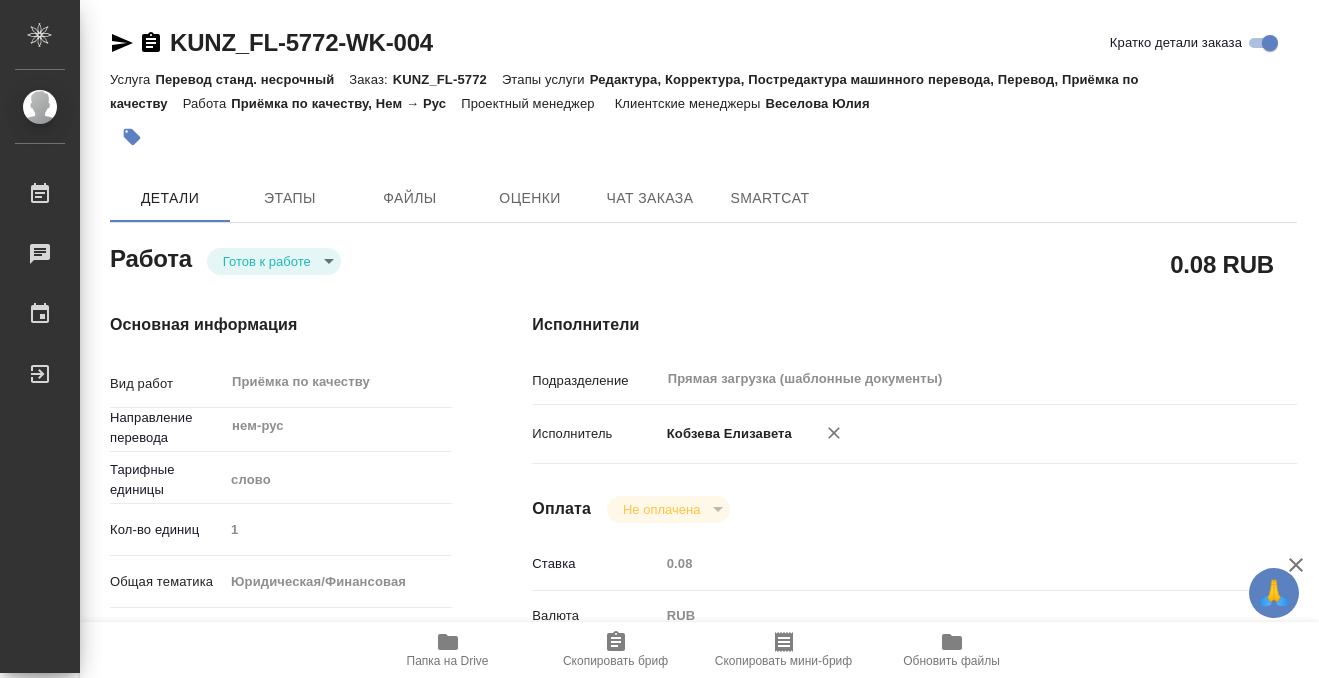 type on "readyForWork" 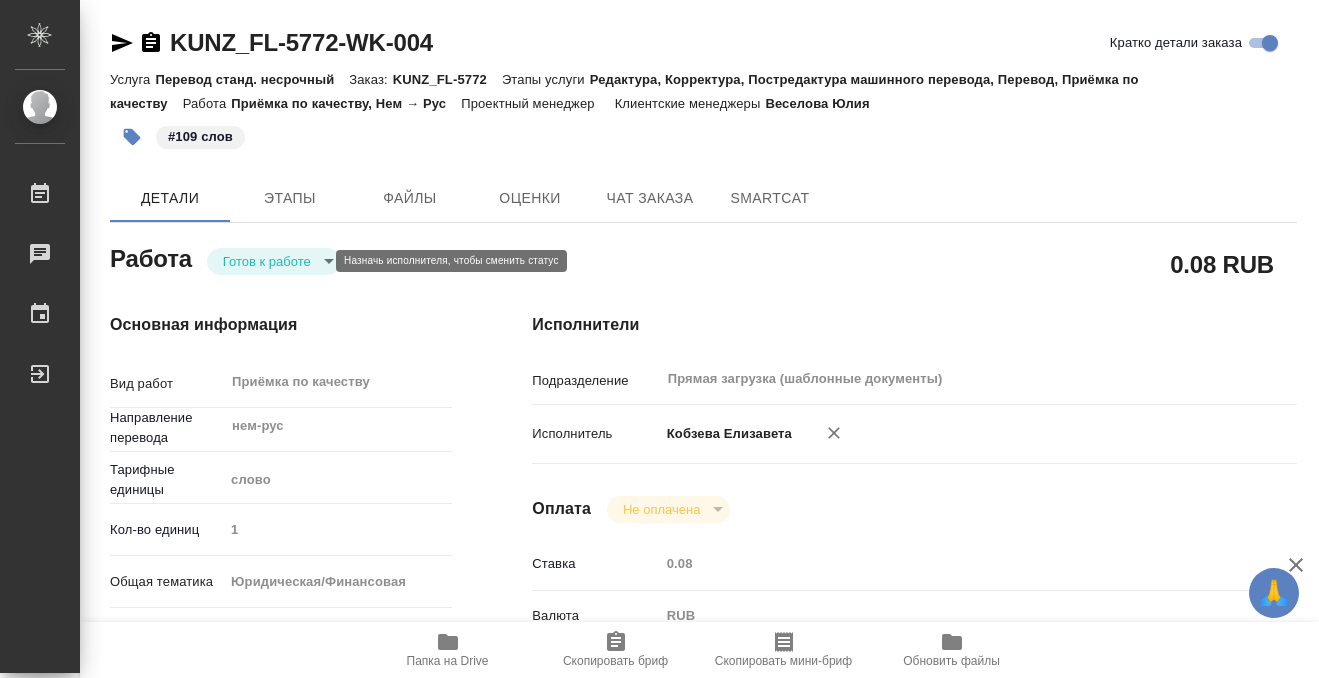 type on "x" 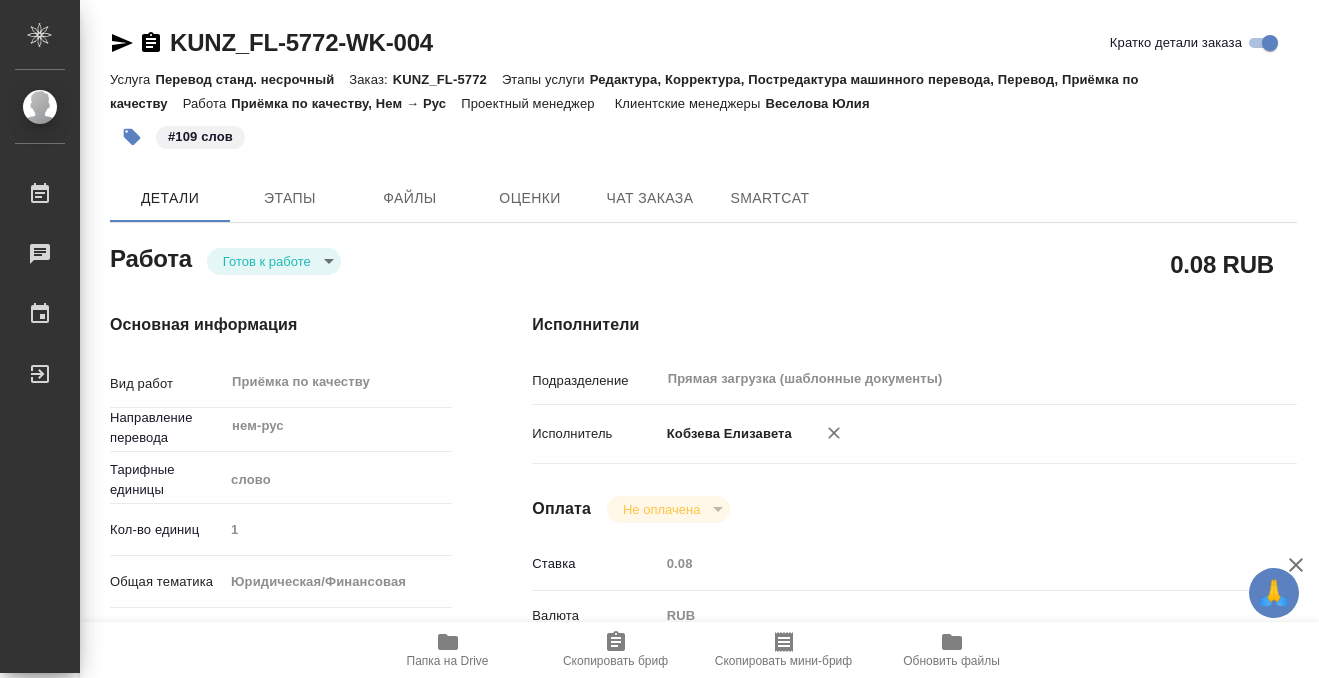 type on "x" 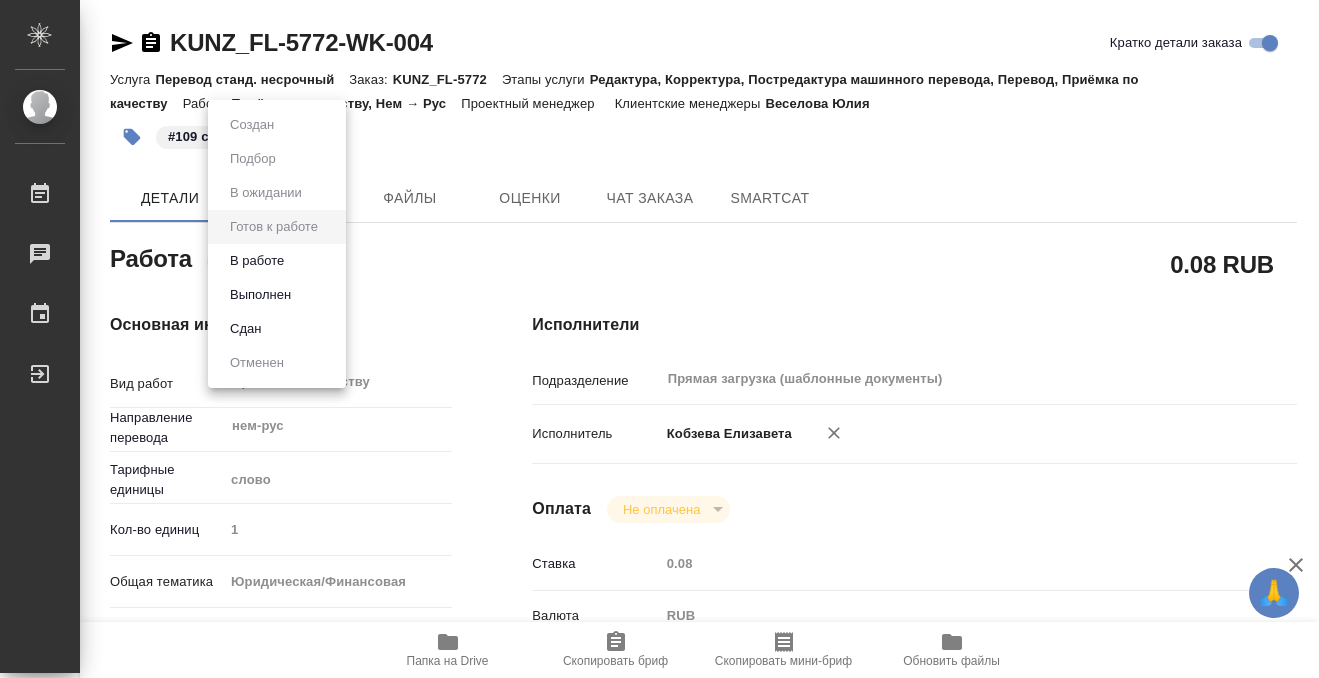 click on "🙏 .cls-1
fill:#fff;
AWATERA Kobzeva Elizaveta Работы 0 Чаты График Выйти KUNZ_FL-5772-WK-004 Кратко детали заказа Услуга Перевод станд. несрочный Заказ: KUNZ_FL-5772 Этапы услуги Редактура, Корректура, Постредактура машинного перевода, Перевод, Приёмка по качеству Работа Приёмка по качеству, Нем → Рус Проектный менеджер Клиентские менеджеры Веселова Юлия #109 слов Детали Этапы Файлы Оценки Чат заказа SmartCat Работа Готов к работе readyForWork 0.08 RUB Основная информация Вид работ Приёмка по качеству x ​ Направление перевода нем-рус ​ Тарифные единицы слово 5a8b1489cc6b4906c91bfd90 1 yr-fn Сроки ​" at bounding box center [659, 339] 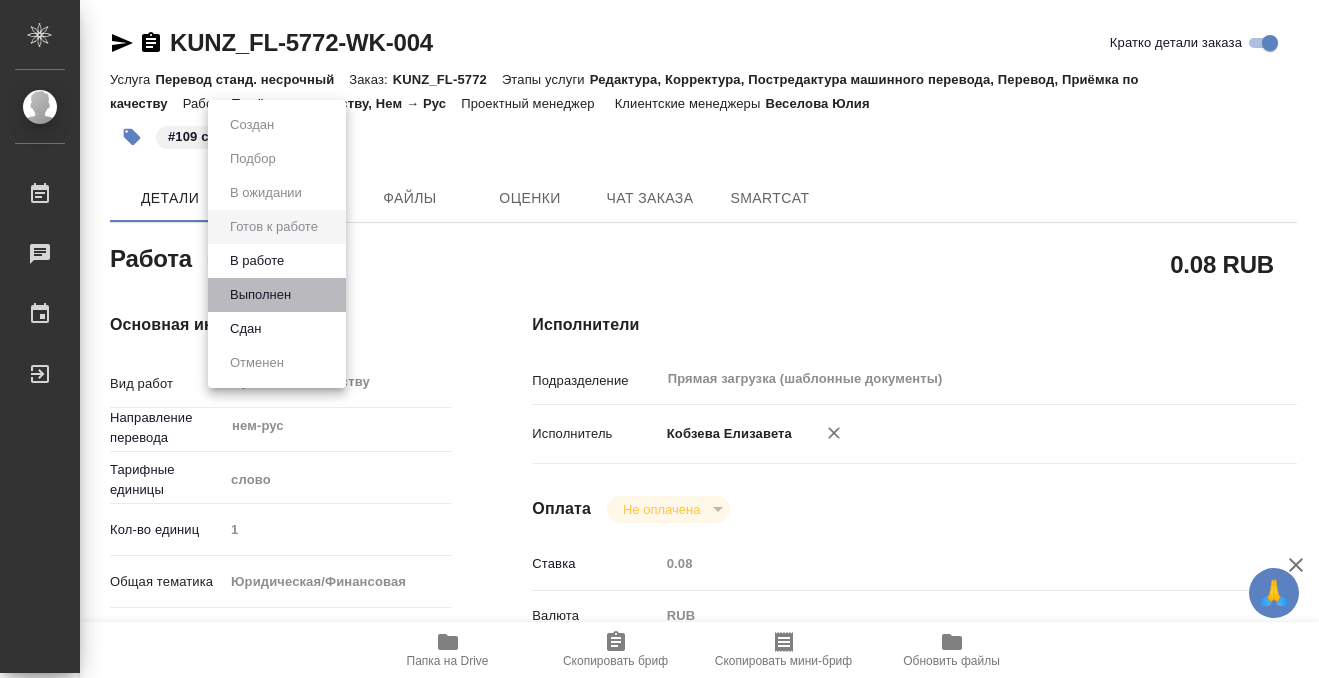 click on "Выполнен" at bounding box center (252, 125) 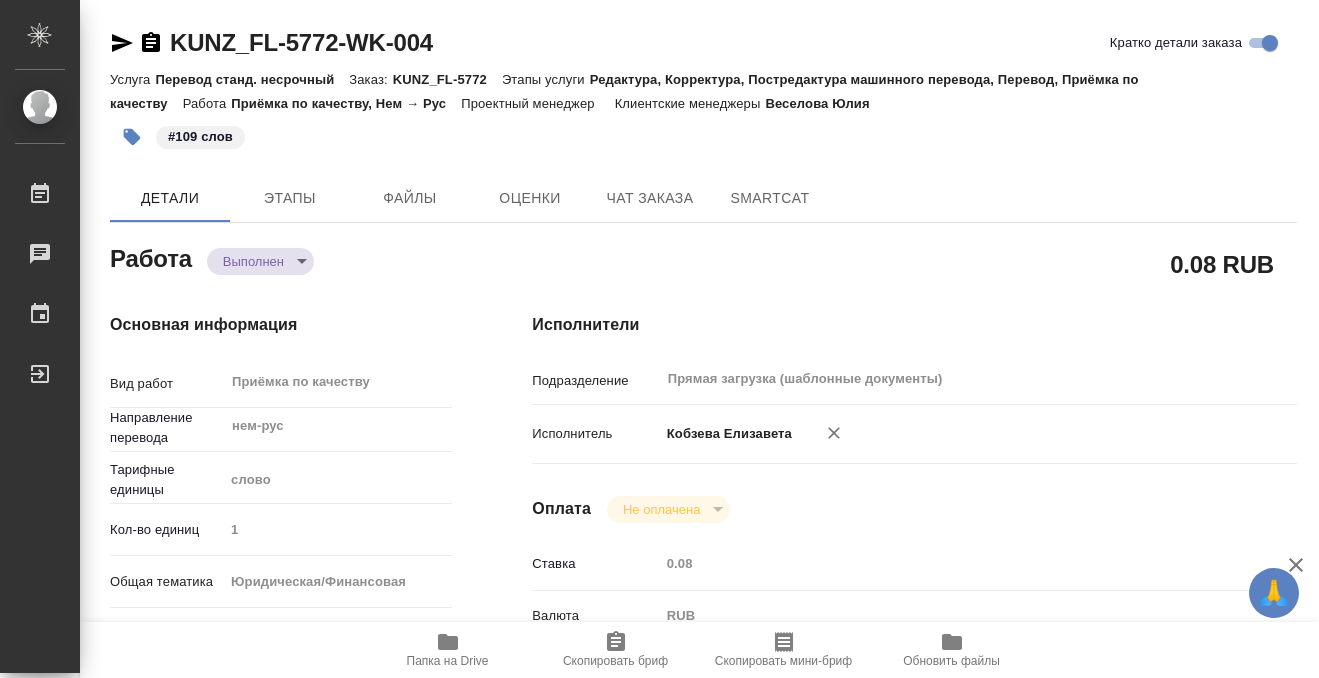 type on "x" 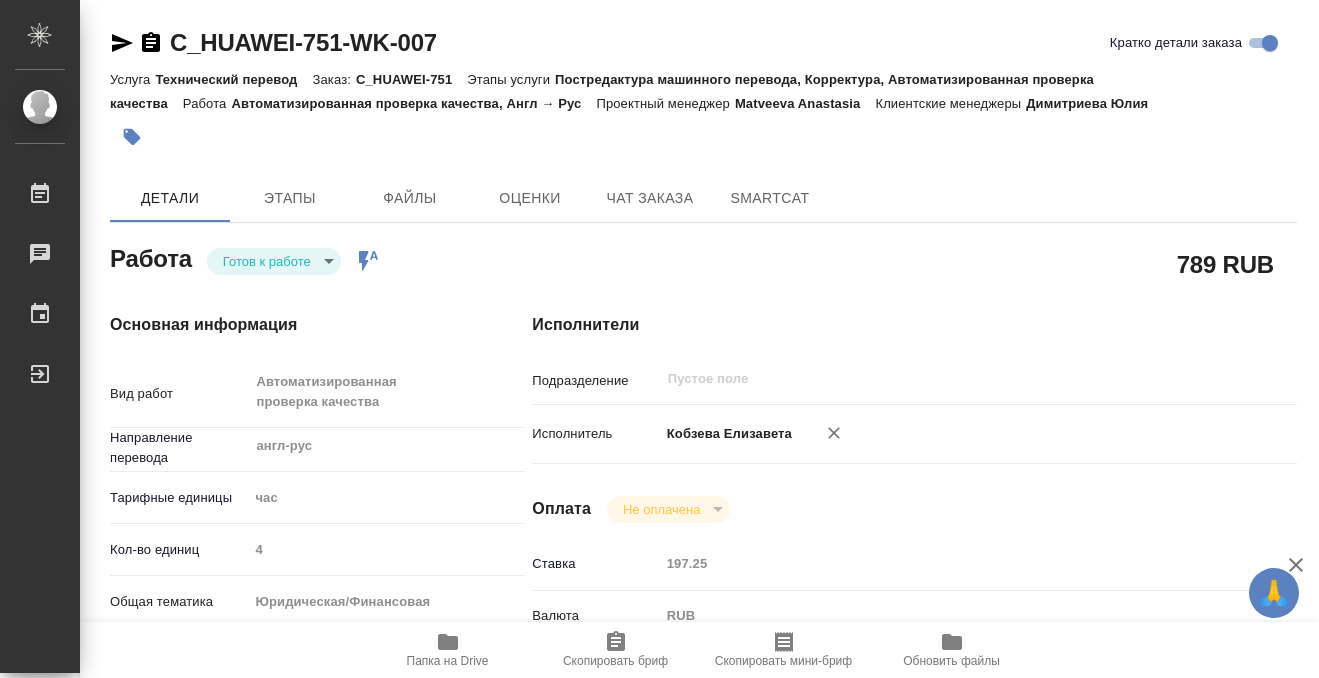scroll, scrollTop: 0, scrollLeft: 0, axis: both 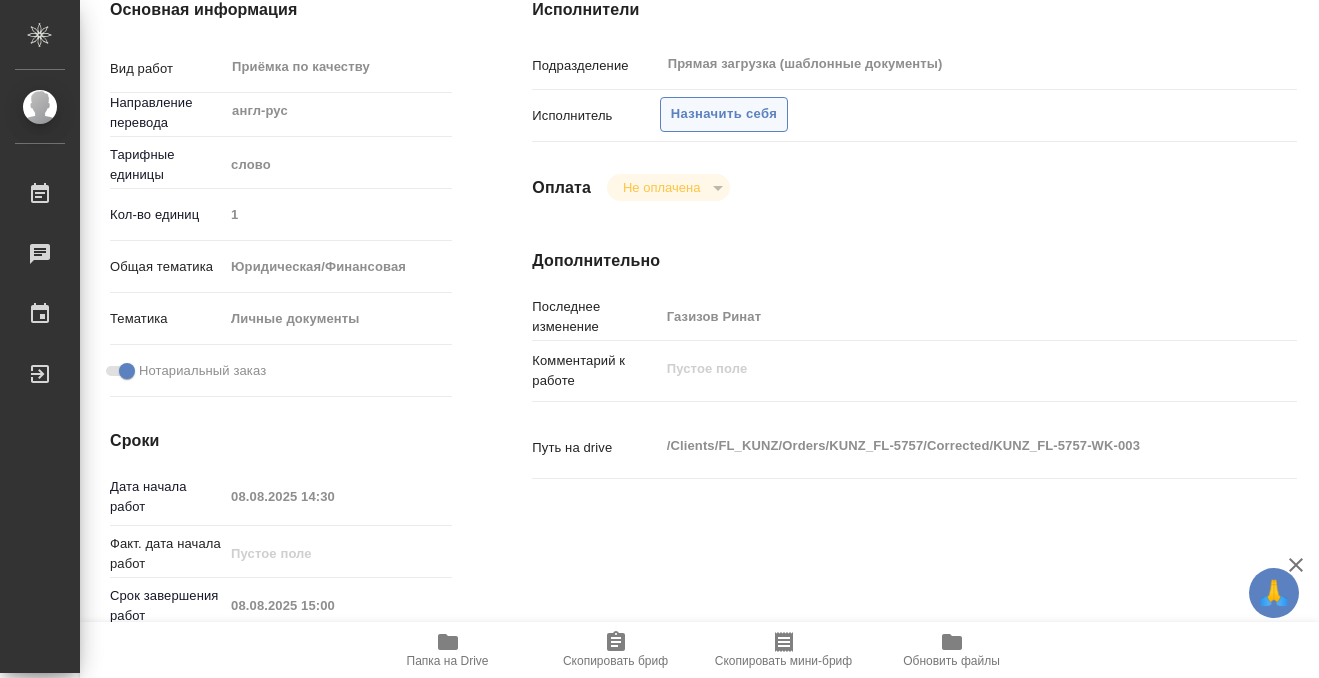 click on "Назначить себя" at bounding box center (724, 114) 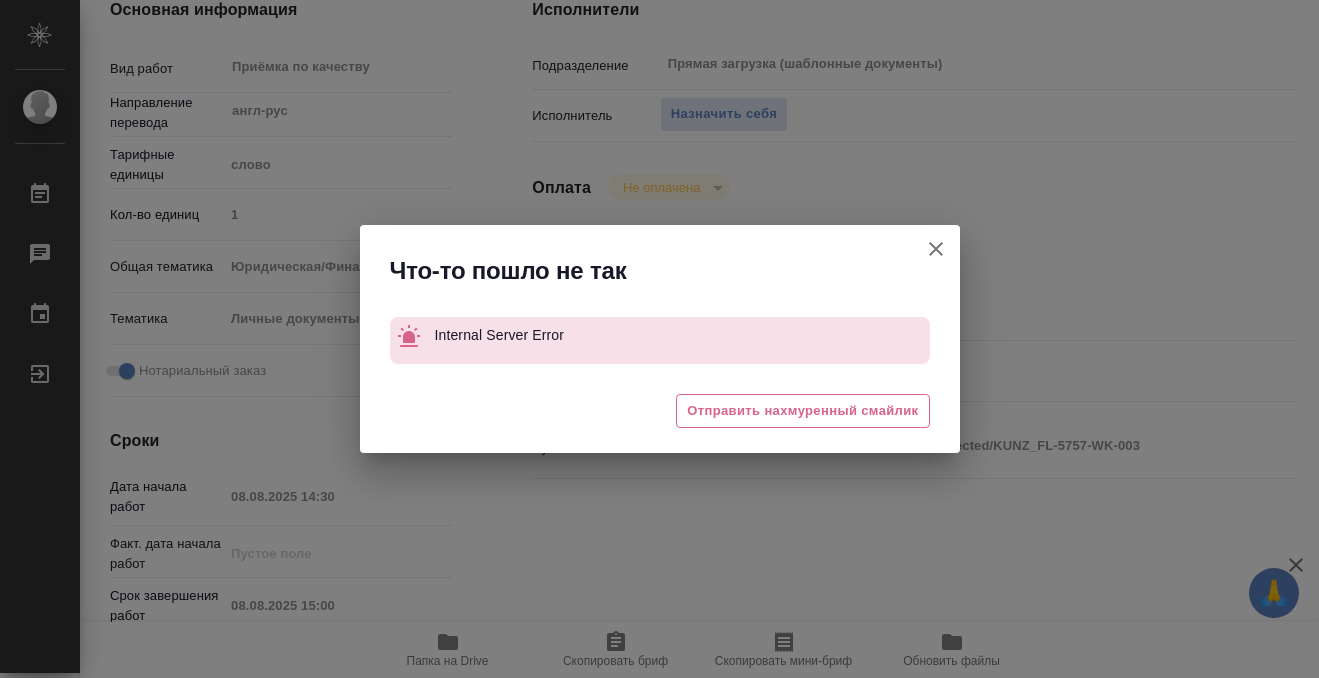 click 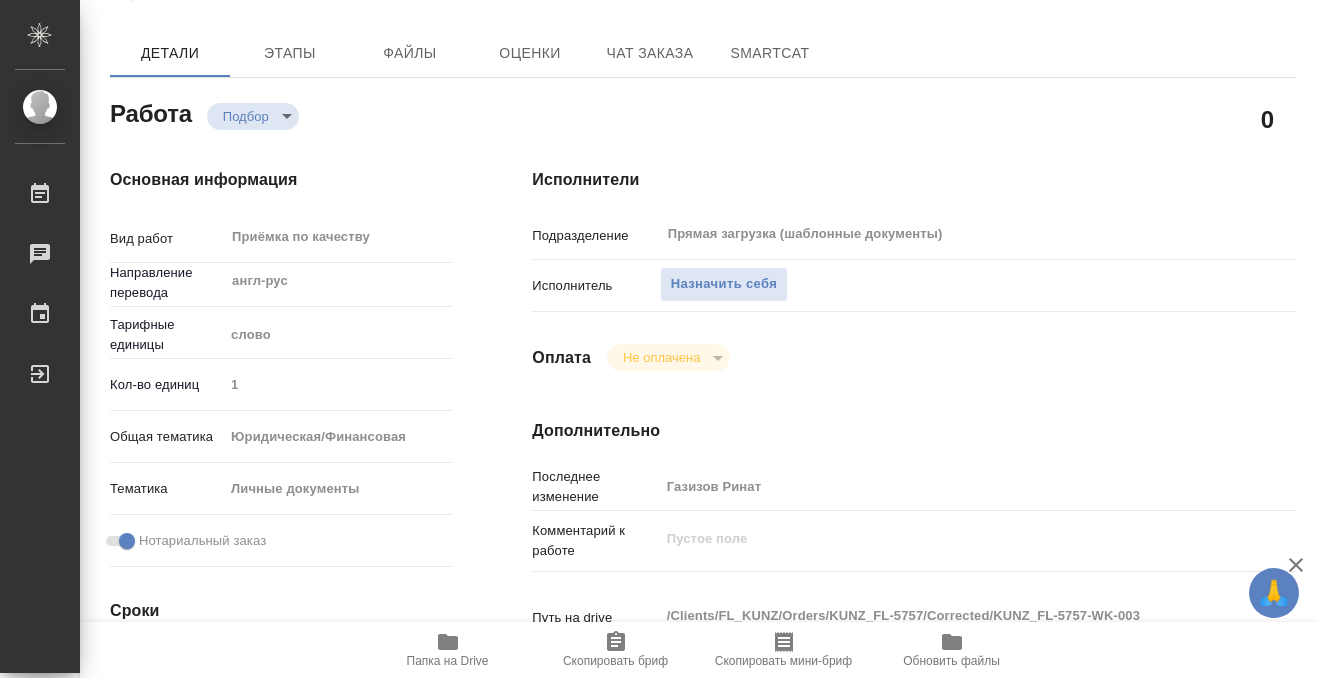scroll, scrollTop: 110, scrollLeft: 0, axis: vertical 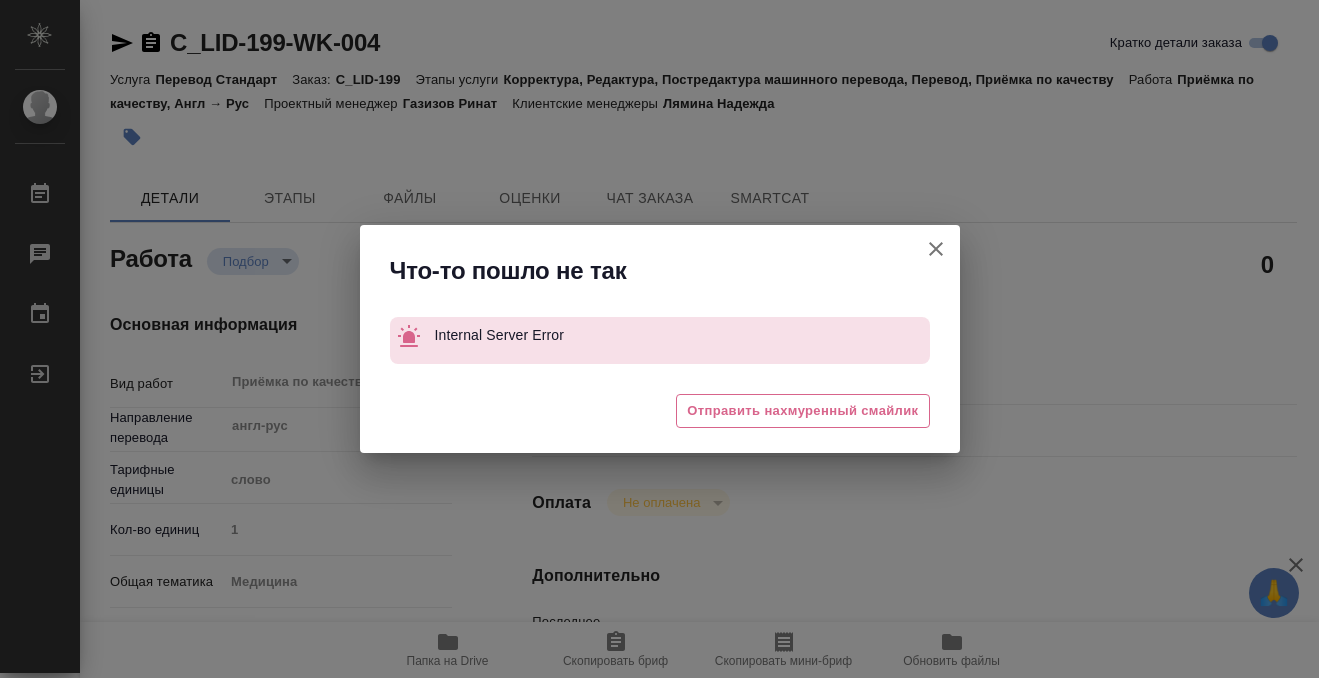 click 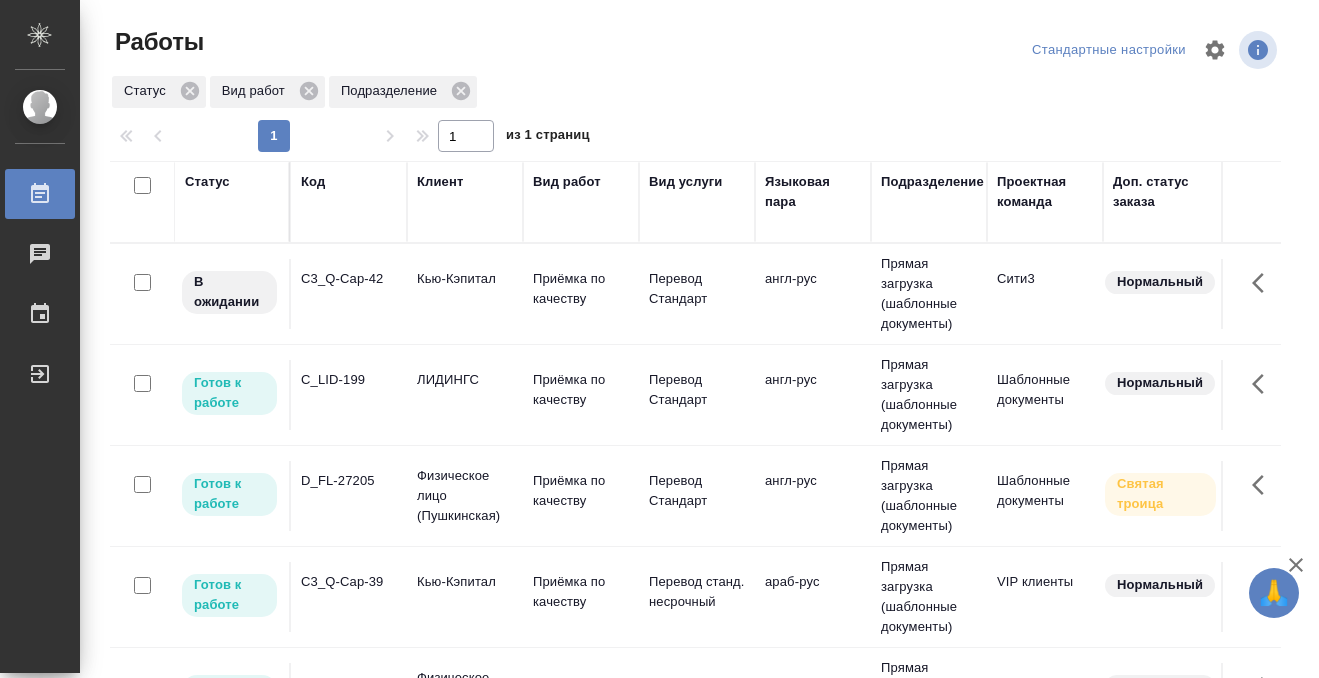 scroll, scrollTop: 0, scrollLeft: 0, axis: both 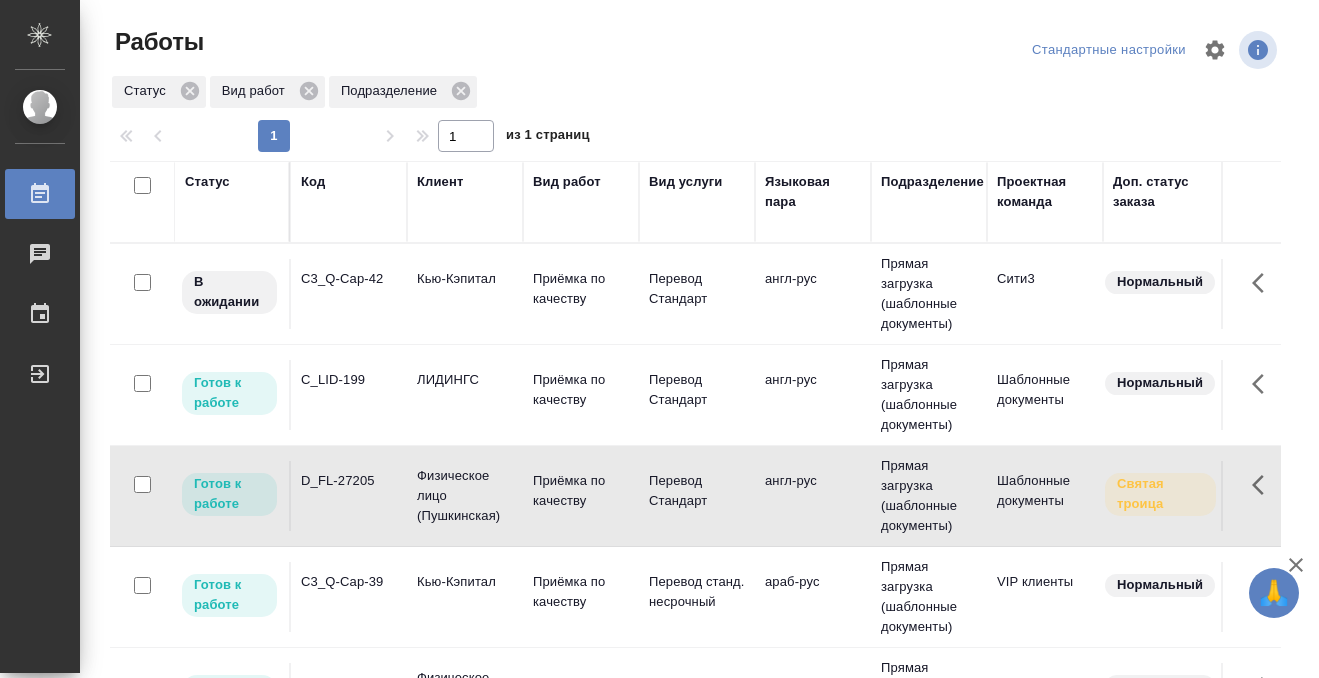 click on "D_FL-27205" at bounding box center [349, 294] 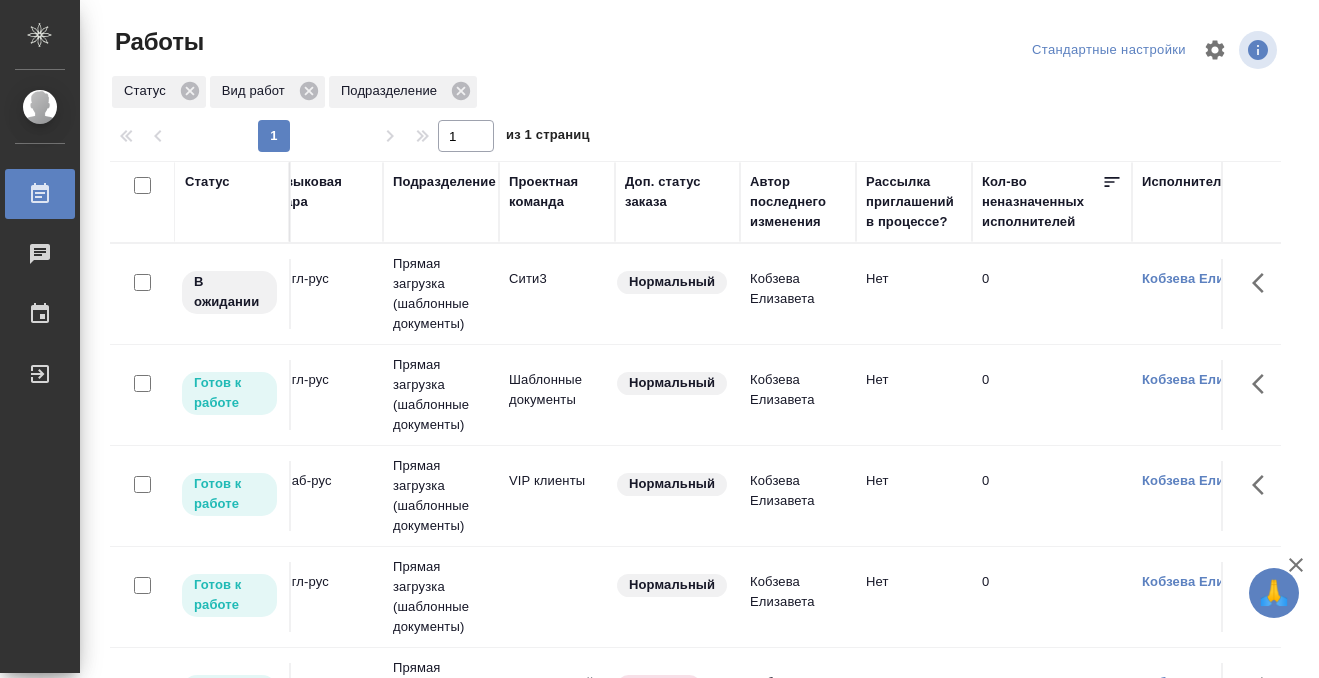scroll, scrollTop: 0, scrollLeft: 0, axis: both 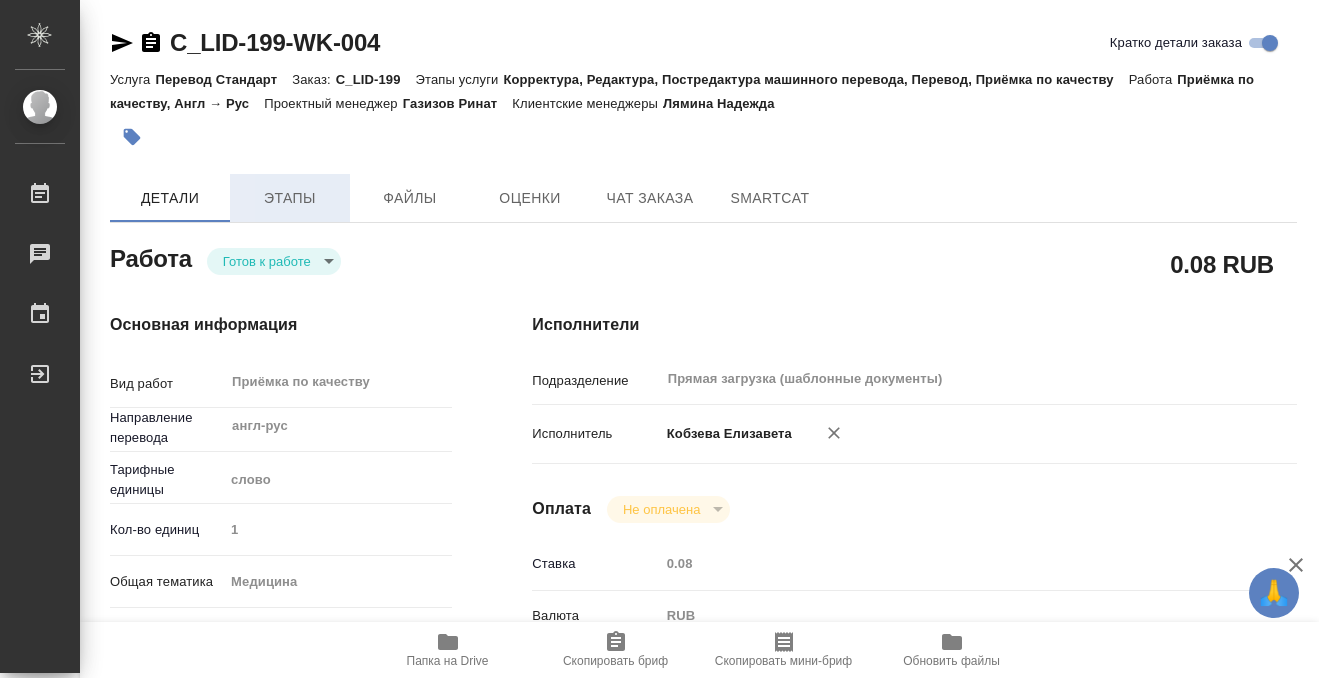 click on "Этапы" at bounding box center [290, 198] 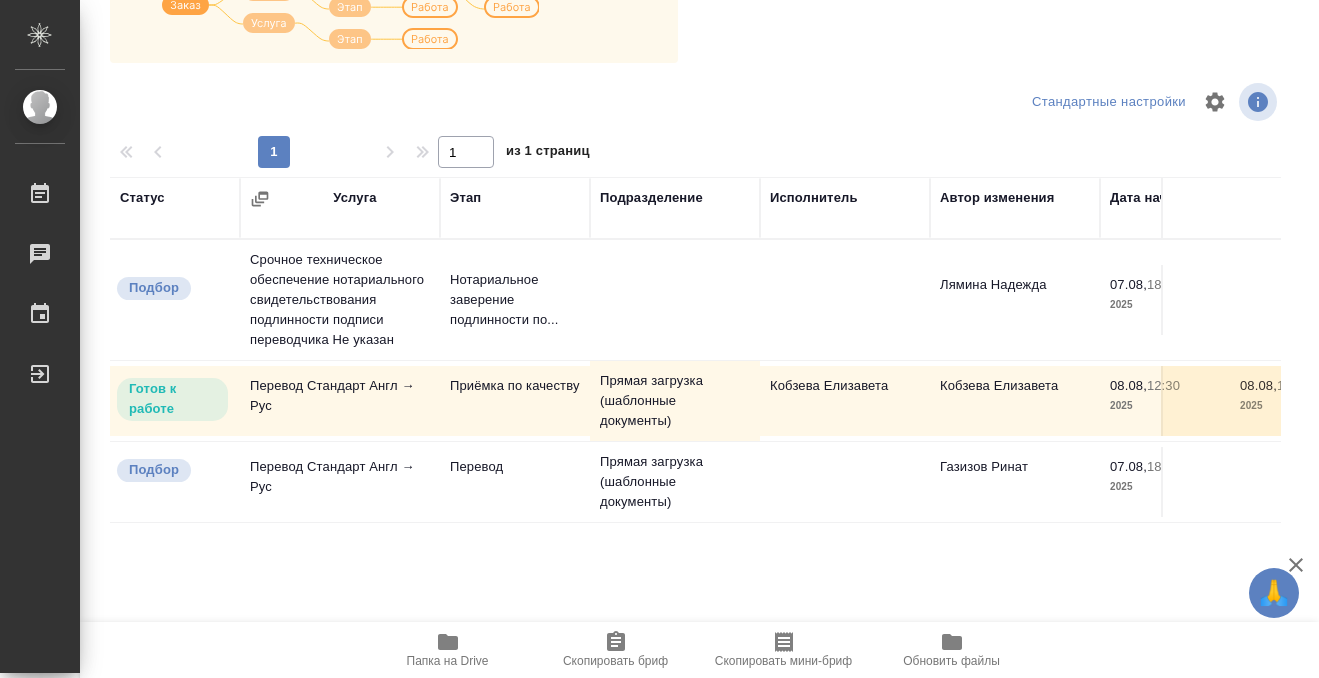 scroll, scrollTop: 0, scrollLeft: 0, axis: both 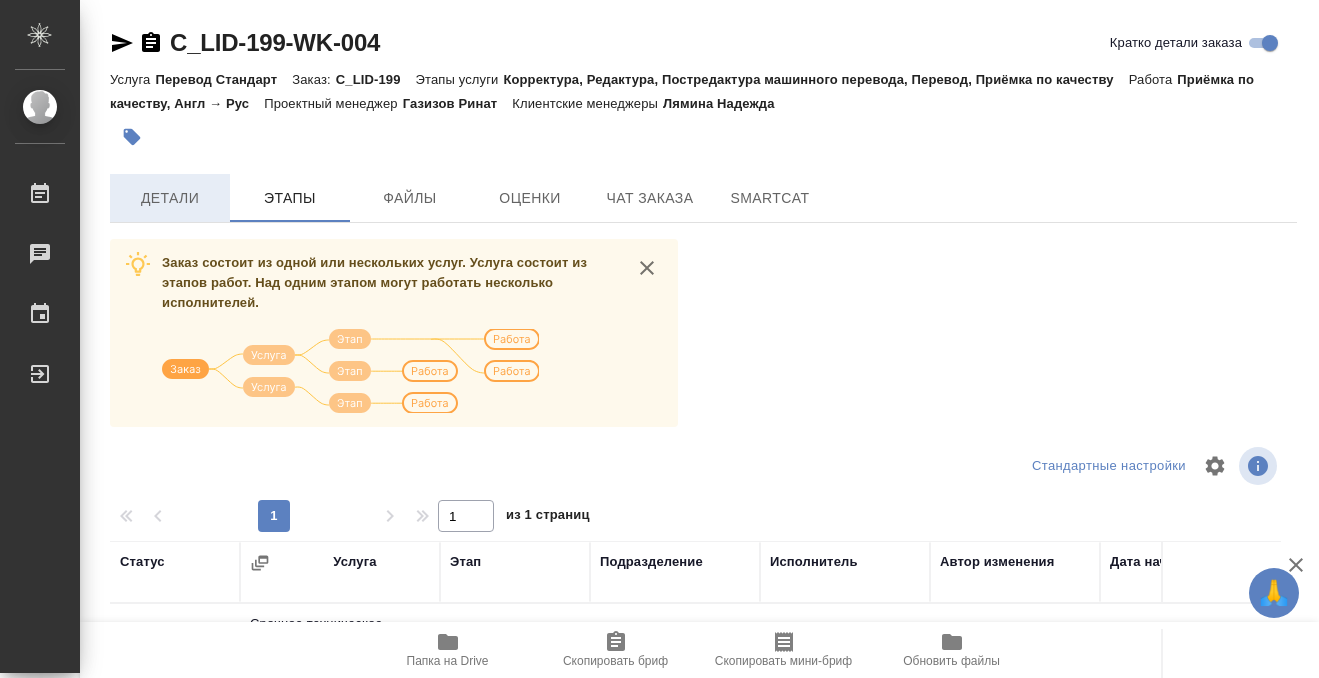 click on "Детали" at bounding box center (170, 198) 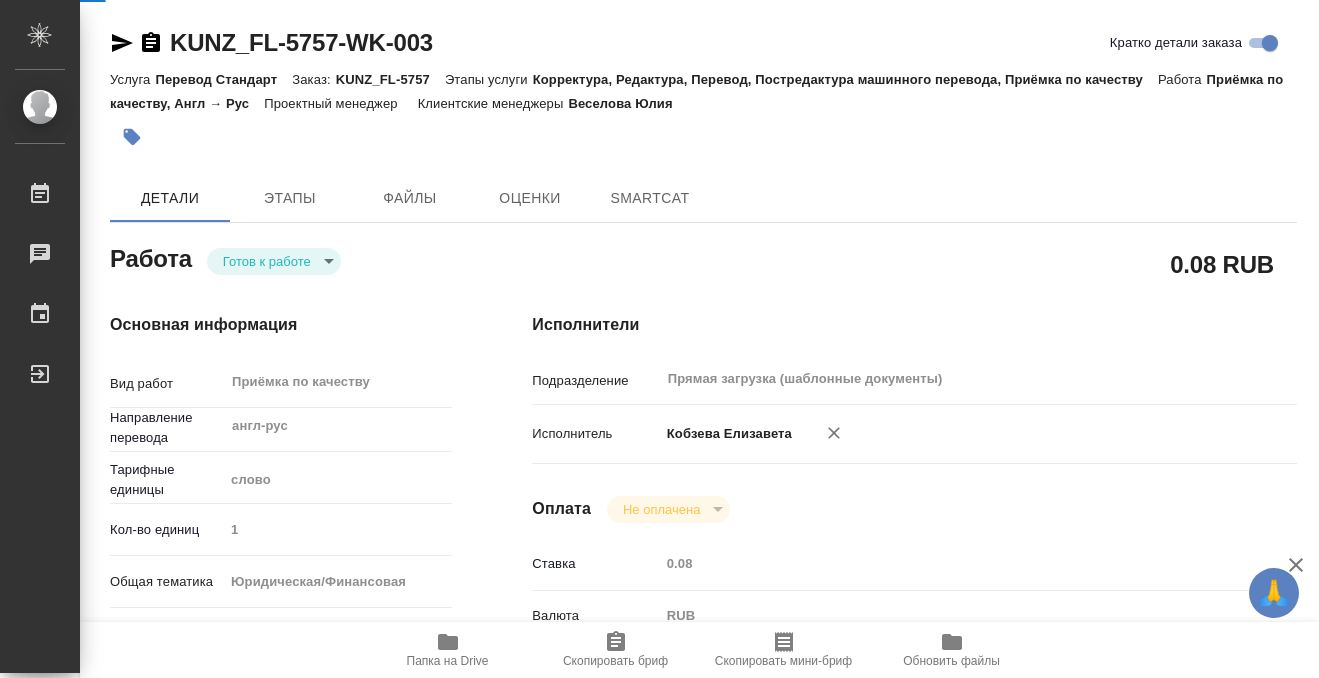 scroll, scrollTop: 0, scrollLeft: 0, axis: both 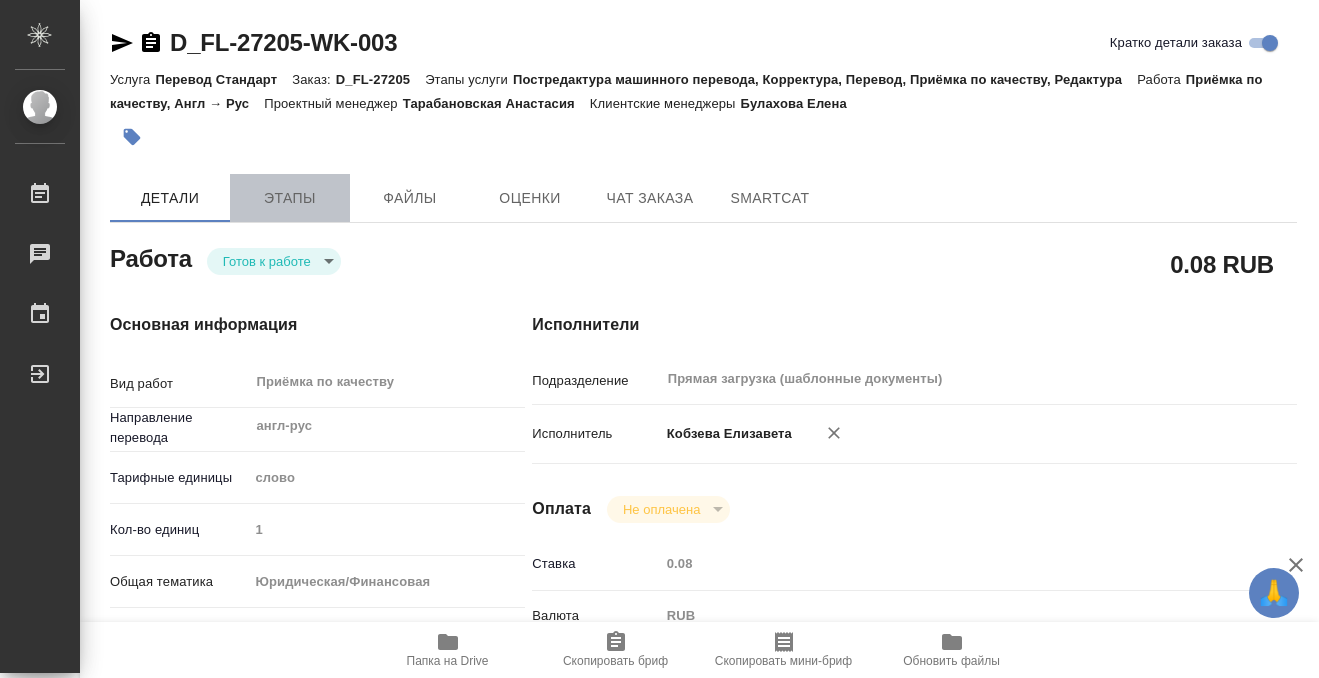 click on "Этапы" at bounding box center (290, 198) 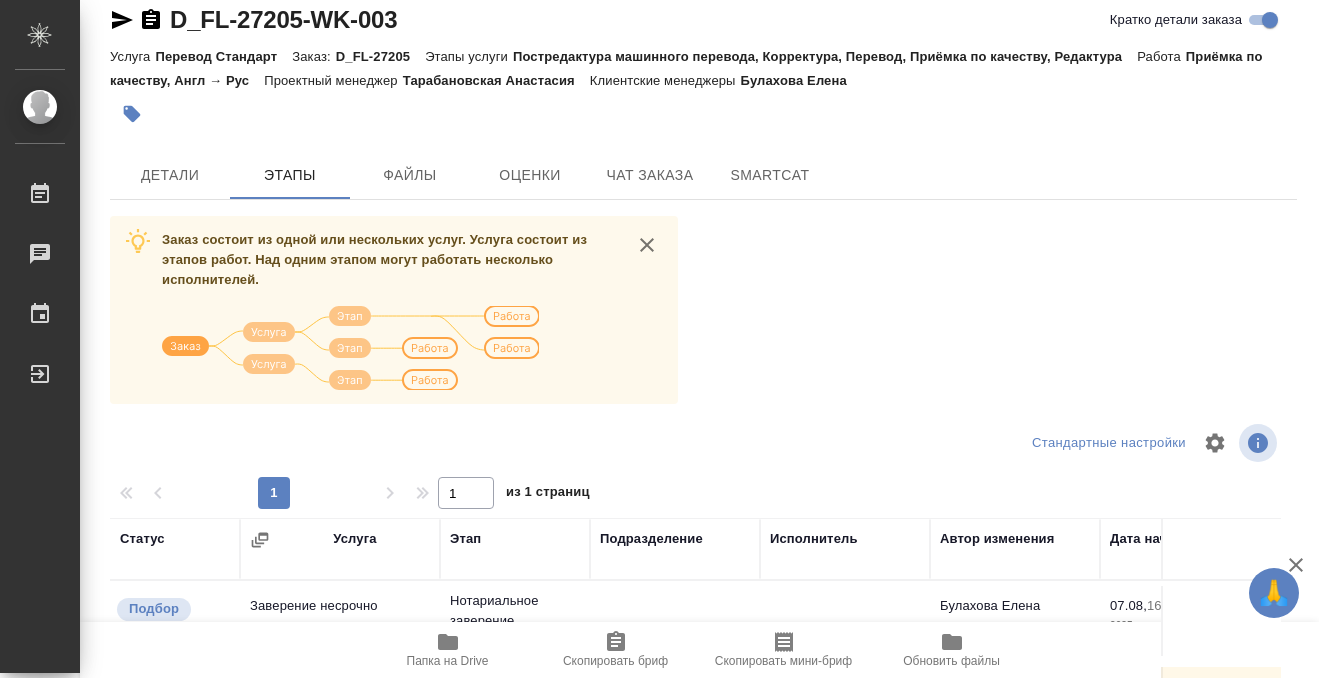 scroll, scrollTop: 0, scrollLeft: 0, axis: both 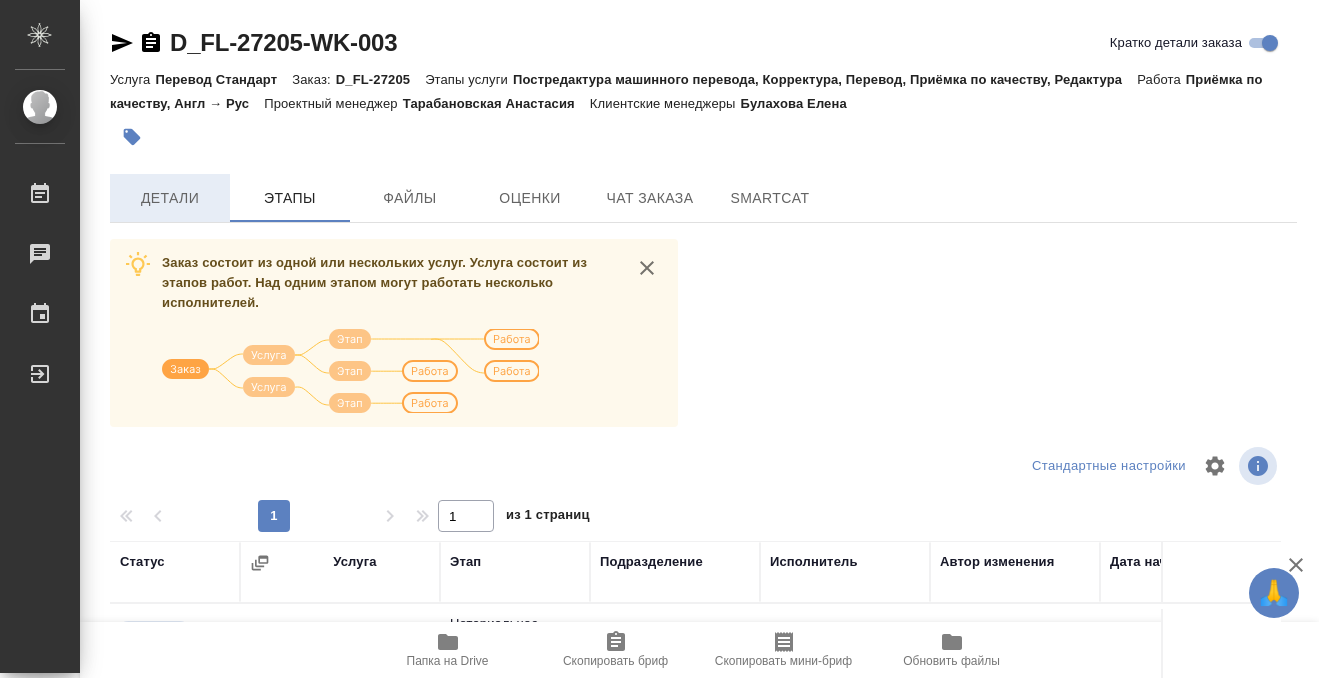 click on "Детали" at bounding box center (170, 198) 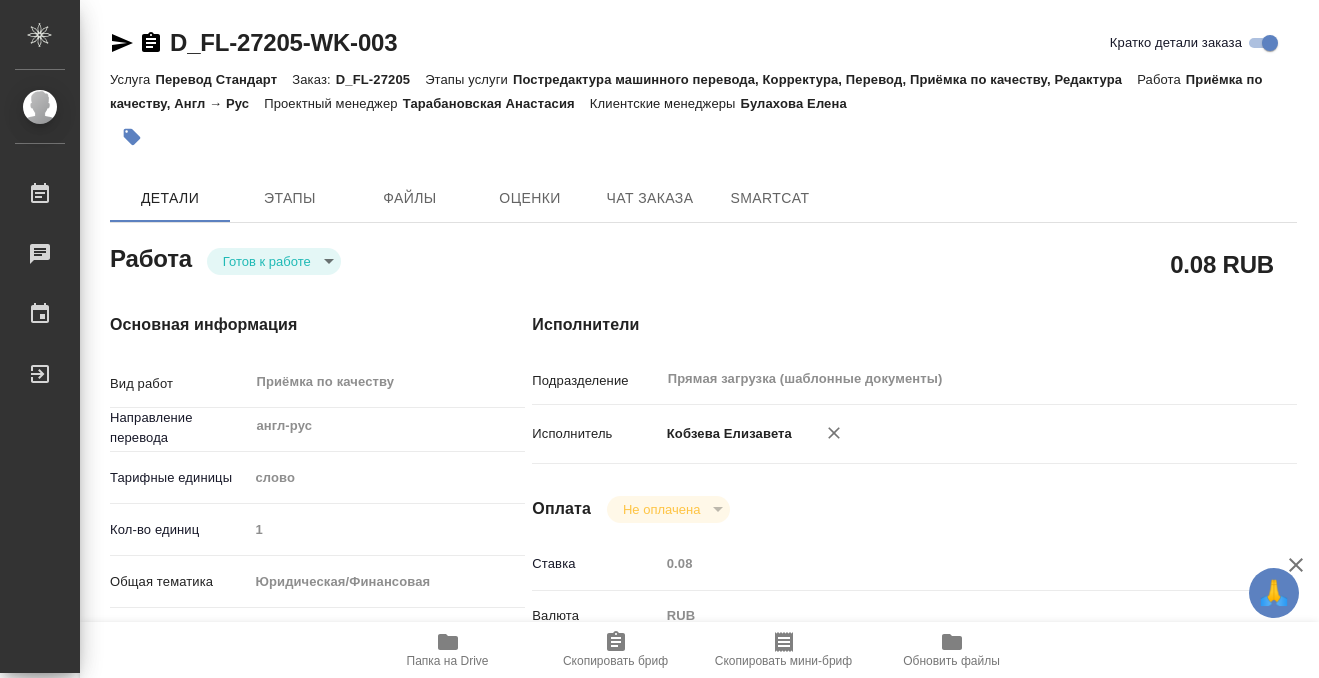 type on "x" 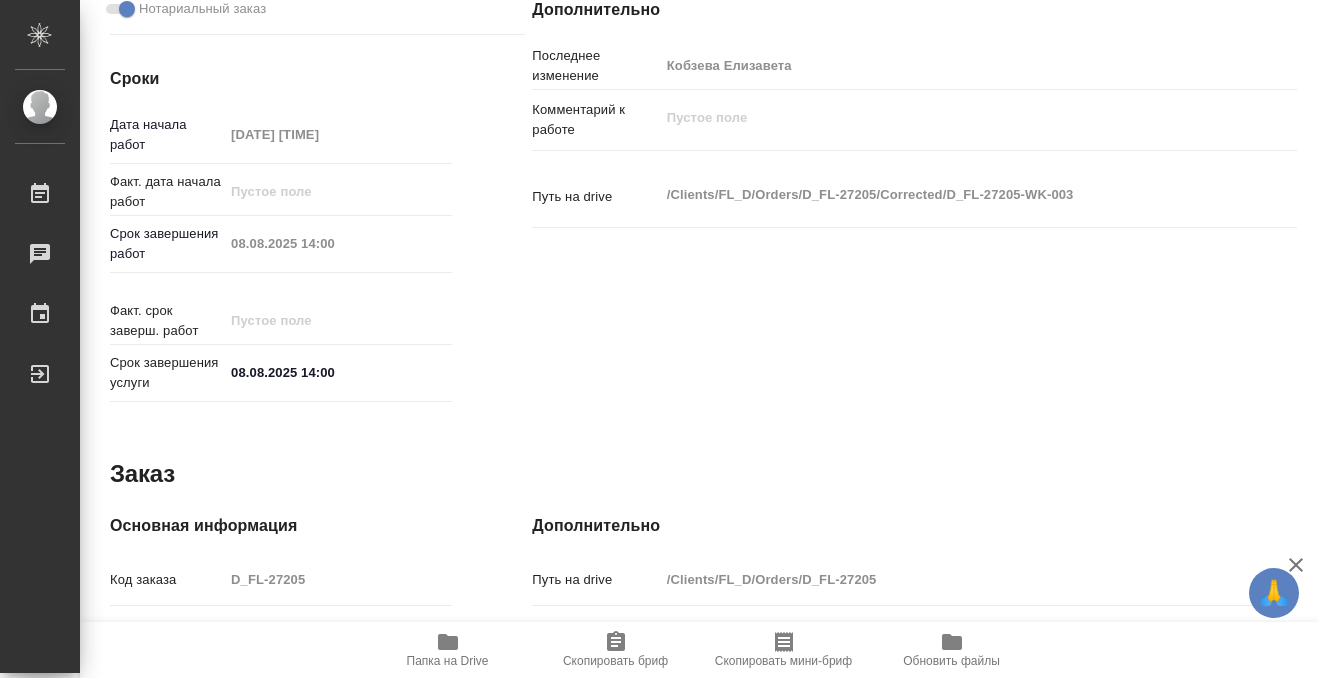type on "x" 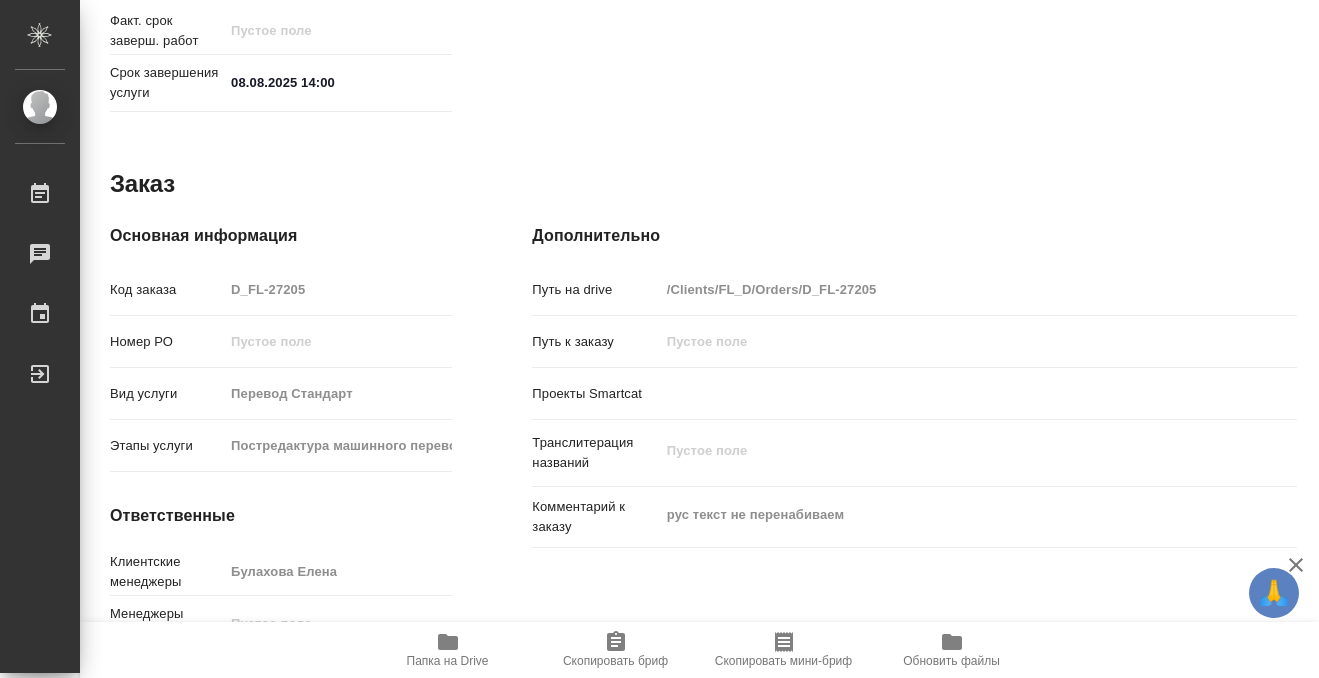 scroll, scrollTop: 1068, scrollLeft: 0, axis: vertical 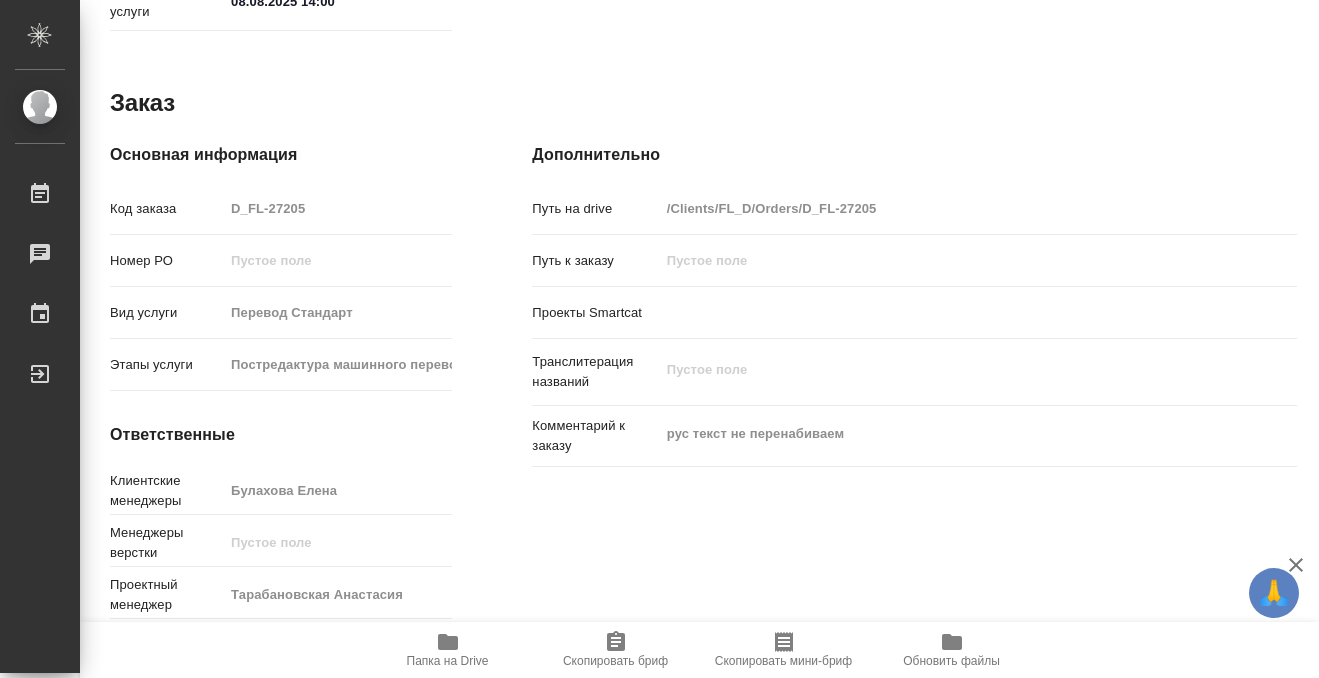 click 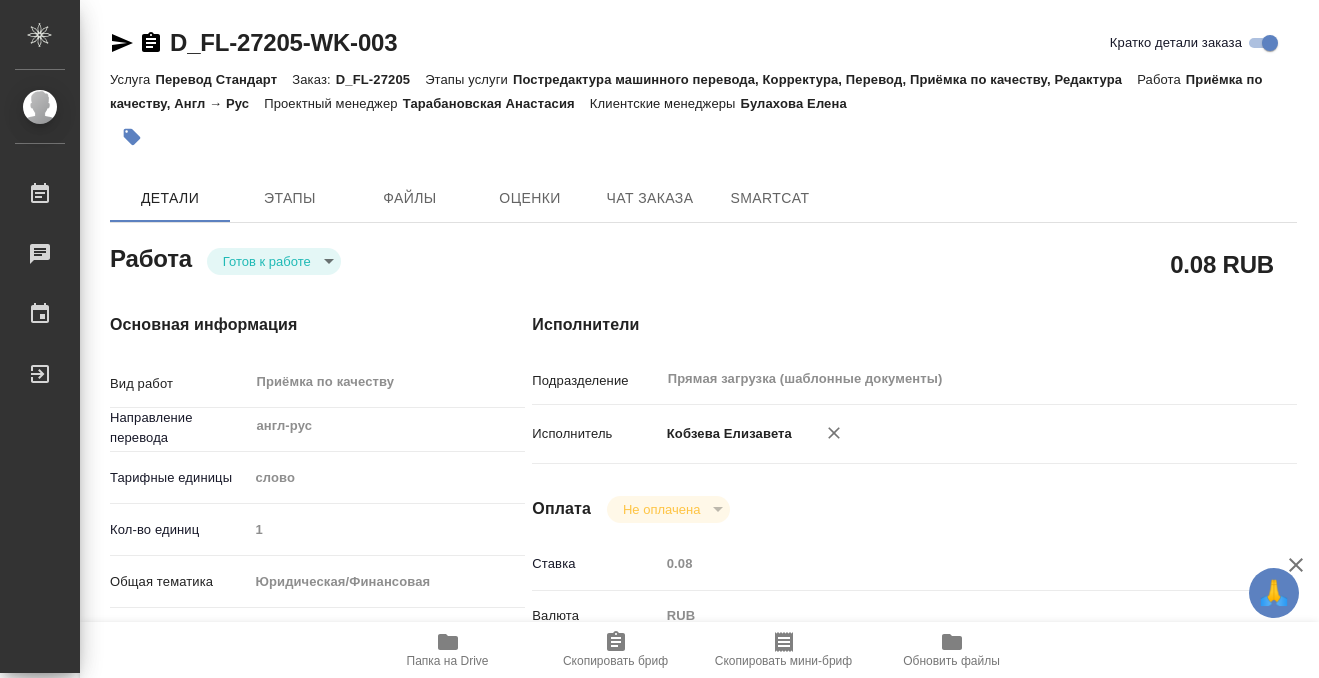 click 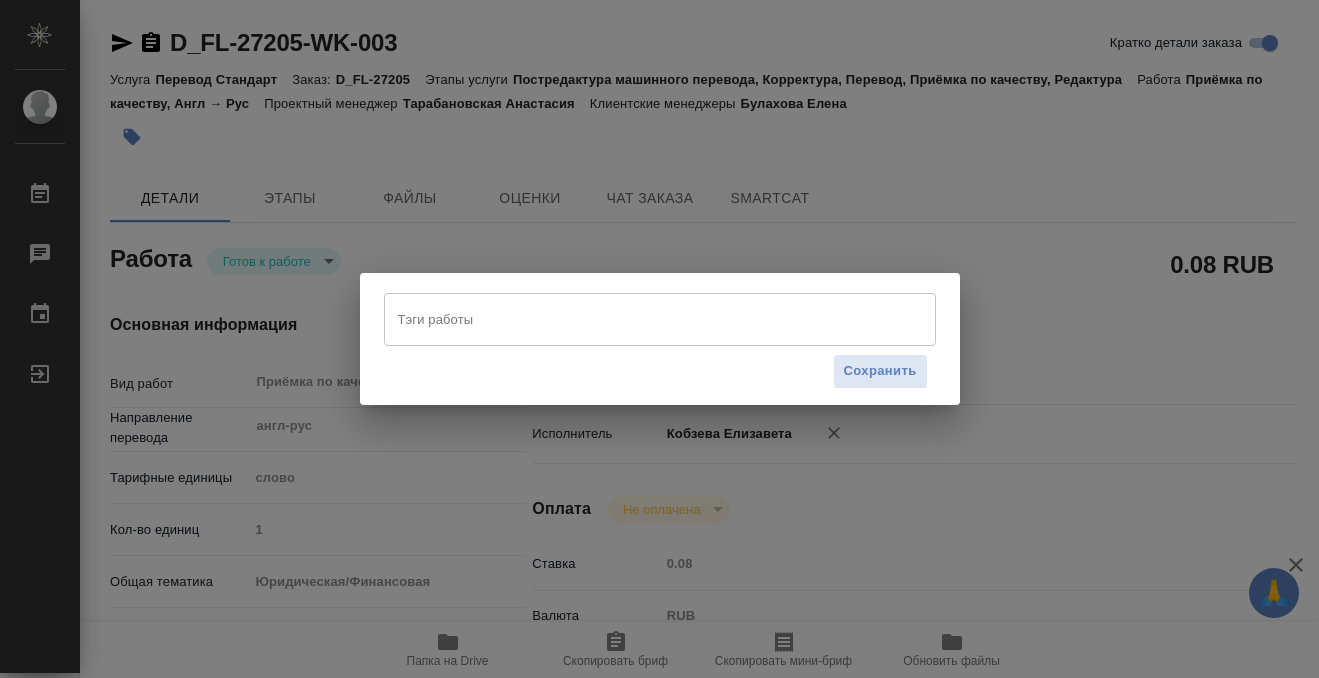 click on "Тэги работы" at bounding box center (641, 319) 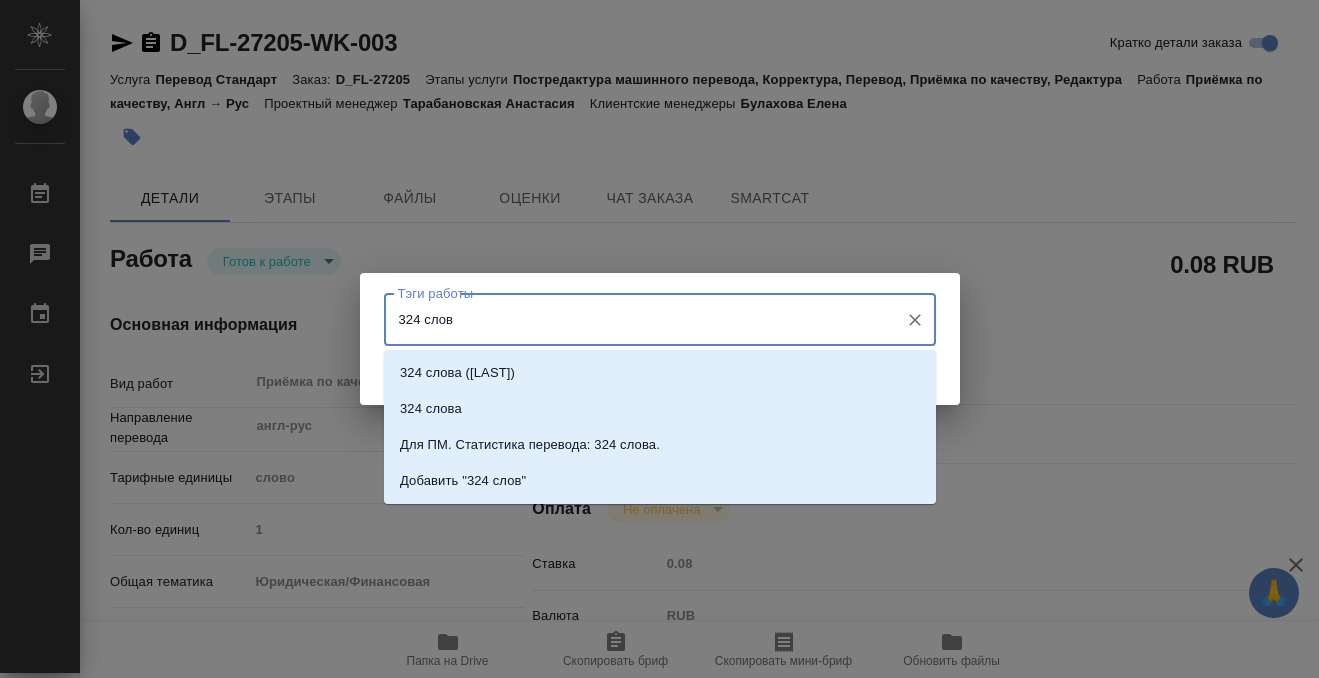 type on "324 слова" 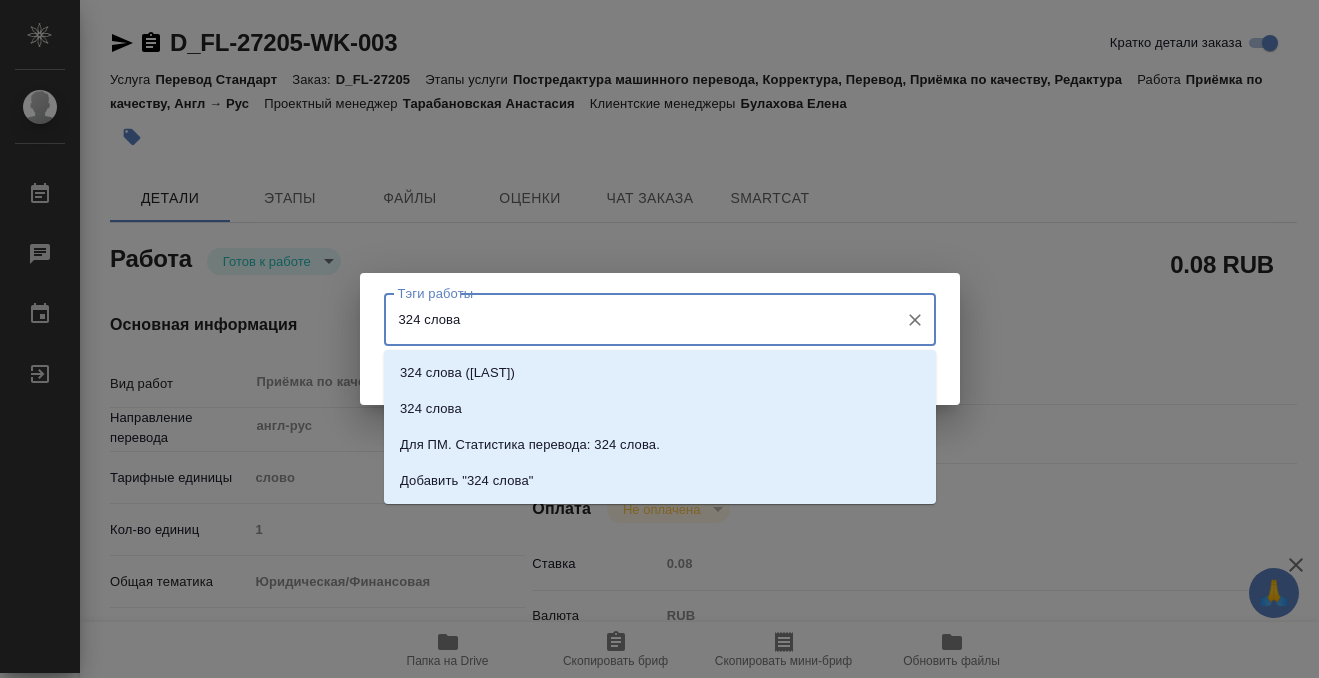 type 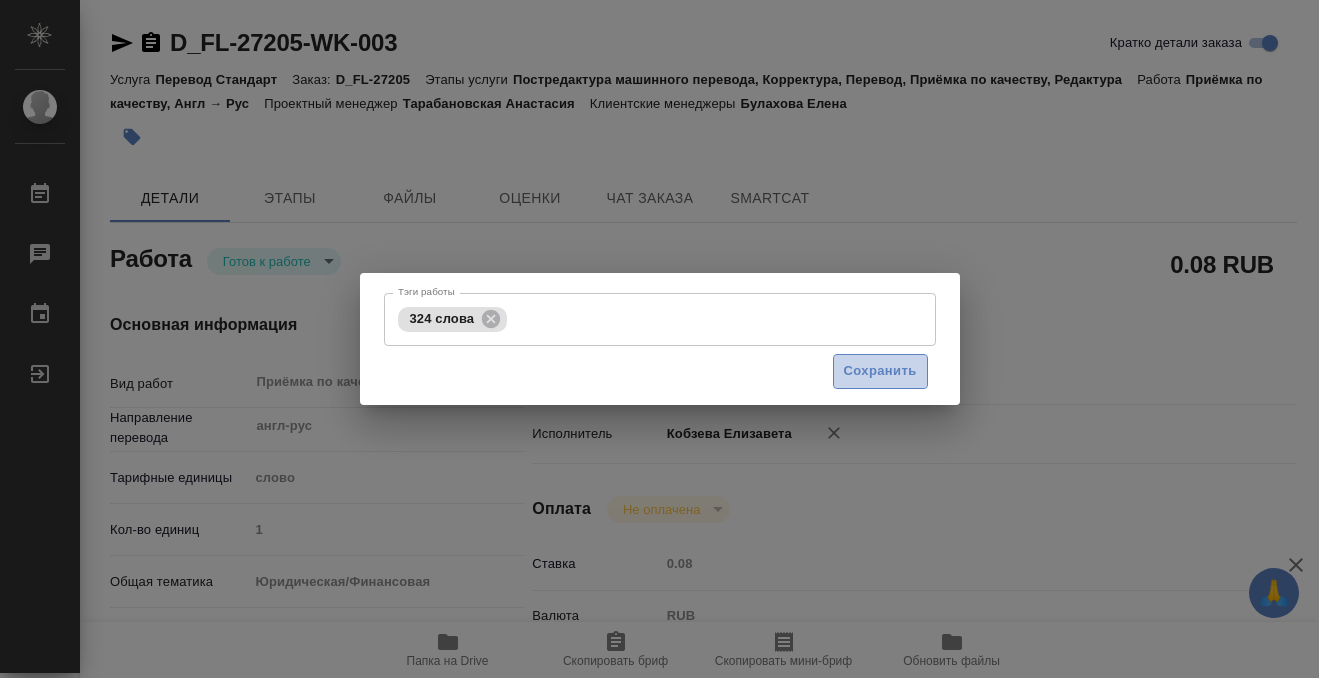 click on "Сохранить" at bounding box center (880, 371) 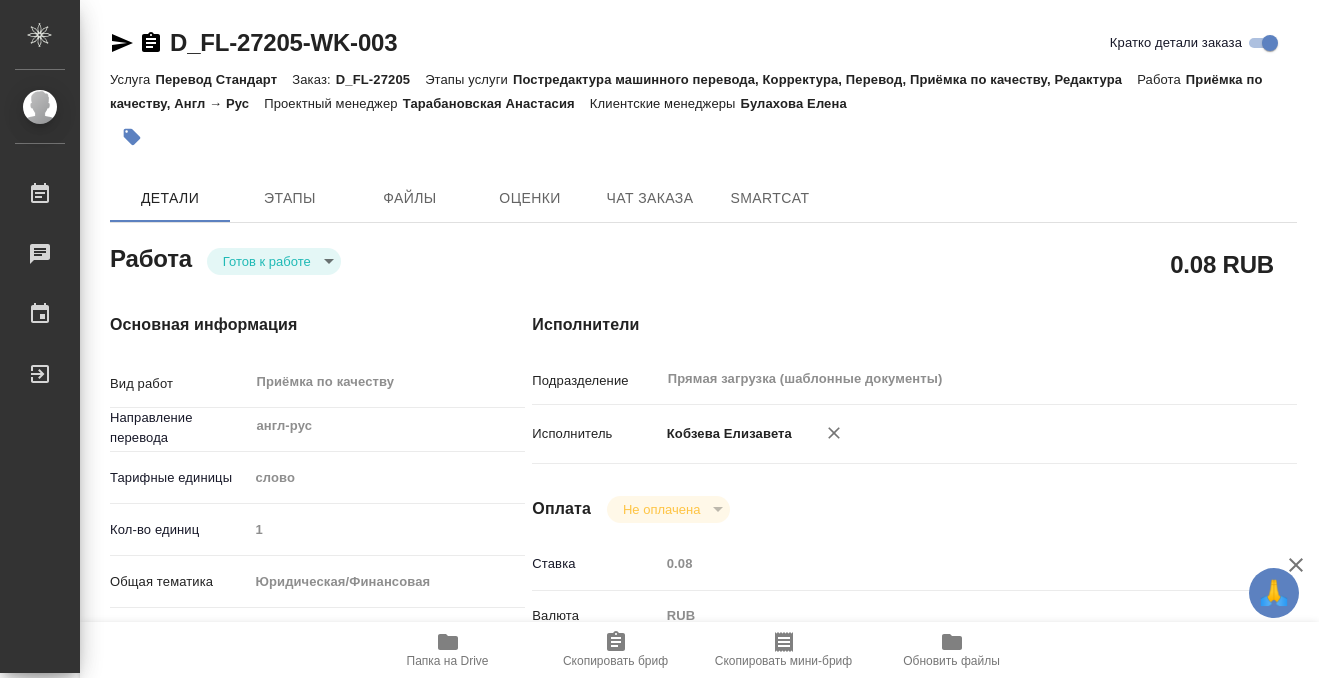 type on "readyForWork" 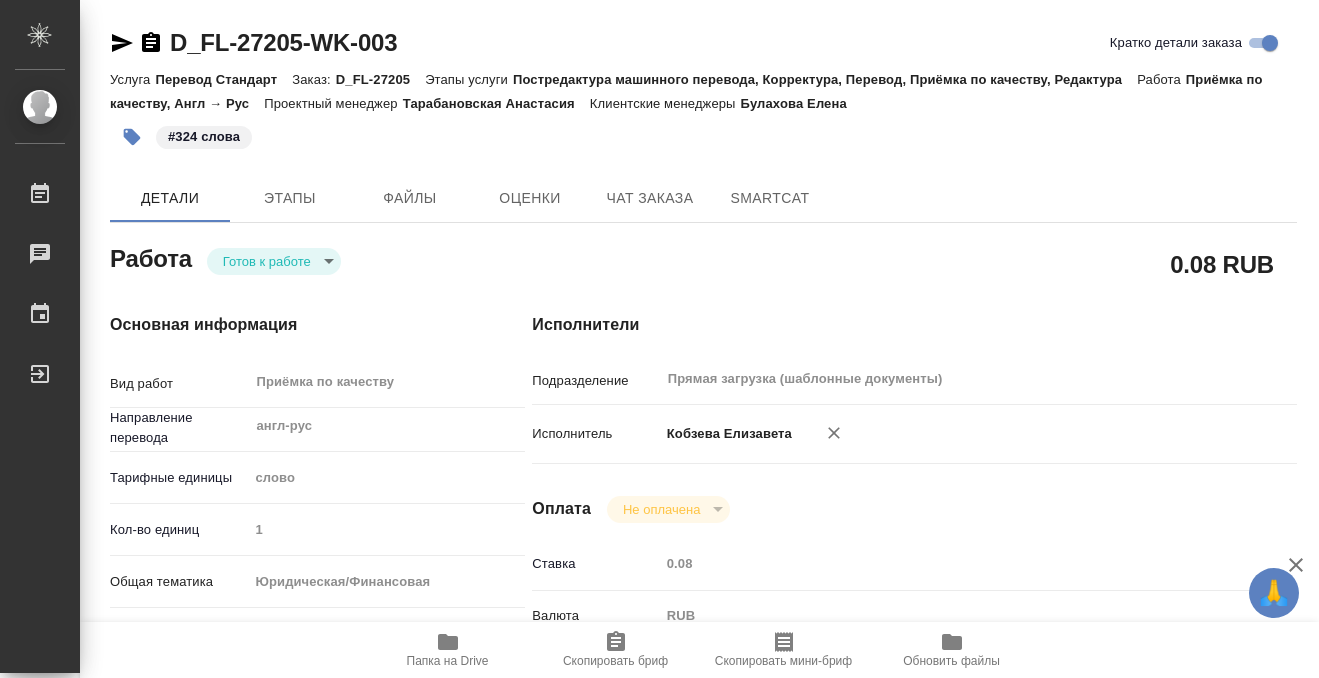 type on "x" 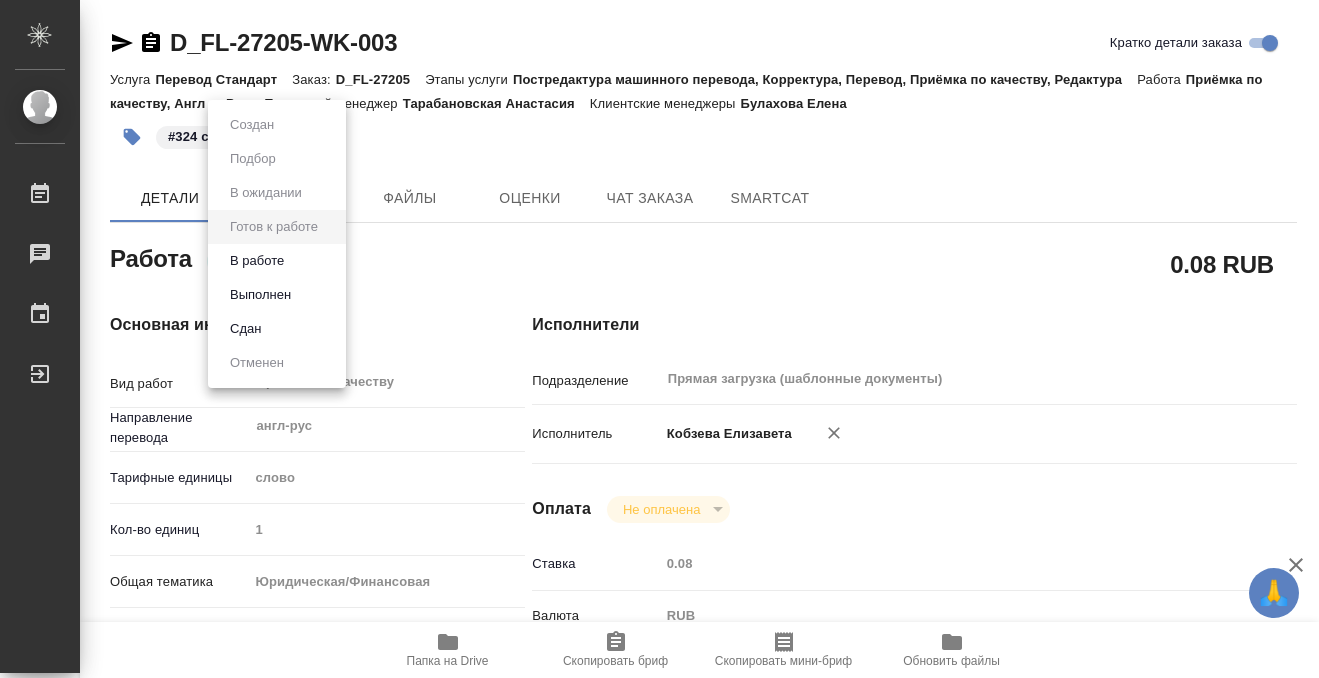 click on "Выполнен" at bounding box center [277, 295] 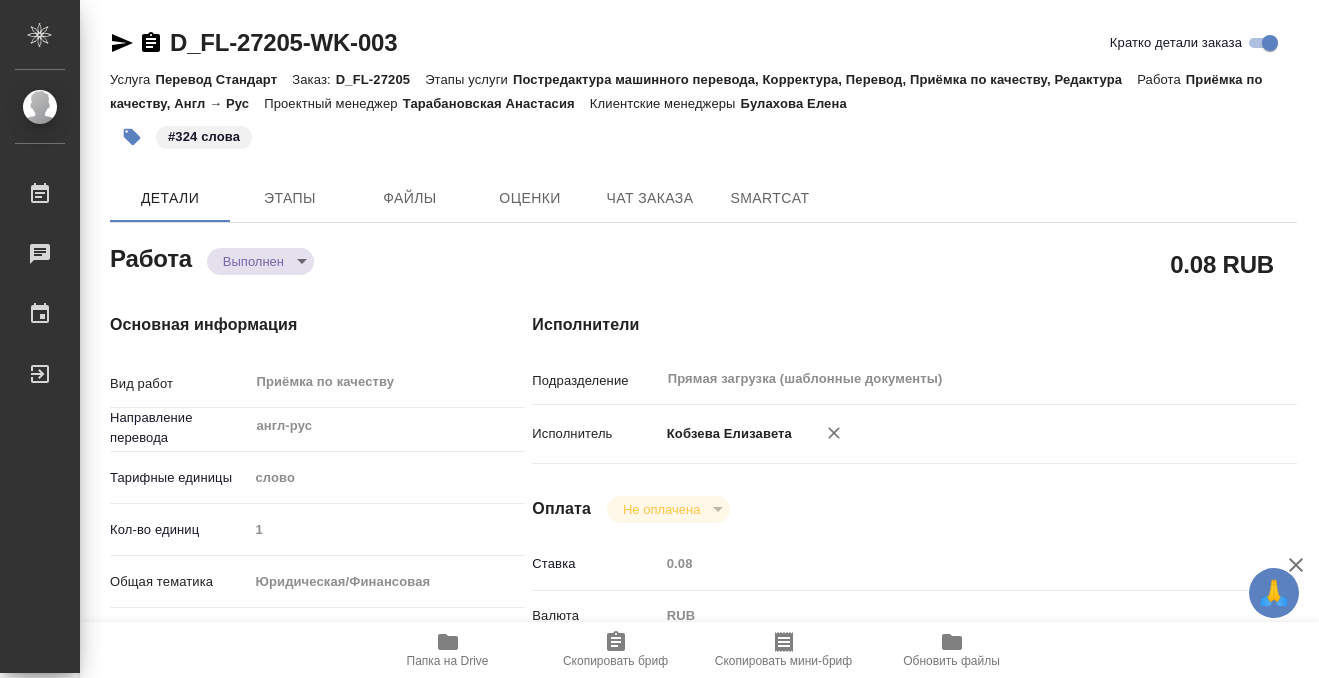 type on "x" 